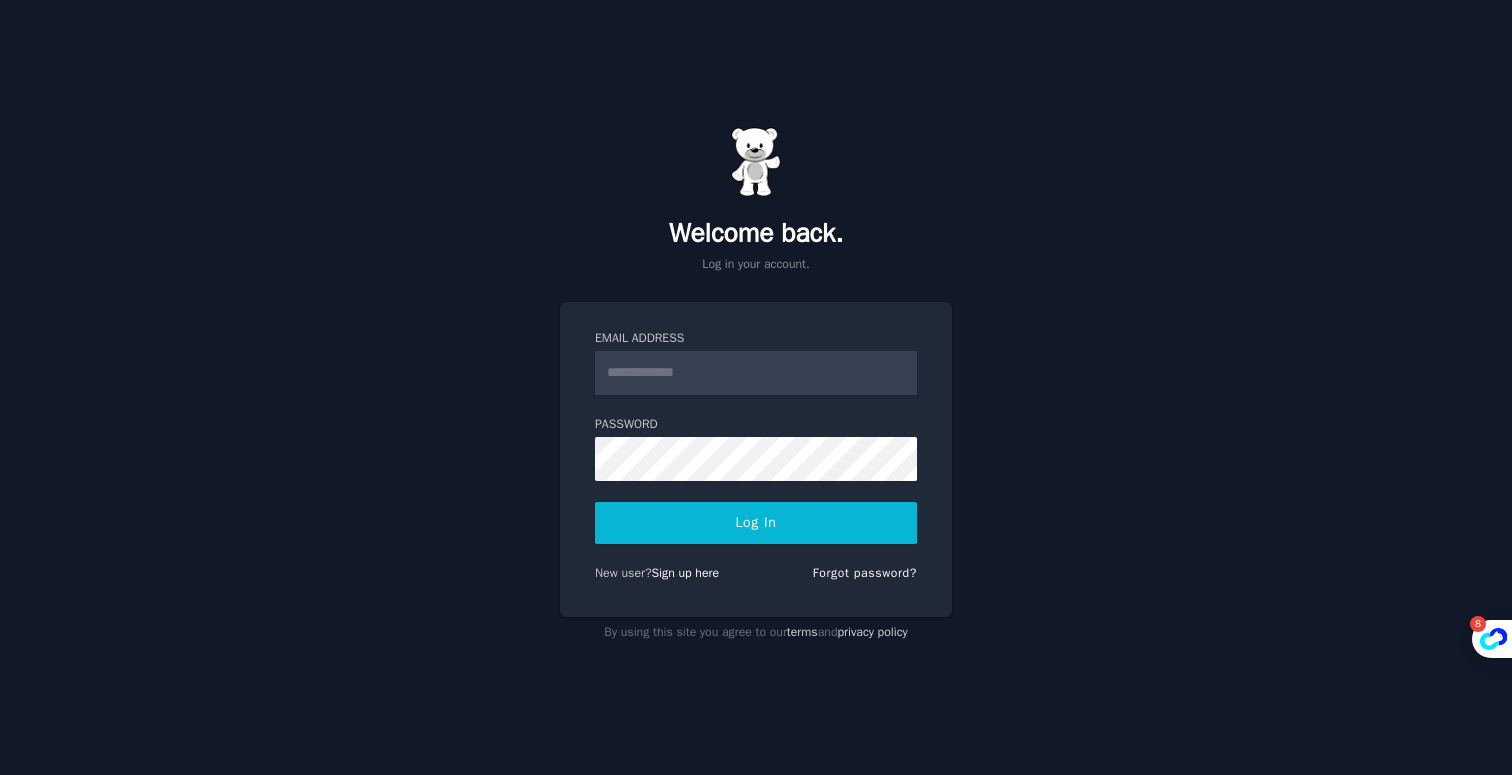 scroll, scrollTop: 0, scrollLeft: 0, axis: both 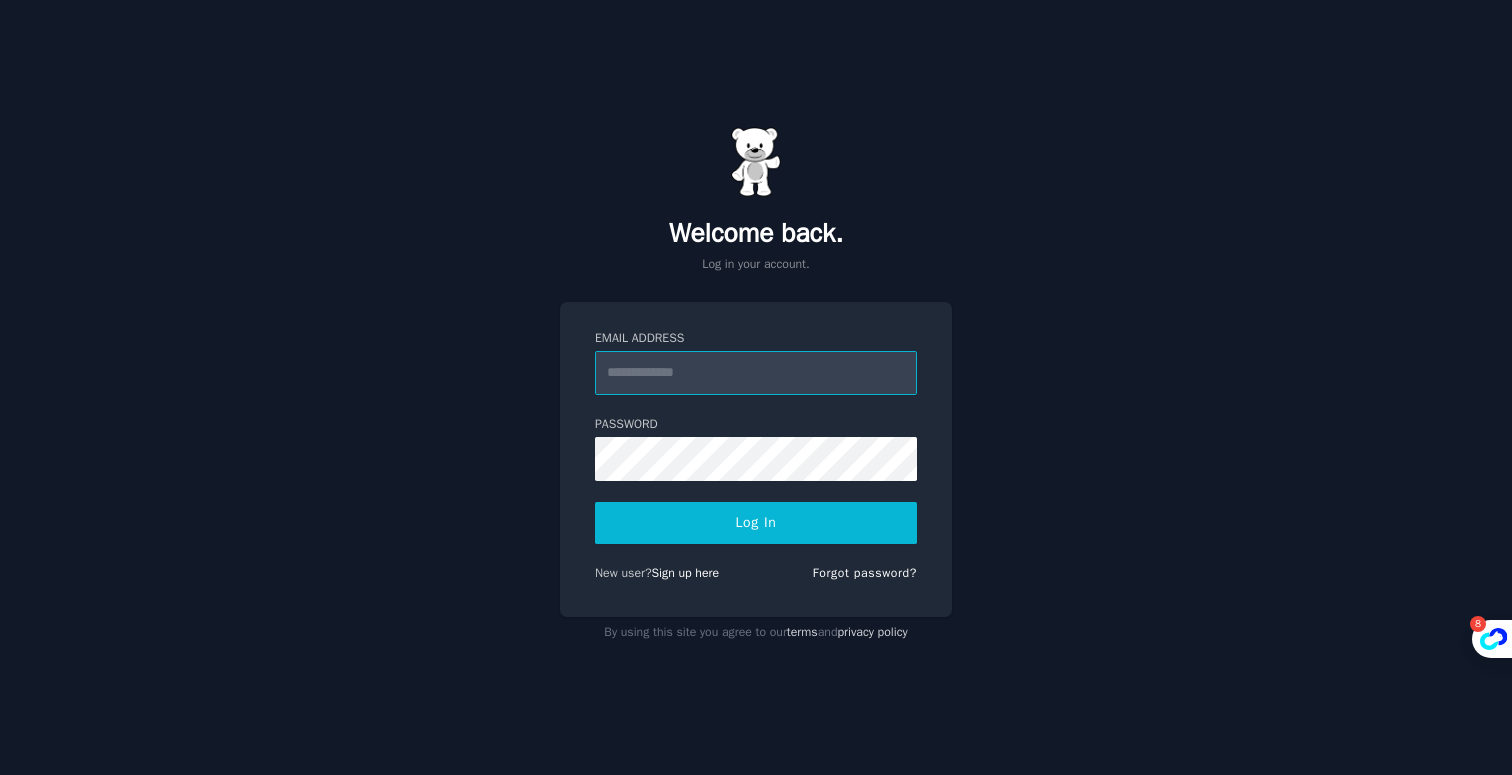 click on "Email Address" at bounding box center (756, 373) 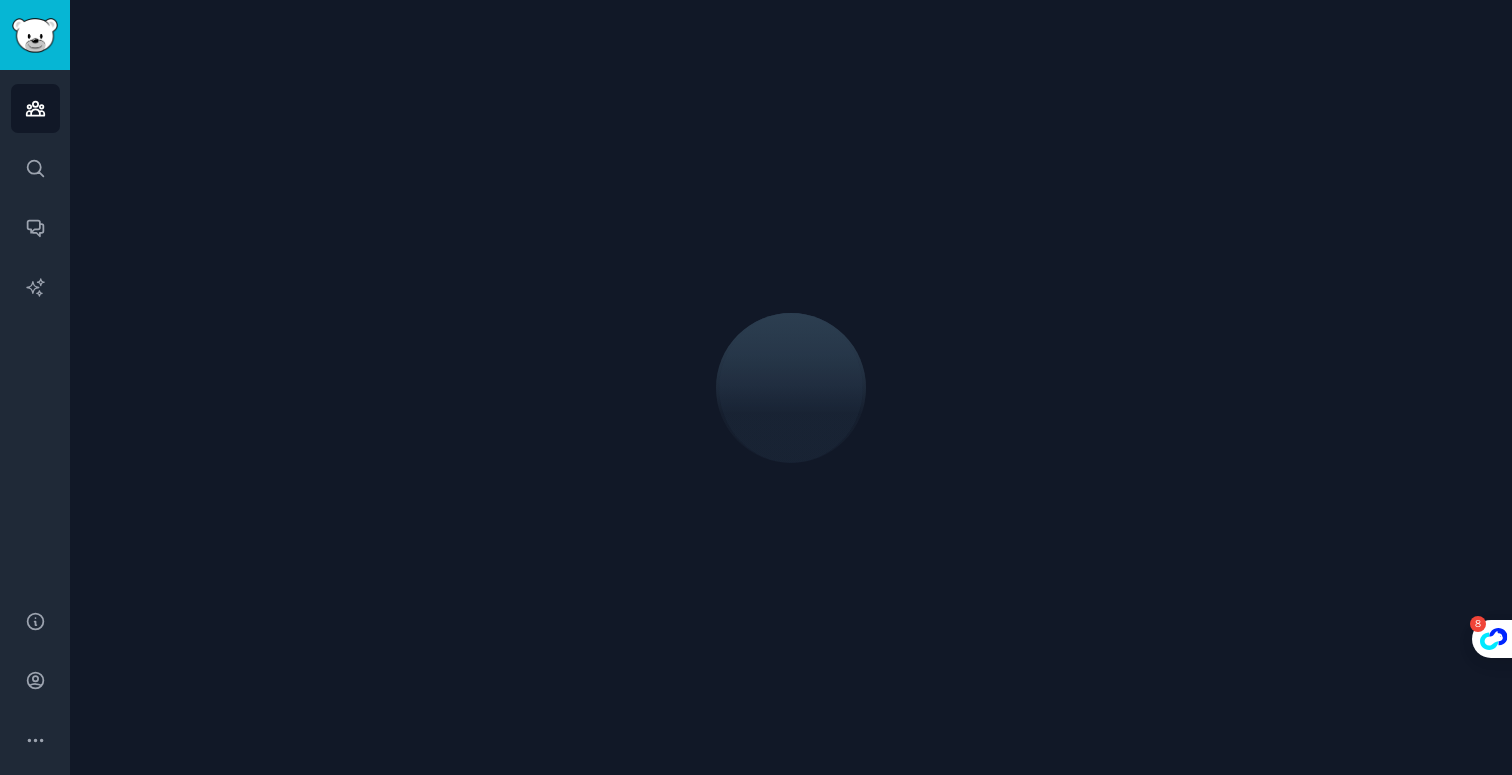 scroll, scrollTop: 0, scrollLeft: 0, axis: both 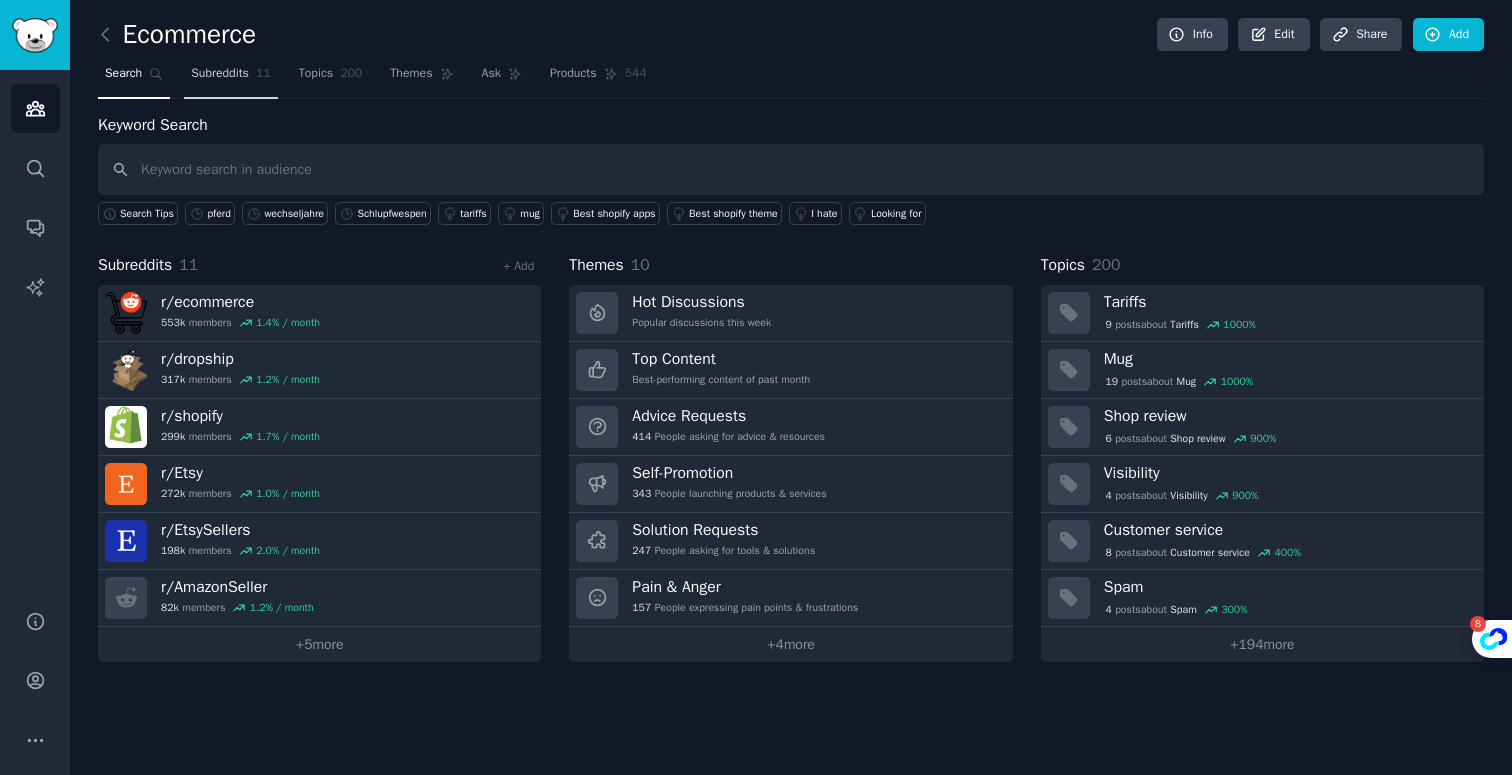 click on "Subreddits 11" at bounding box center (230, 78) 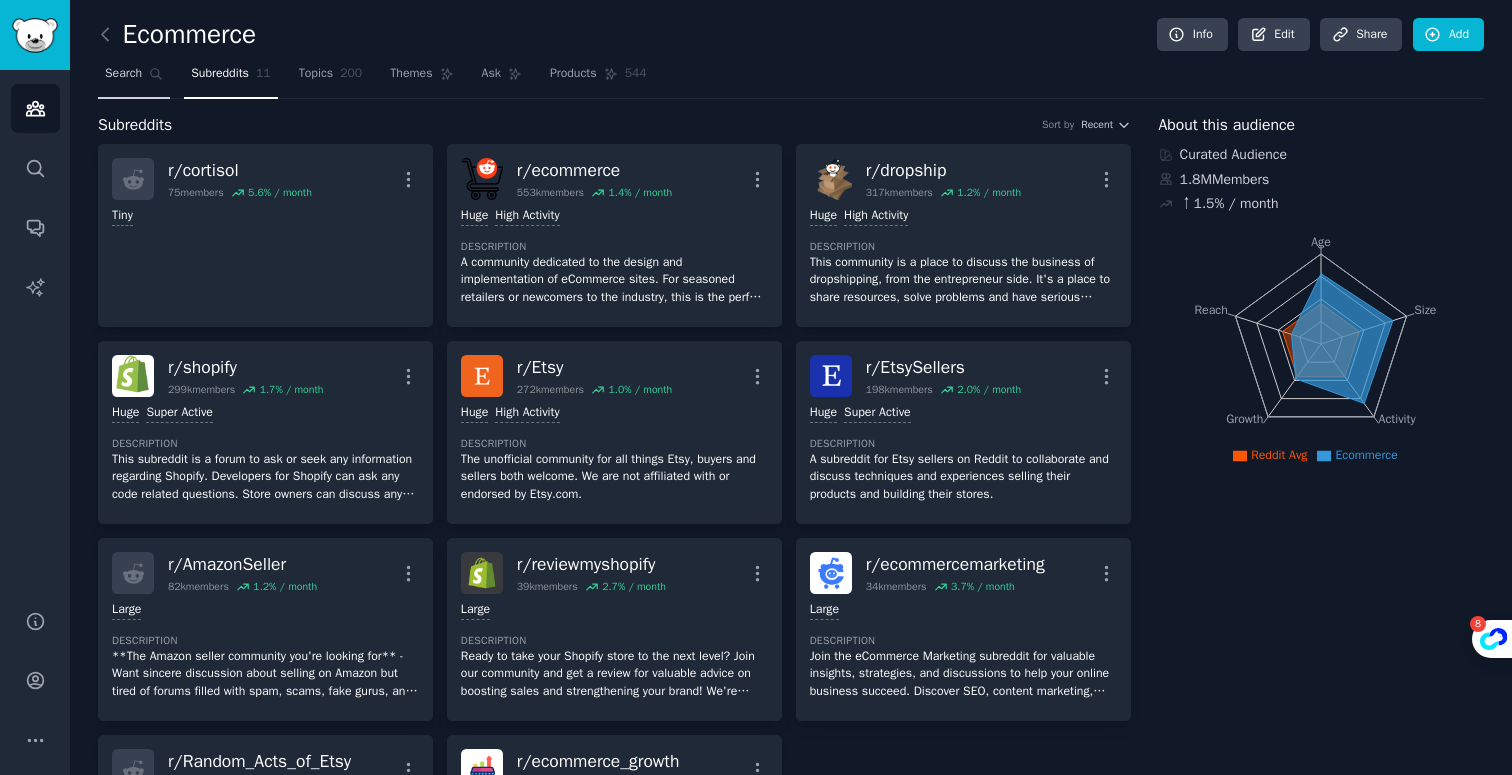 click on "Search" at bounding box center [134, 78] 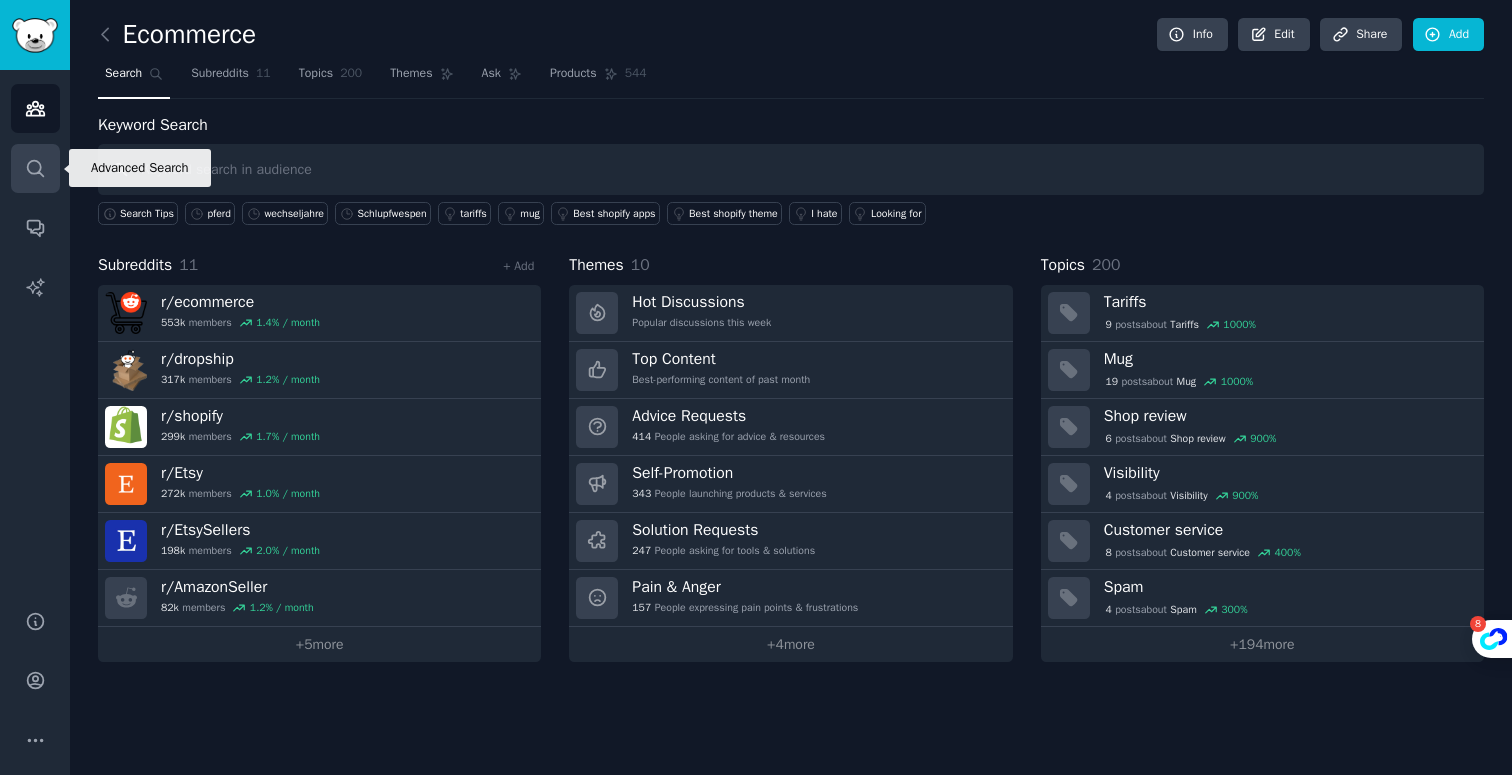 click on "Search" at bounding box center [35, 168] 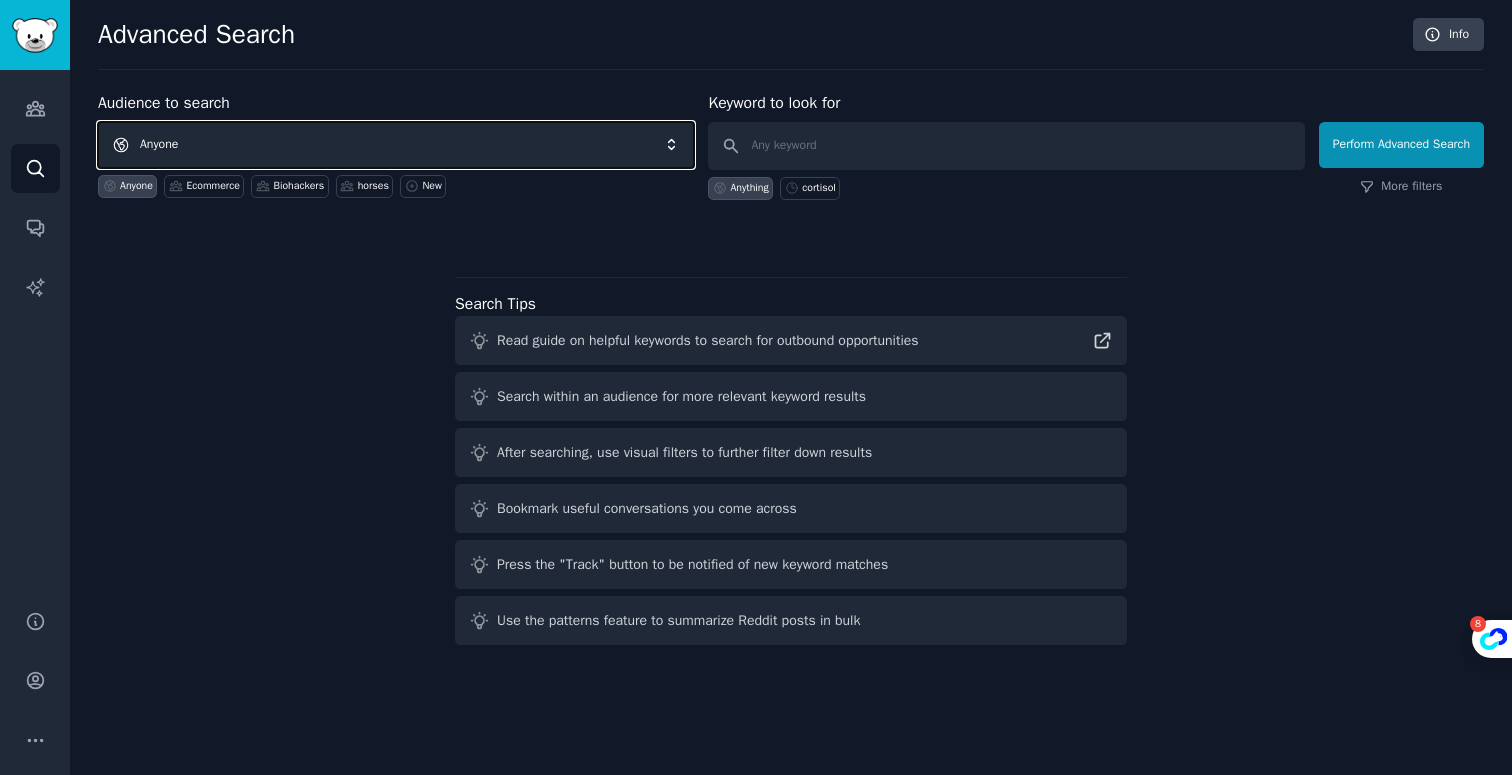 click on "Anyone" at bounding box center (396, 145) 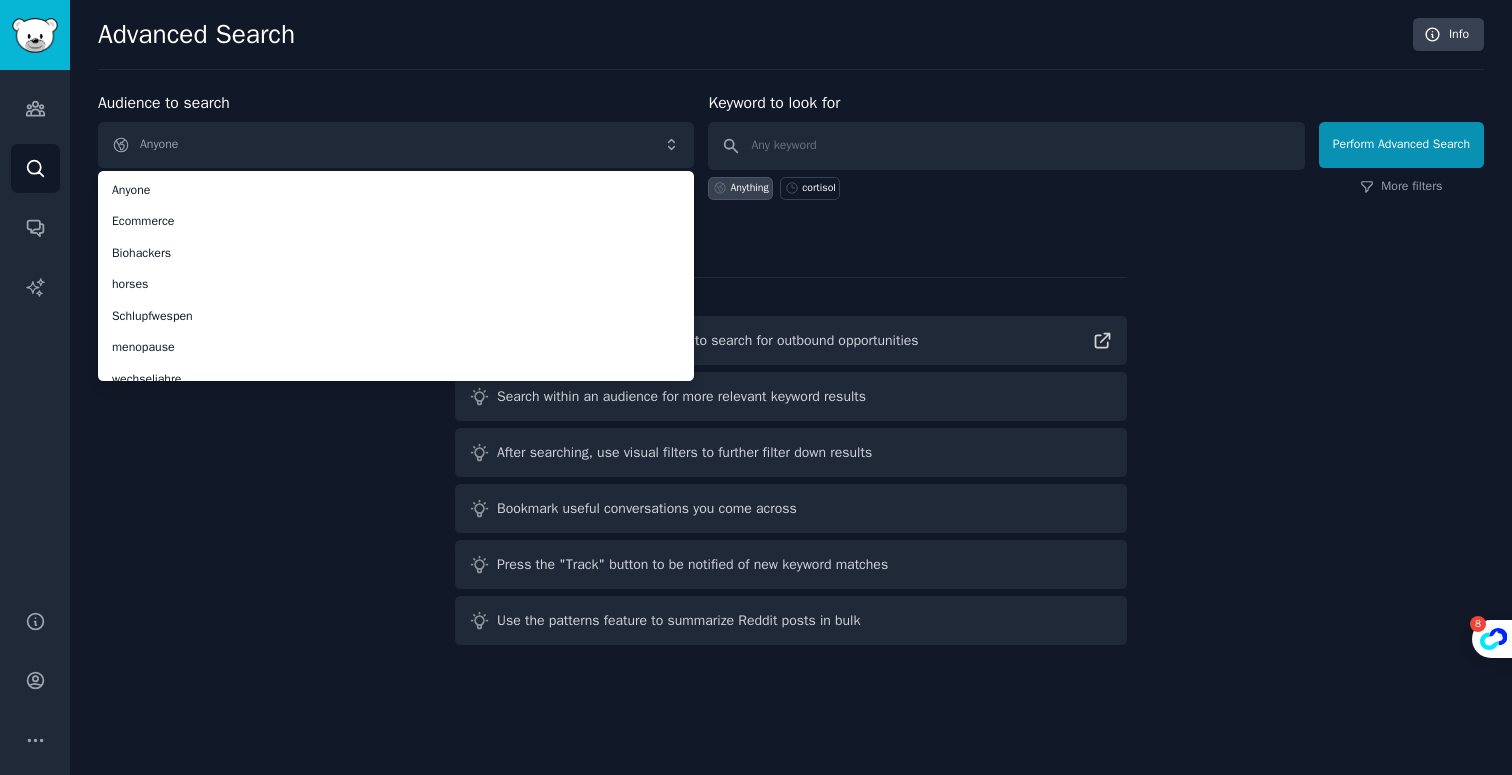 click on "Audience to search Anyone Anyone Ecommerce Biohackers horses Schlupfwespen menopause wechseljahre test Anyone Ecommerce Biohackers horses New" at bounding box center (396, 145) 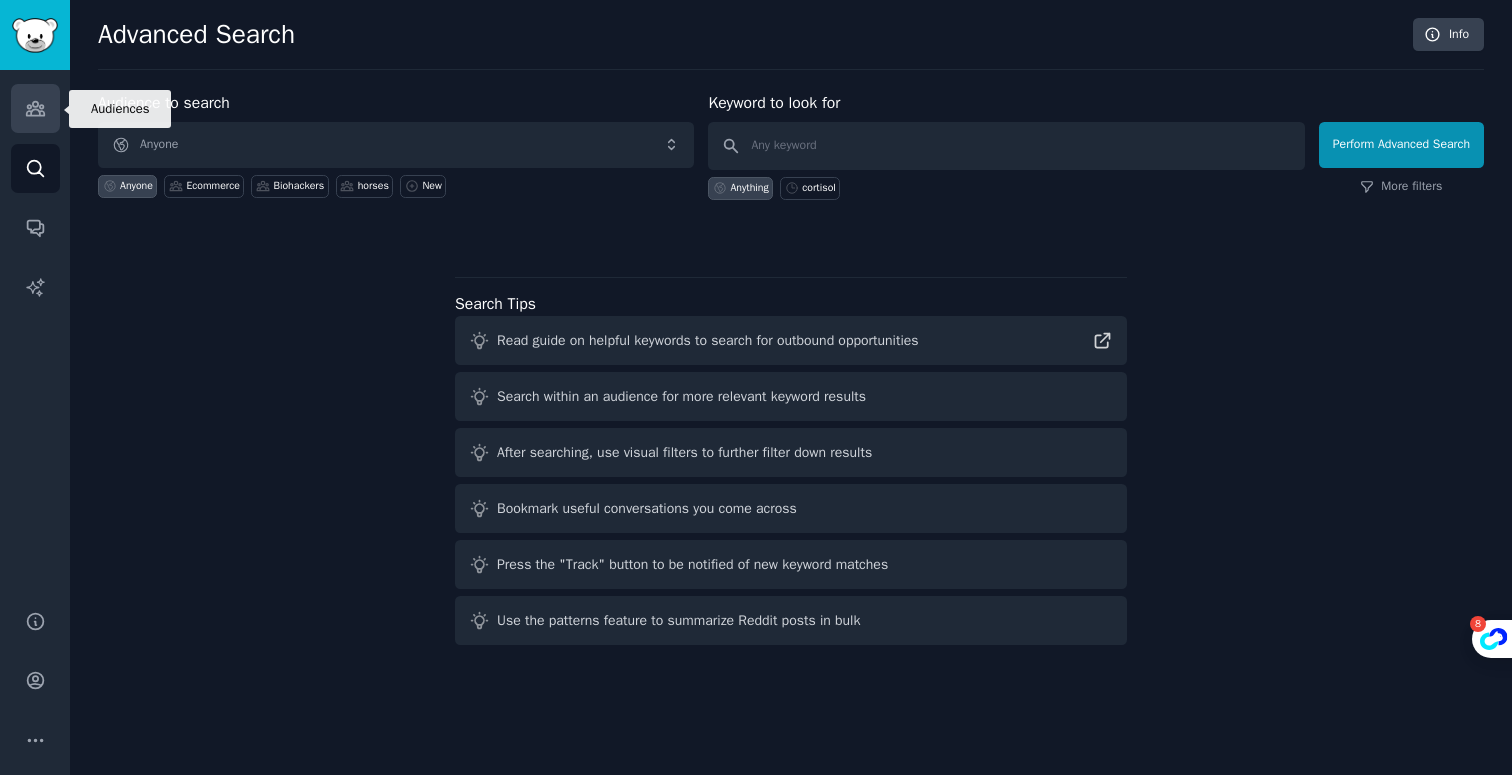 click 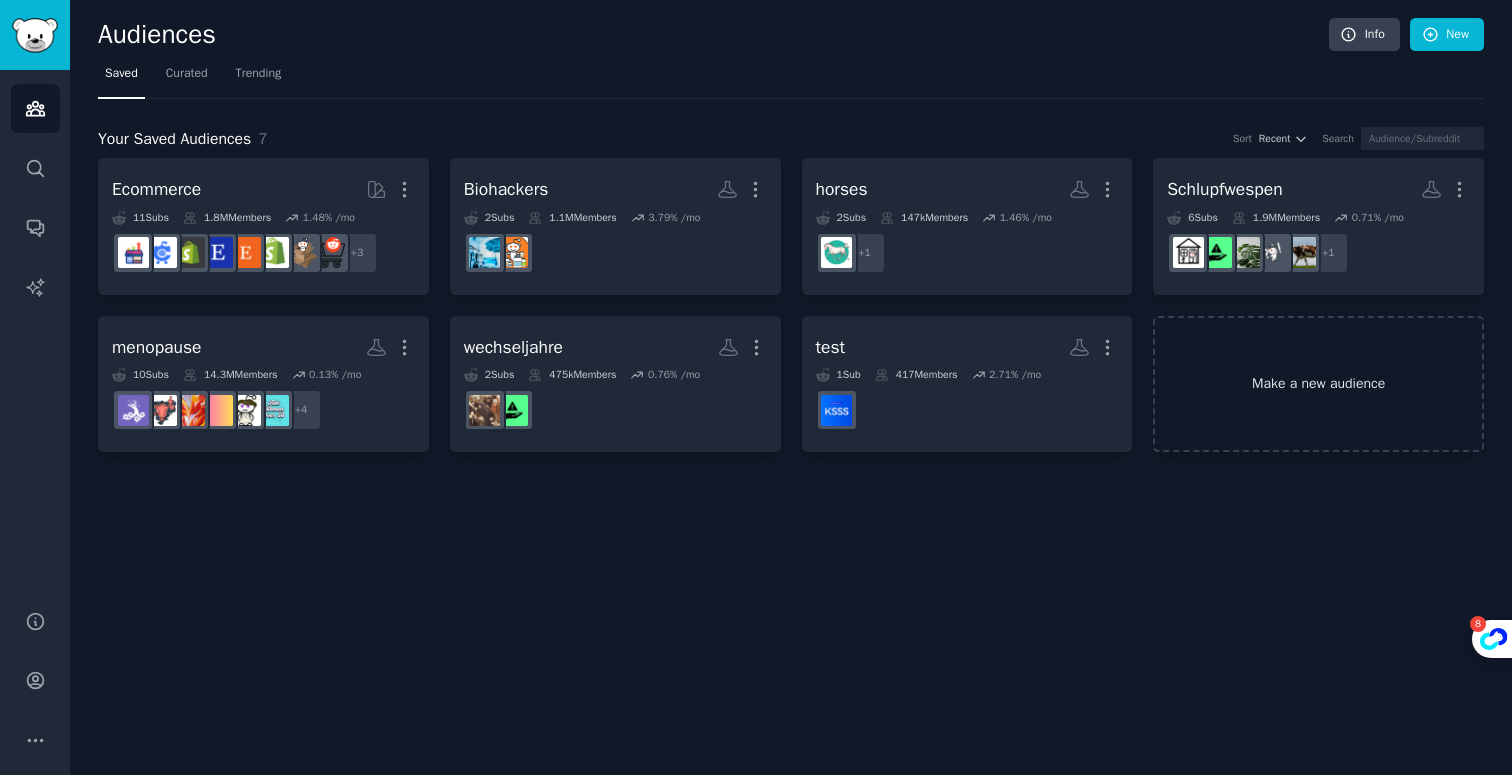 click on "Make a new audience" at bounding box center [1318, 384] 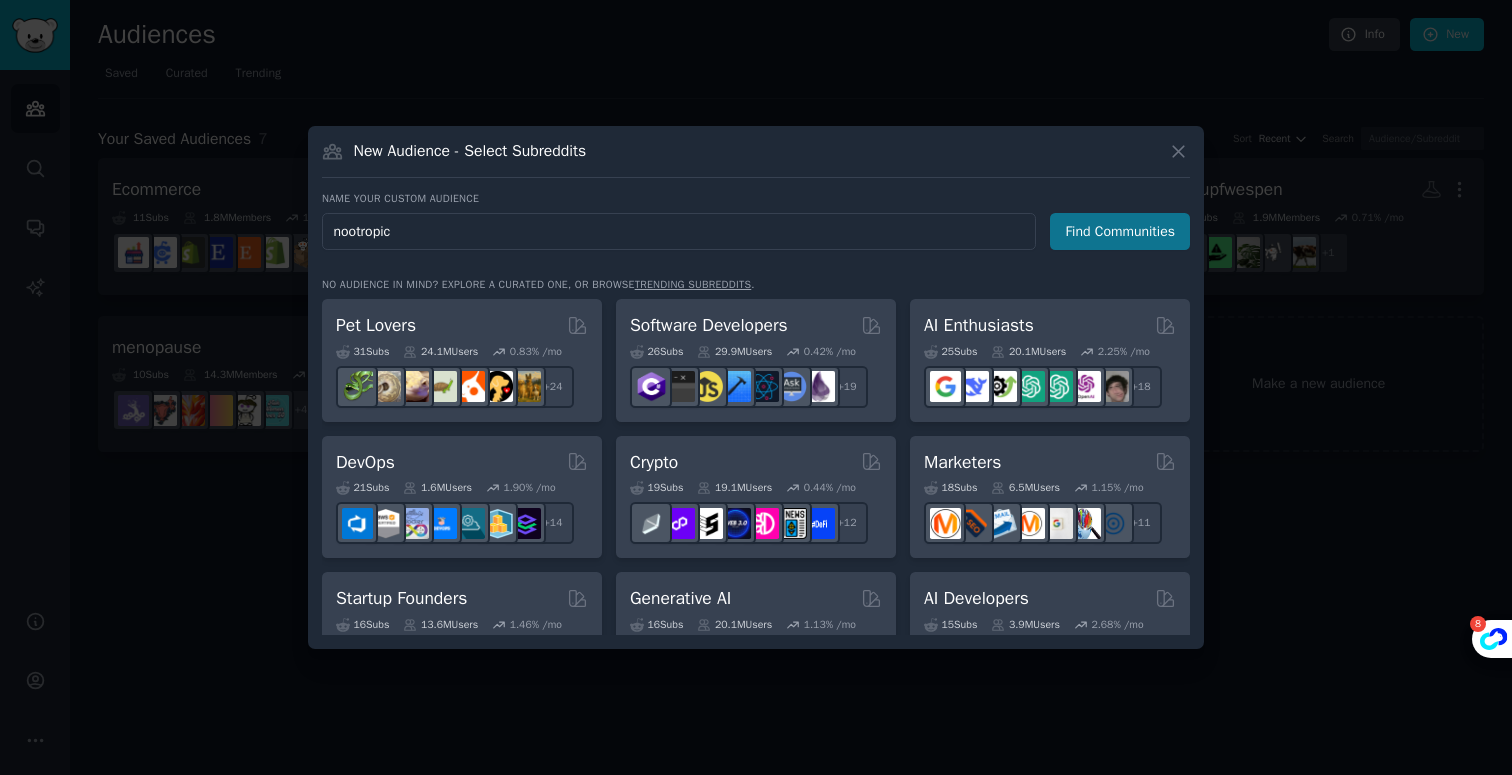 type on "nootropic" 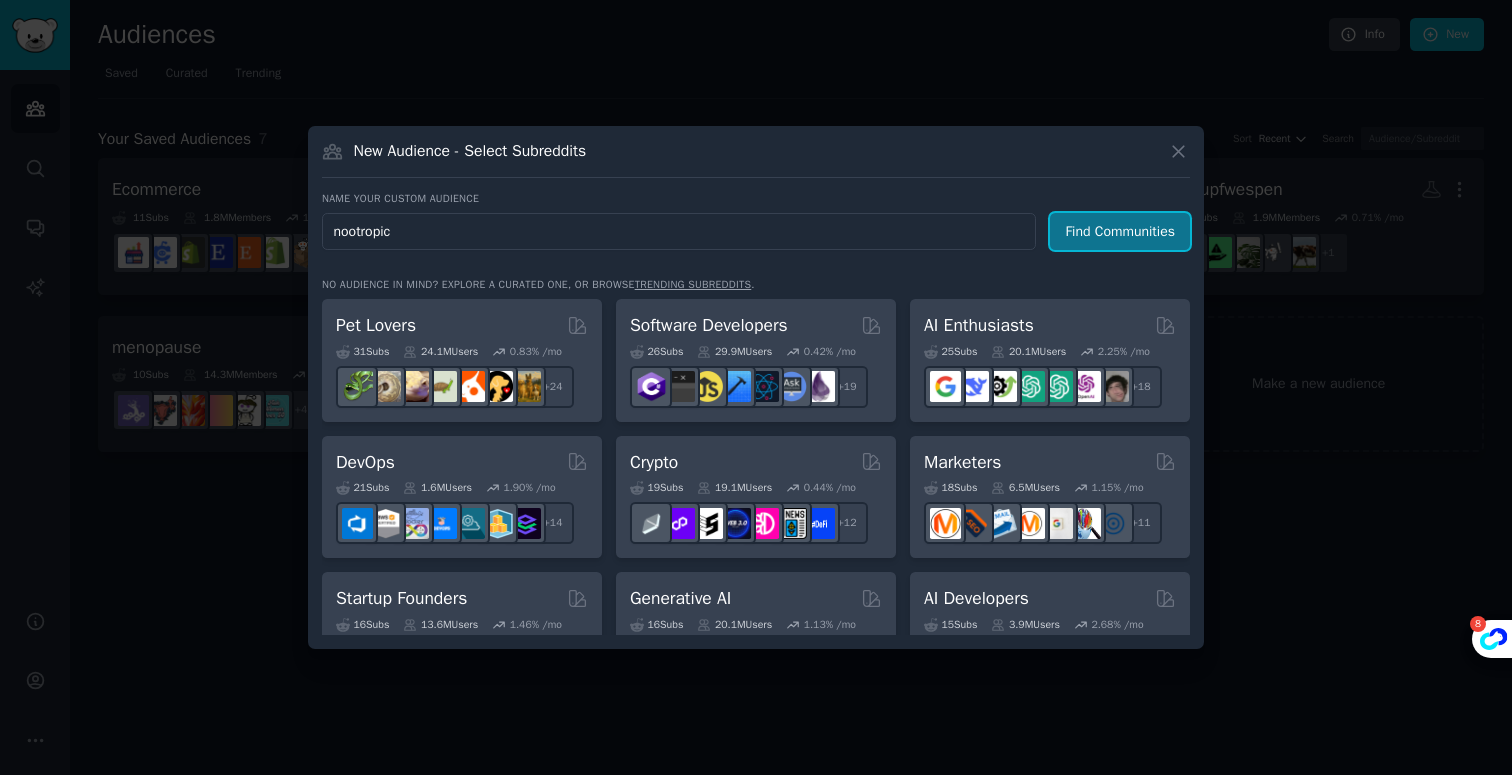 click on "Find Communities" at bounding box center [1120, 231] 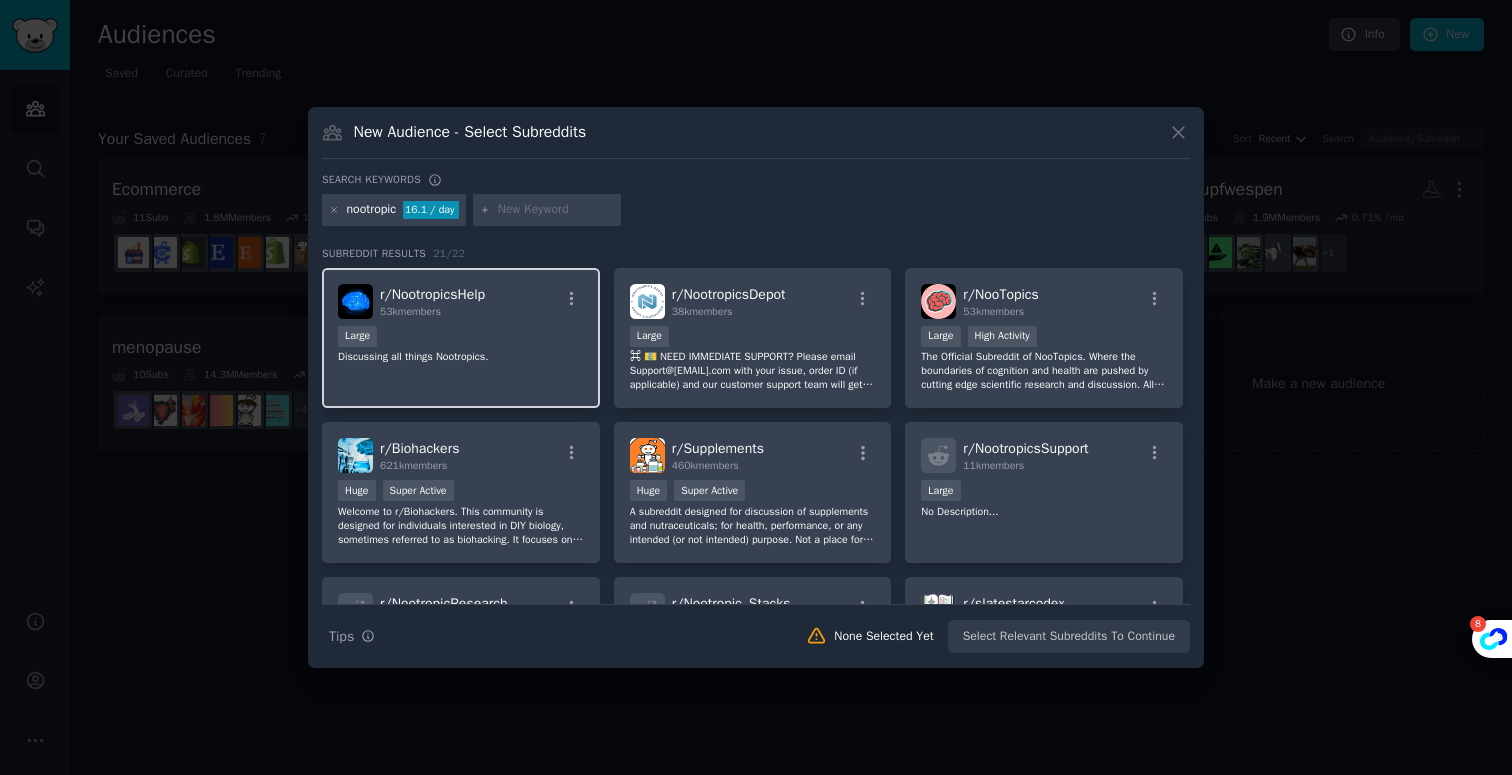 click on "10,000 - 100,000 members Large" at bounding box center [461, 338] 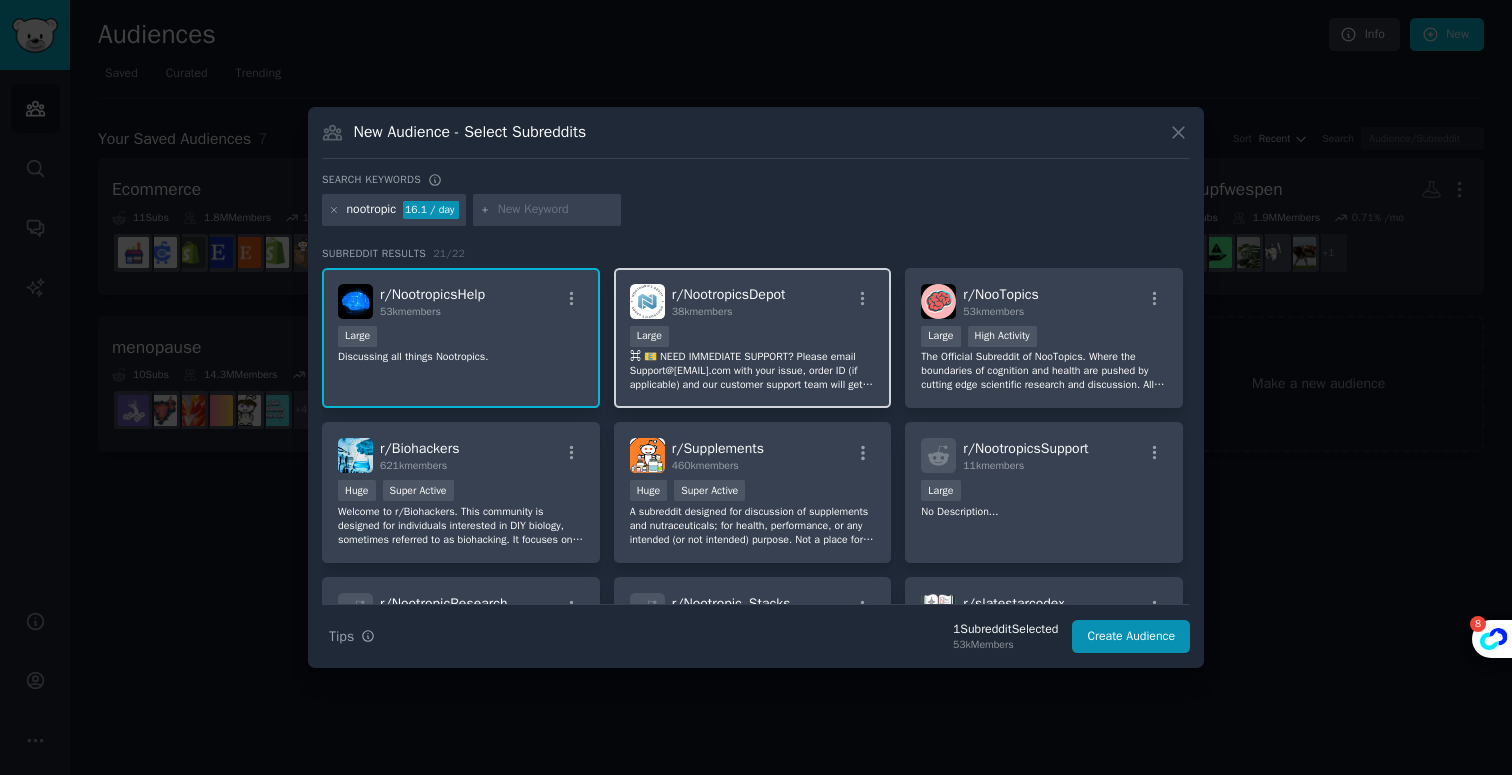 click on "📧 NEED IMMEDIATE SUPPORT? Please email Support@NootropicsDepot.com with your issue, order ID (if applicable) and our customer support team will get back to you ASAP.
⚠️ ORDER MODIFICATIONS / CANCELLATIONS:
Please review your shopping cart carefully prior to placing your order. Order changes or cancellations can not be made once your order status has been marked as shipped. This order status may update in as little as 30 minutes after an order is placed. Thank you." at bounding box center [753, 371] 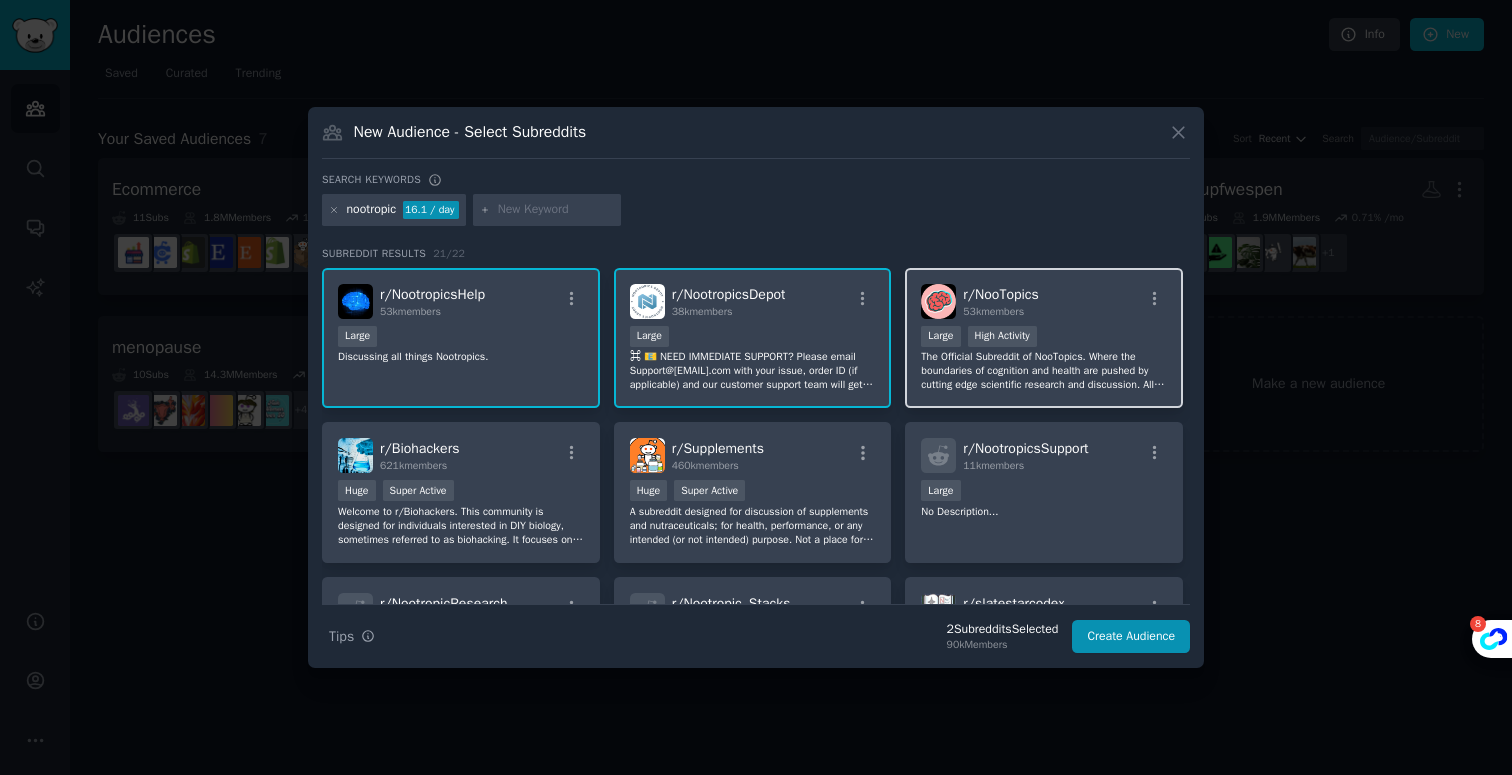 click on "r/ NooTopics 53k  members" at bounding box center [1044, 301] 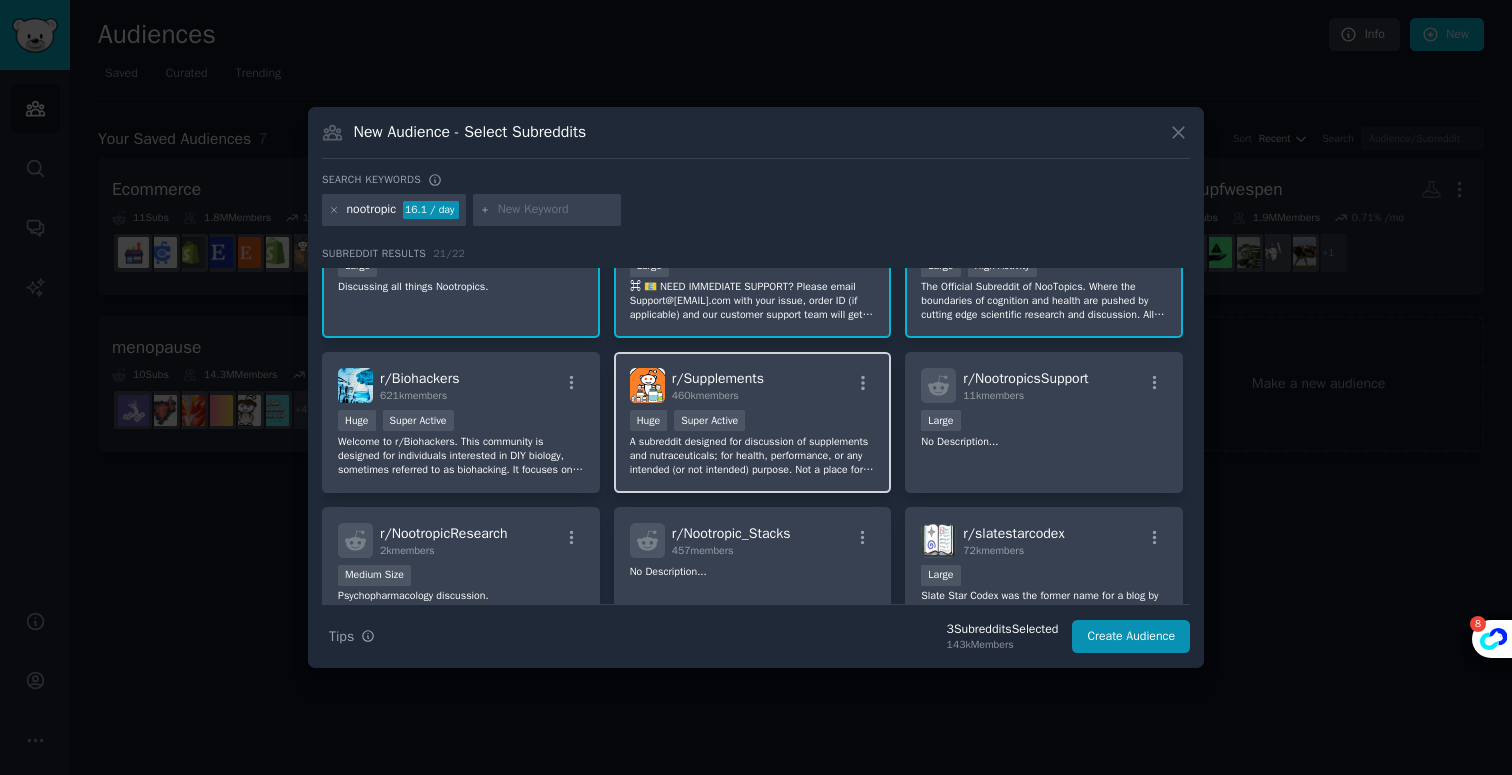 scroll, scrollTop: 75, scrollLeft: 0, axis: vertical 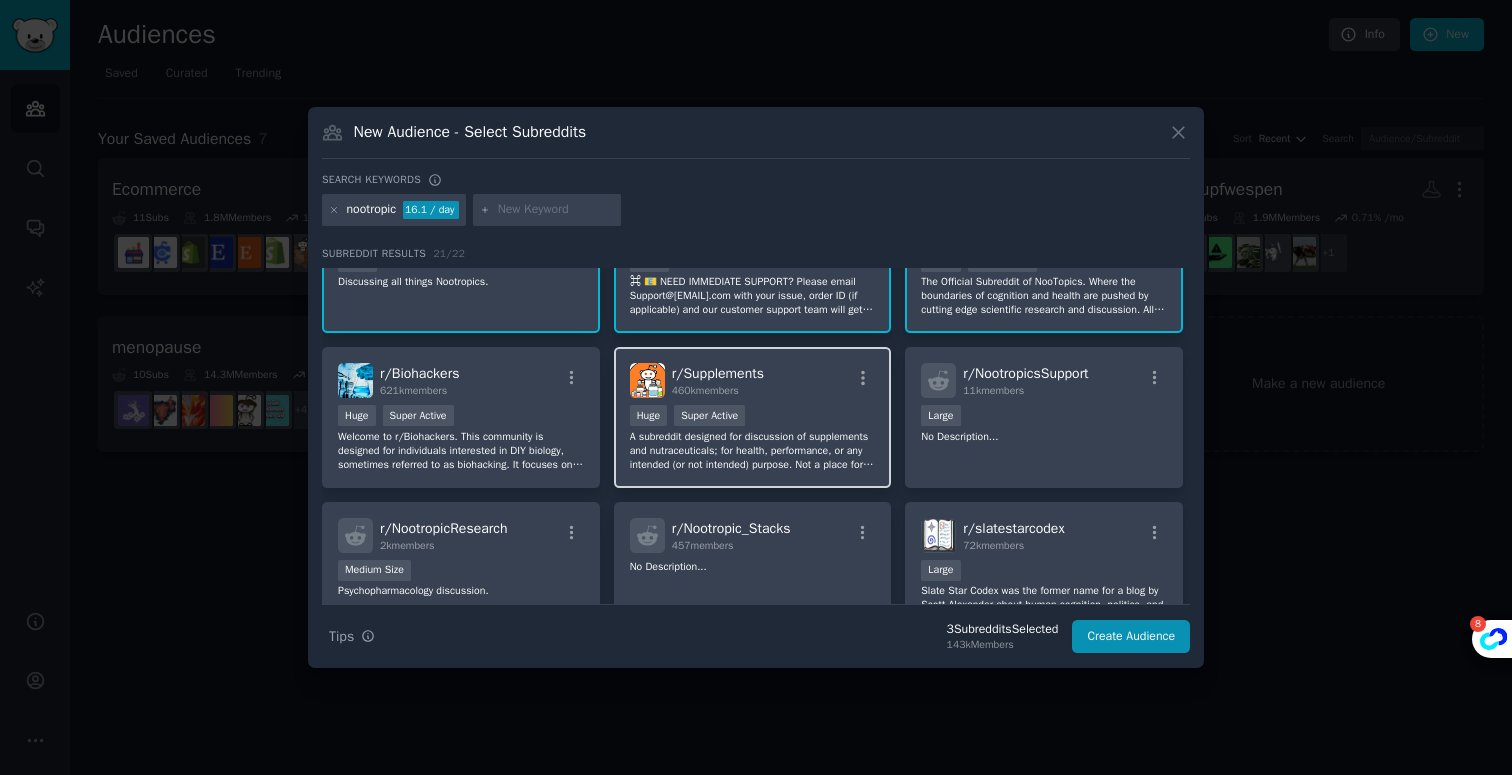 click on "Huge Super Active" at bounding box center [753, 417] 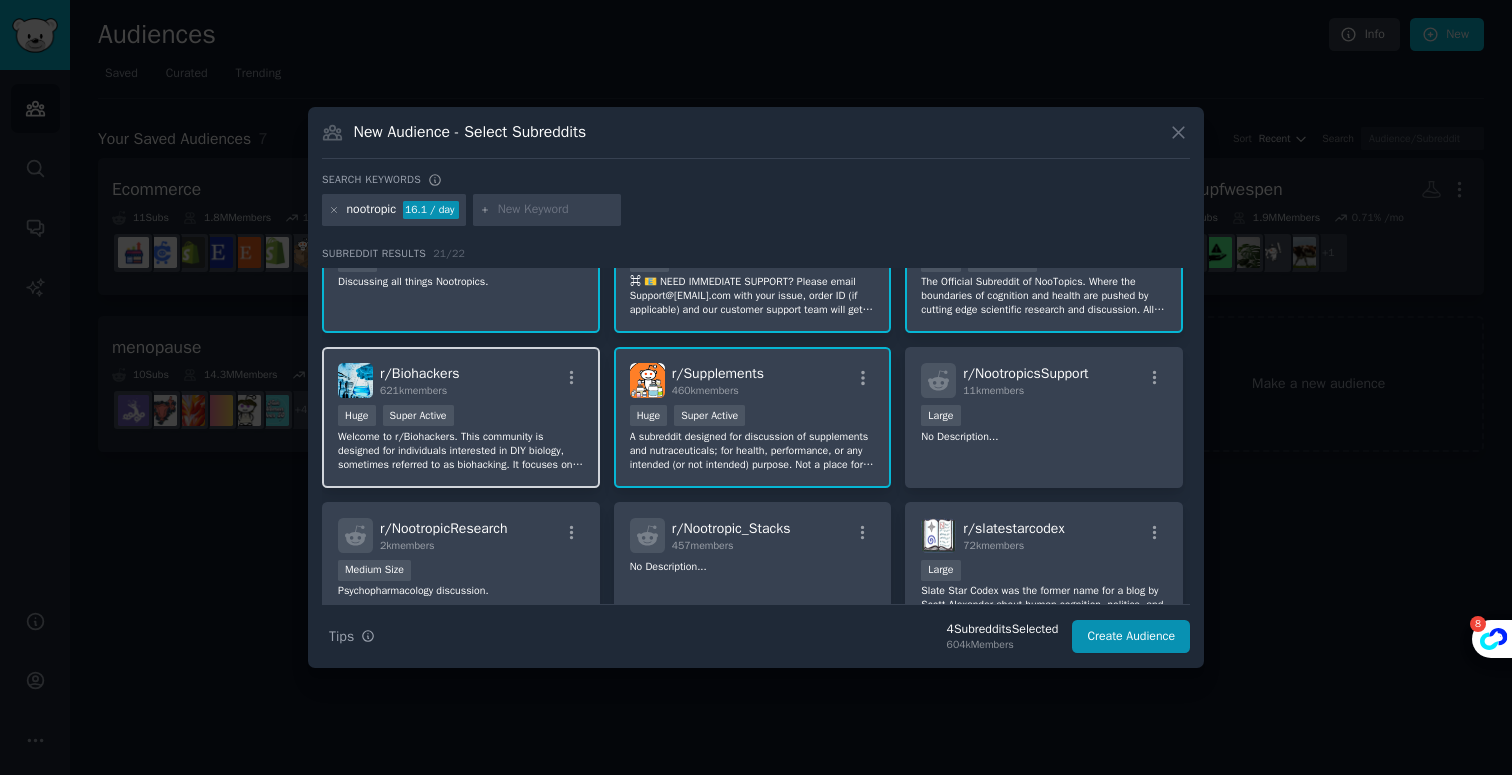 click on "r/ Biohackers 621k  members Huge Super Active Welcome to r/Biohackers. This community is designed for individuals interested in DIY biology, sometimes referred to as biohacking. It focuses on DIY biology, Pharmacology, and Grinding techniques. Members can collaborate, share knowledge, and explore topics such as genetic engineering, experimental pharmacology, life extension, longevity, supplements, nootropics, sleep, fitness, and transhumanism. This space encourages scientific inquiry and experimentation in accessible, hands-on ways." at bounding box center (461, 417) 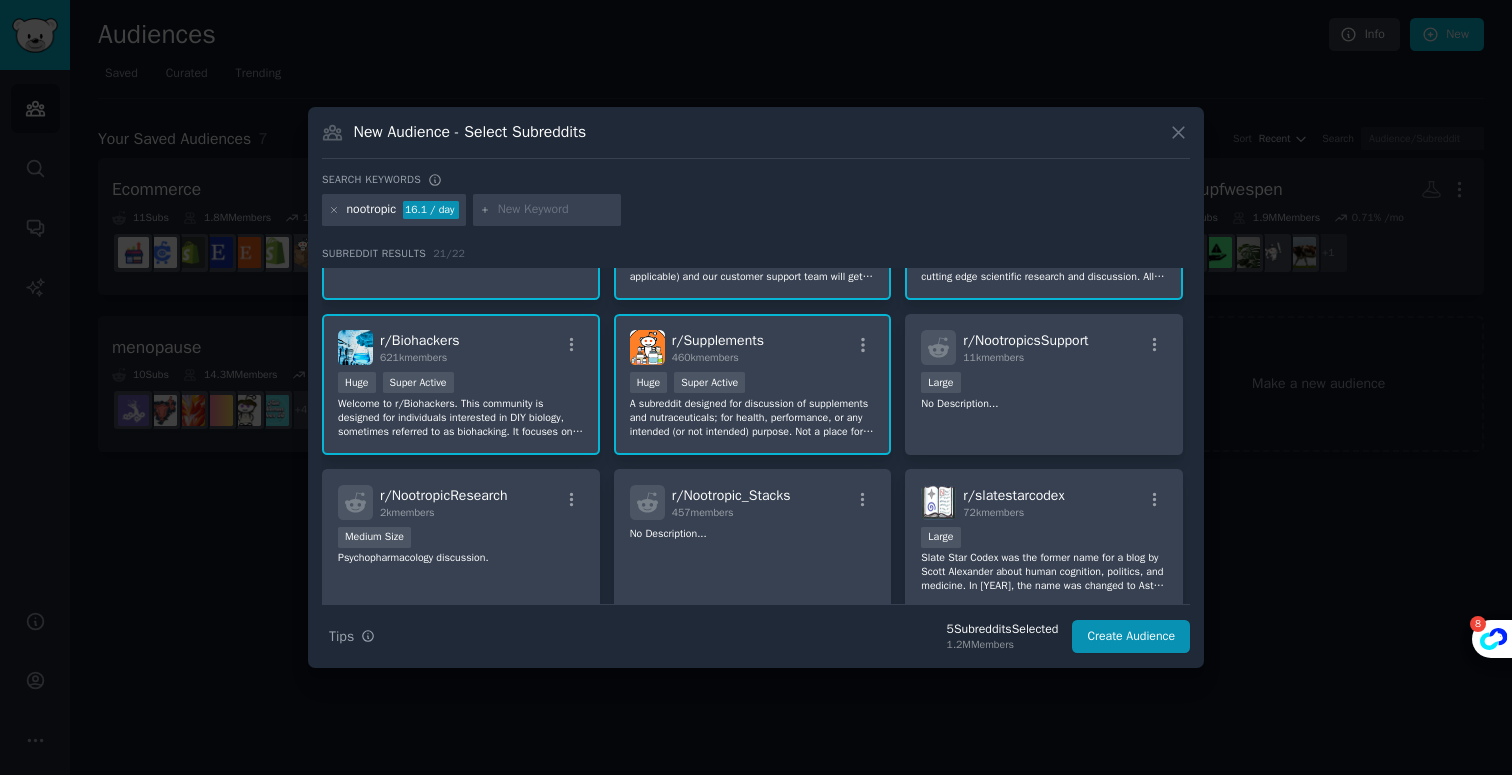 scroll, scrollTop: 109, scrollLeft: 0, axis: vertical 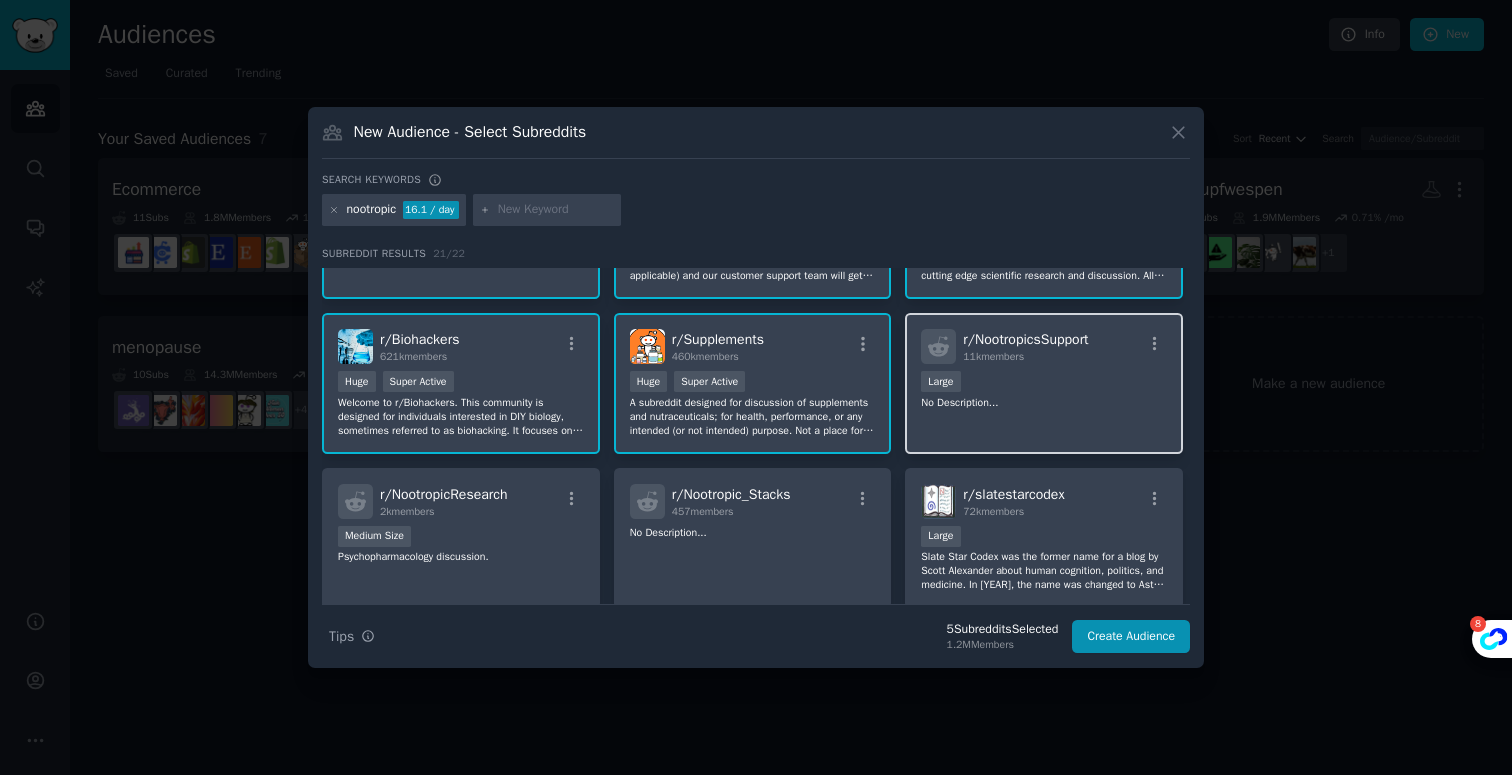 click on "r/ NootropicsSupport 11k  members Large No Description..." at bounding box center (1044, 383) 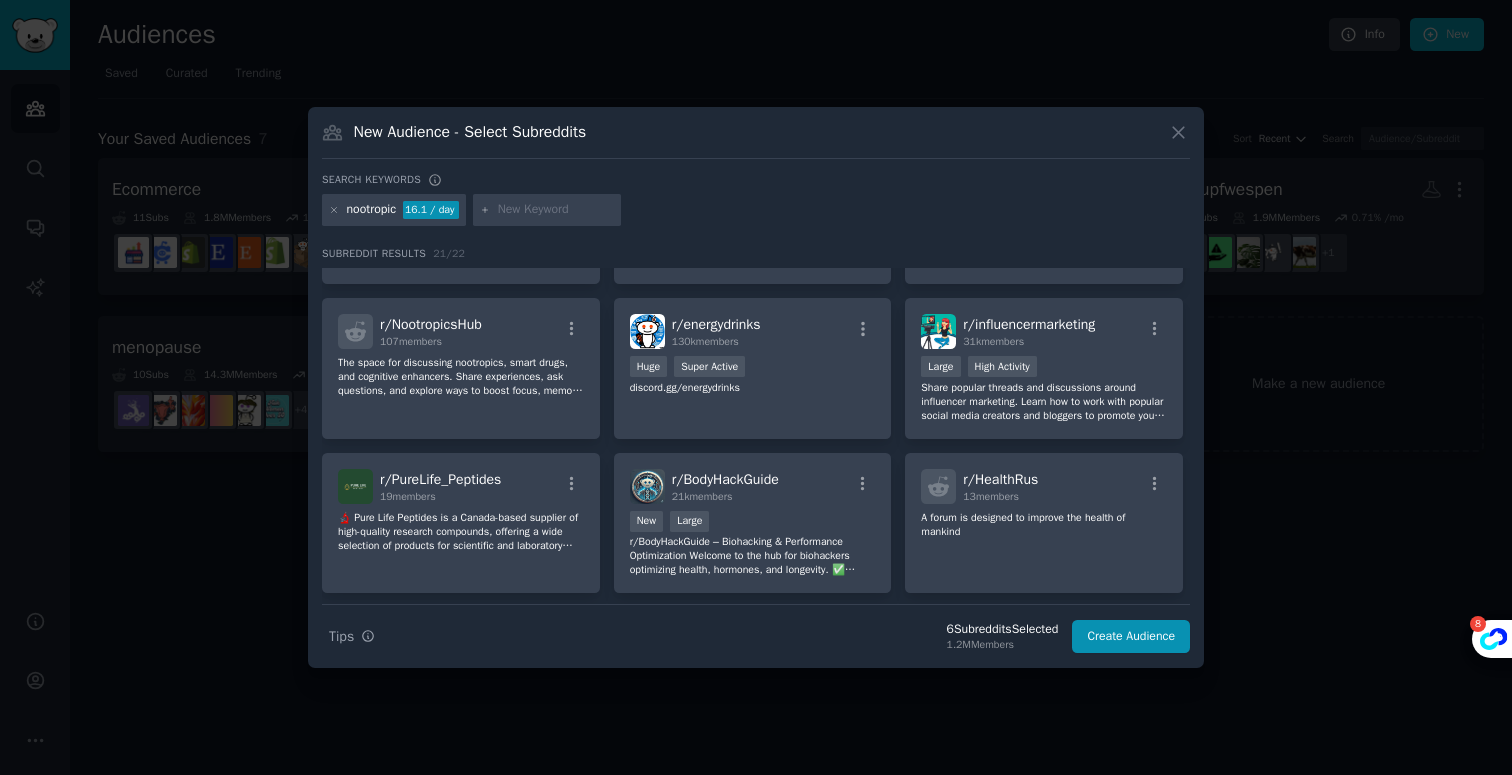 scroll, scrollTop: 770, scrollLeft: 0, axis: vertical 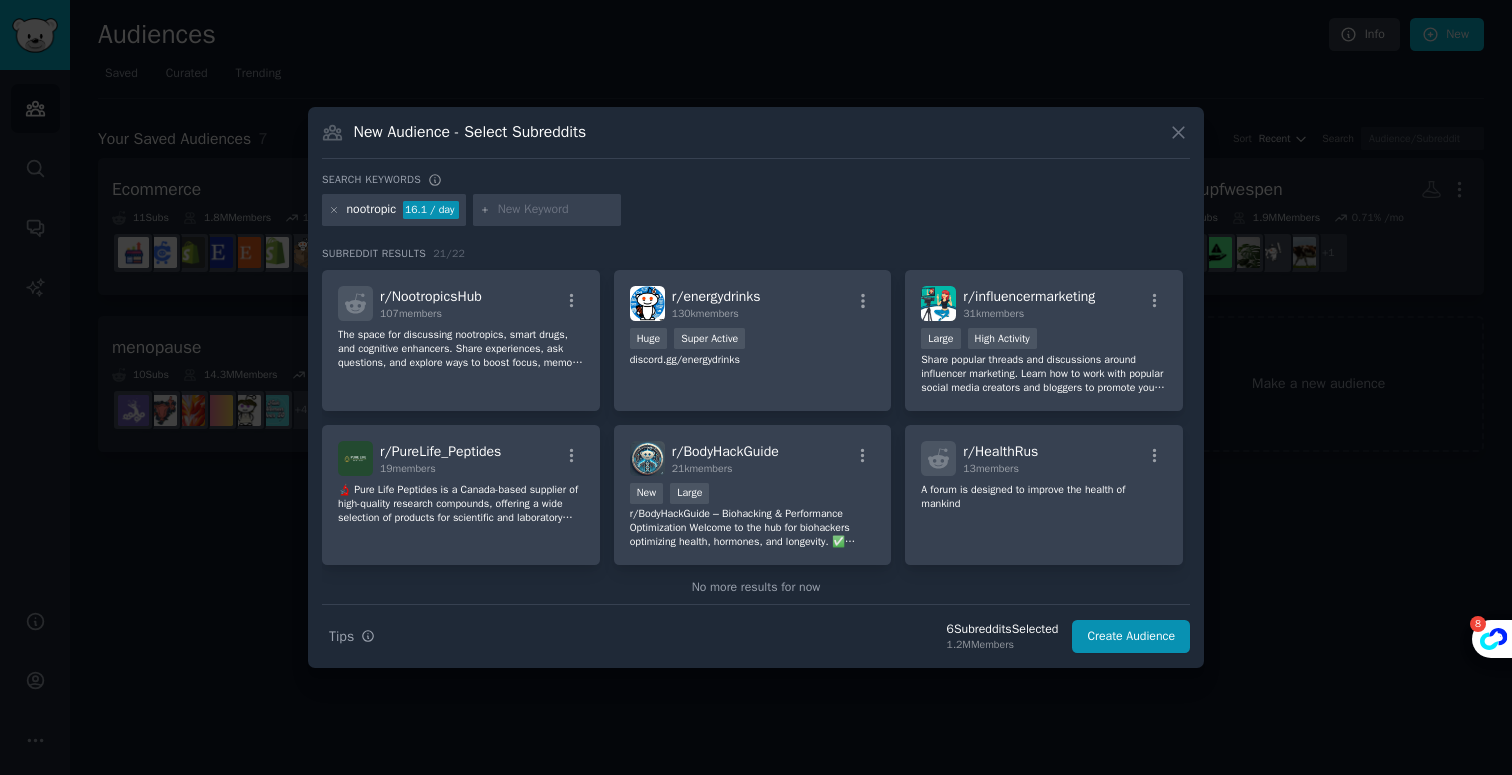 click at bounding box center (556, 210) 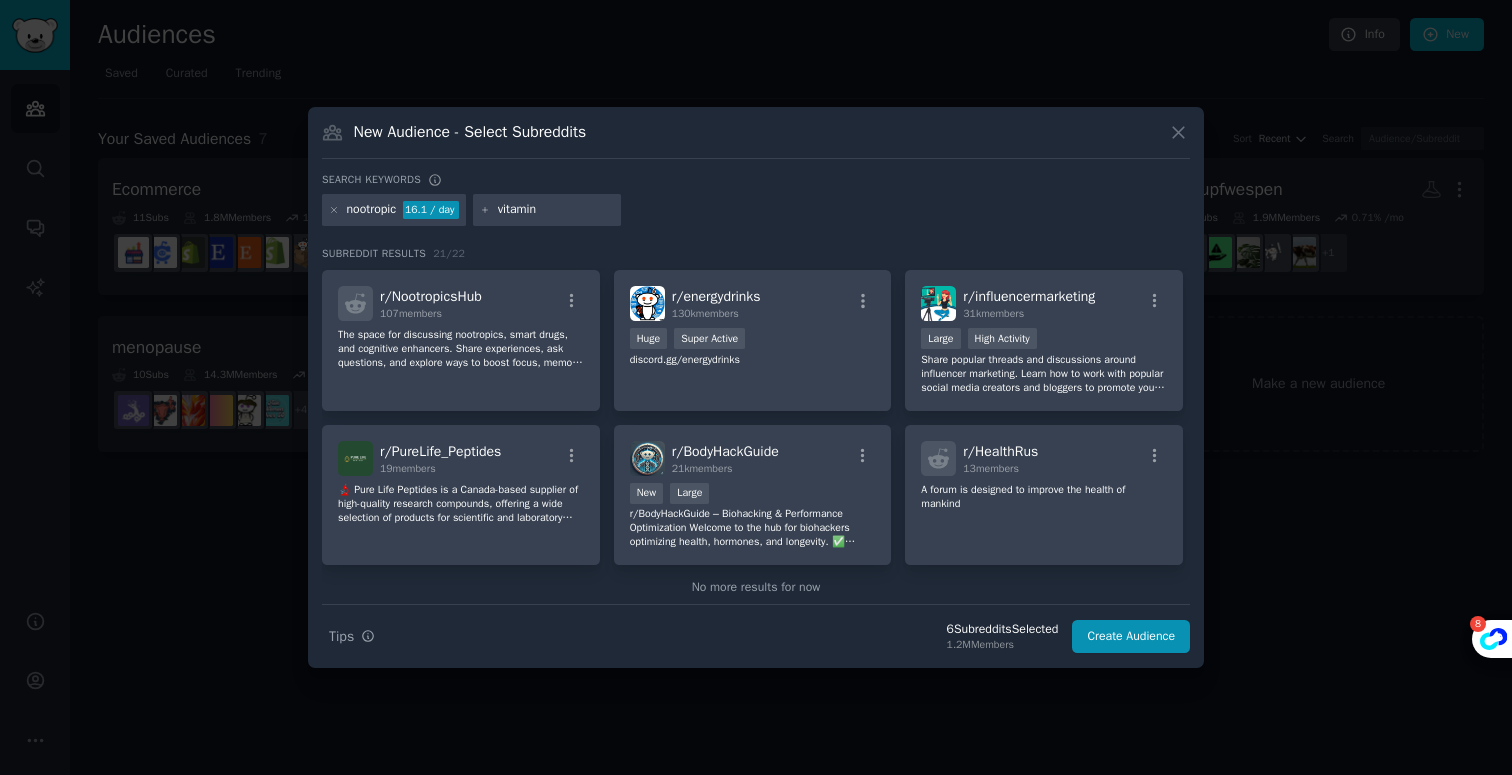 type on "vitamins" 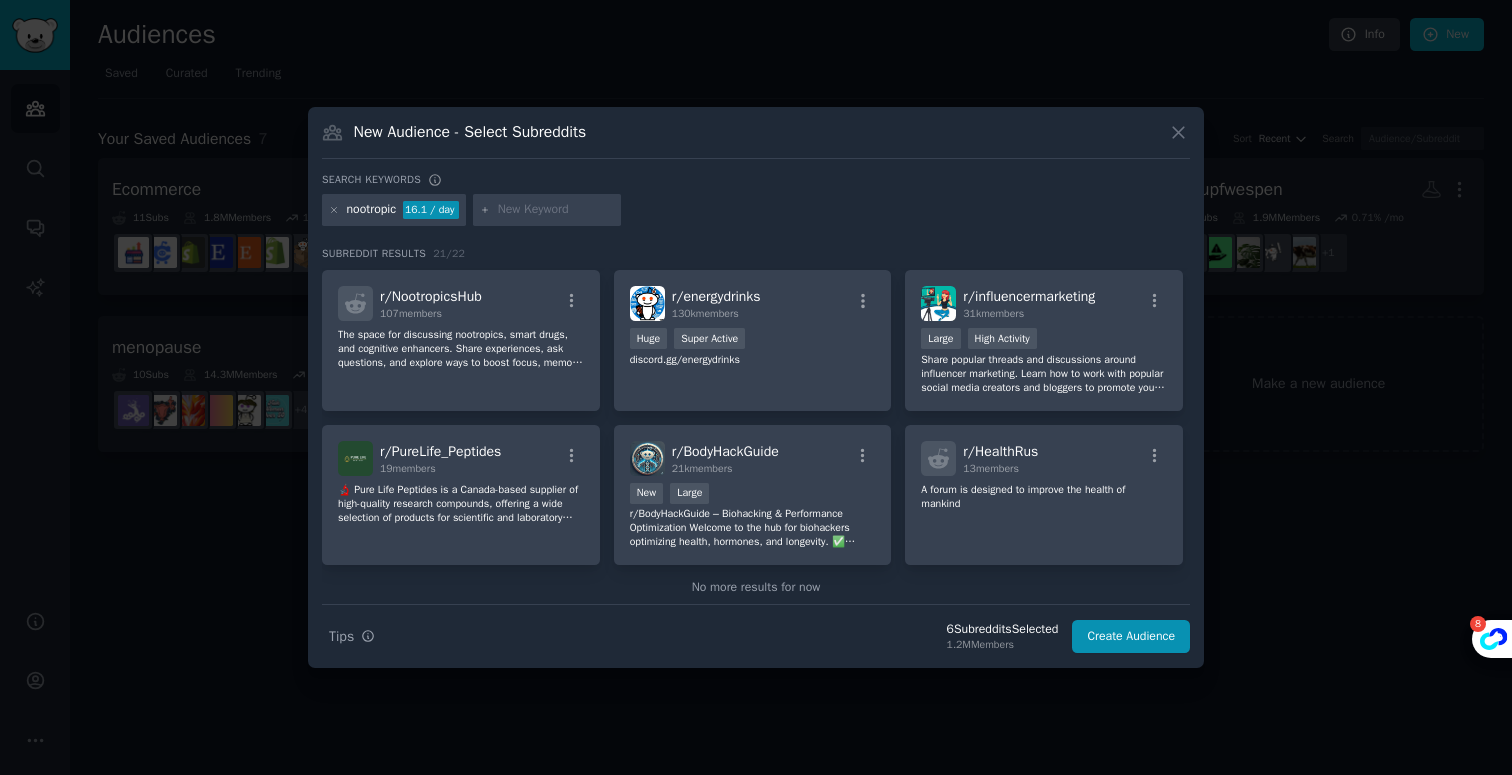 scroll, scrollTop: 0, scrollLeft: 0, axis: both 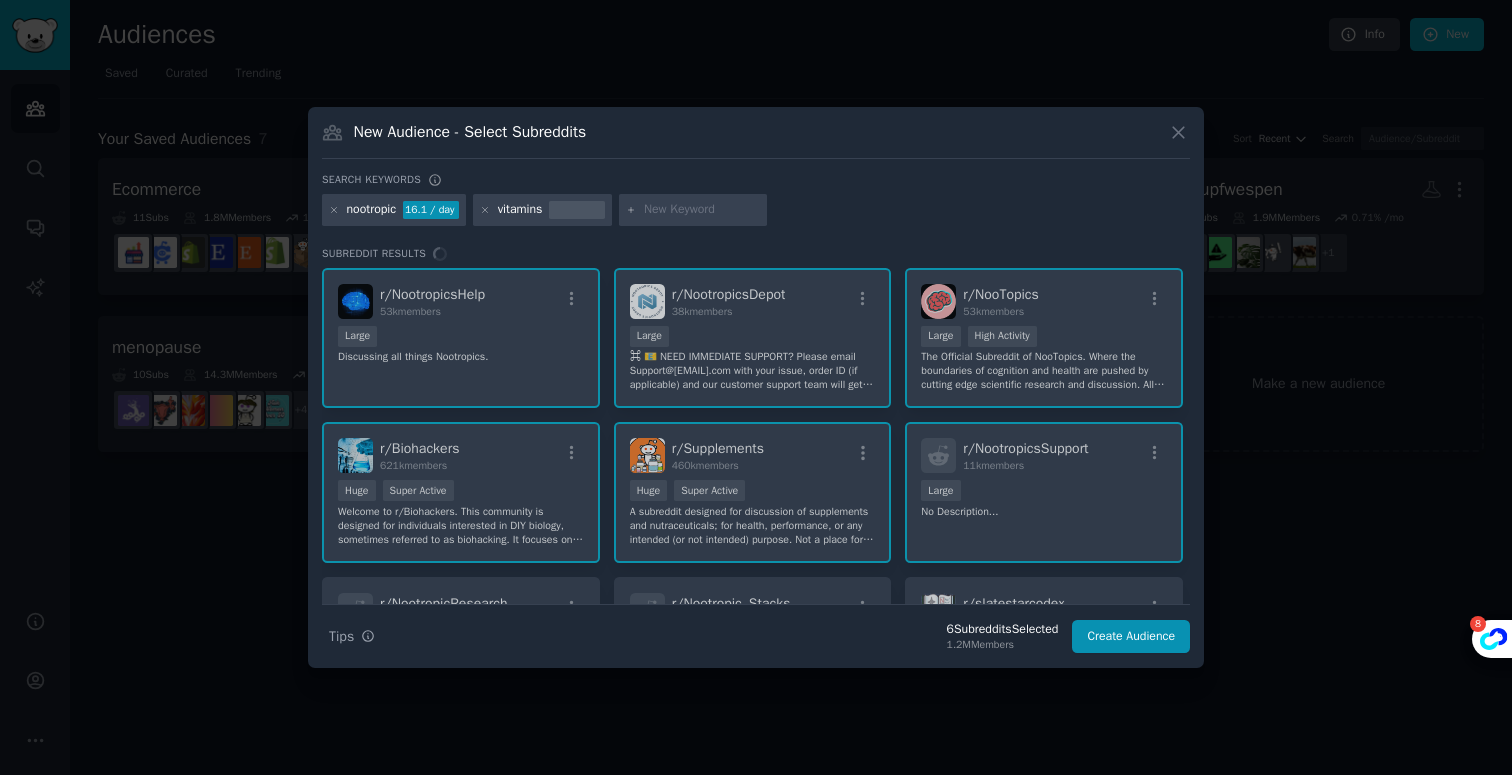 click at bounding box center (702, 210) 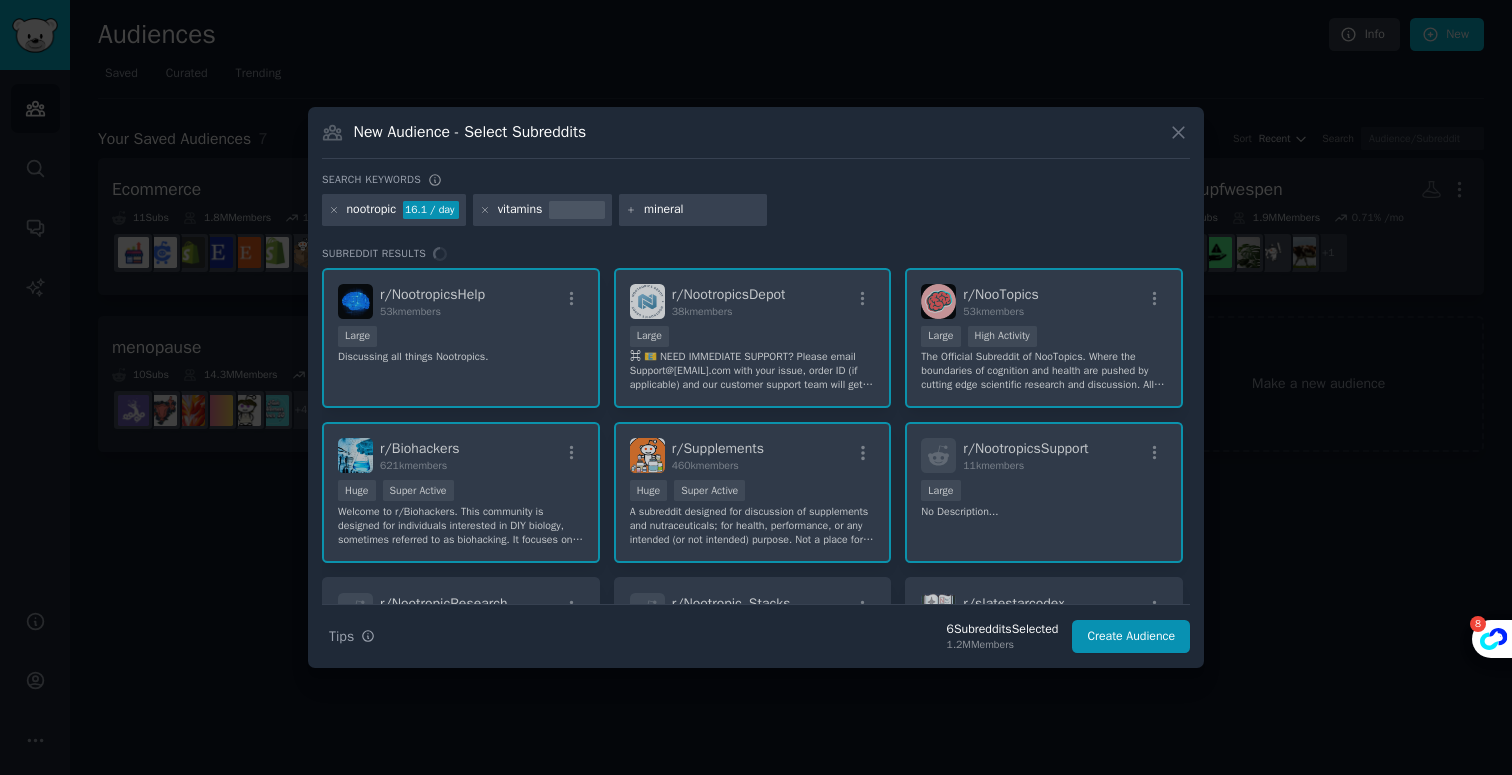 type on "minerals" 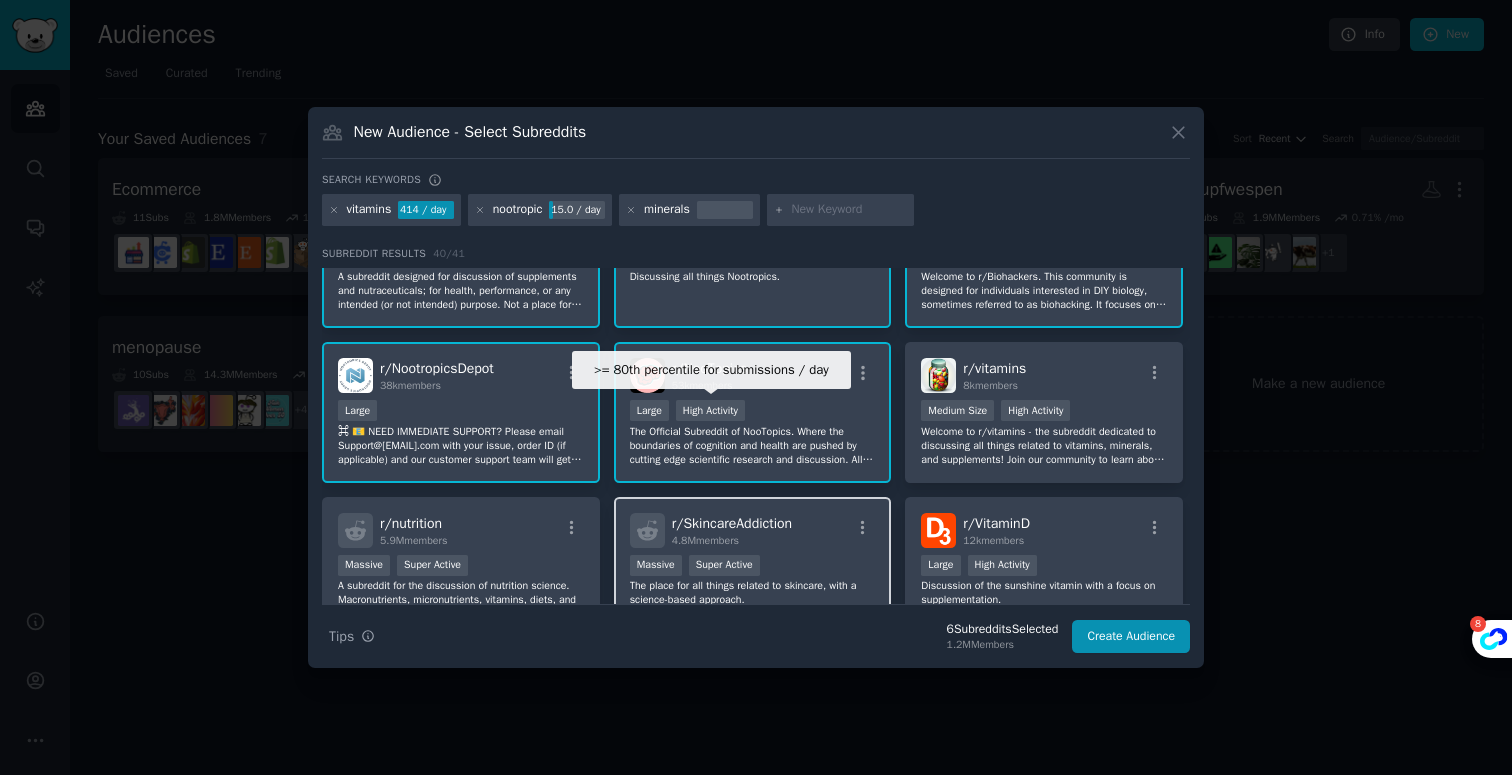 scroll, scrollTop: 75, scrollLeft: 0, axis: vertical 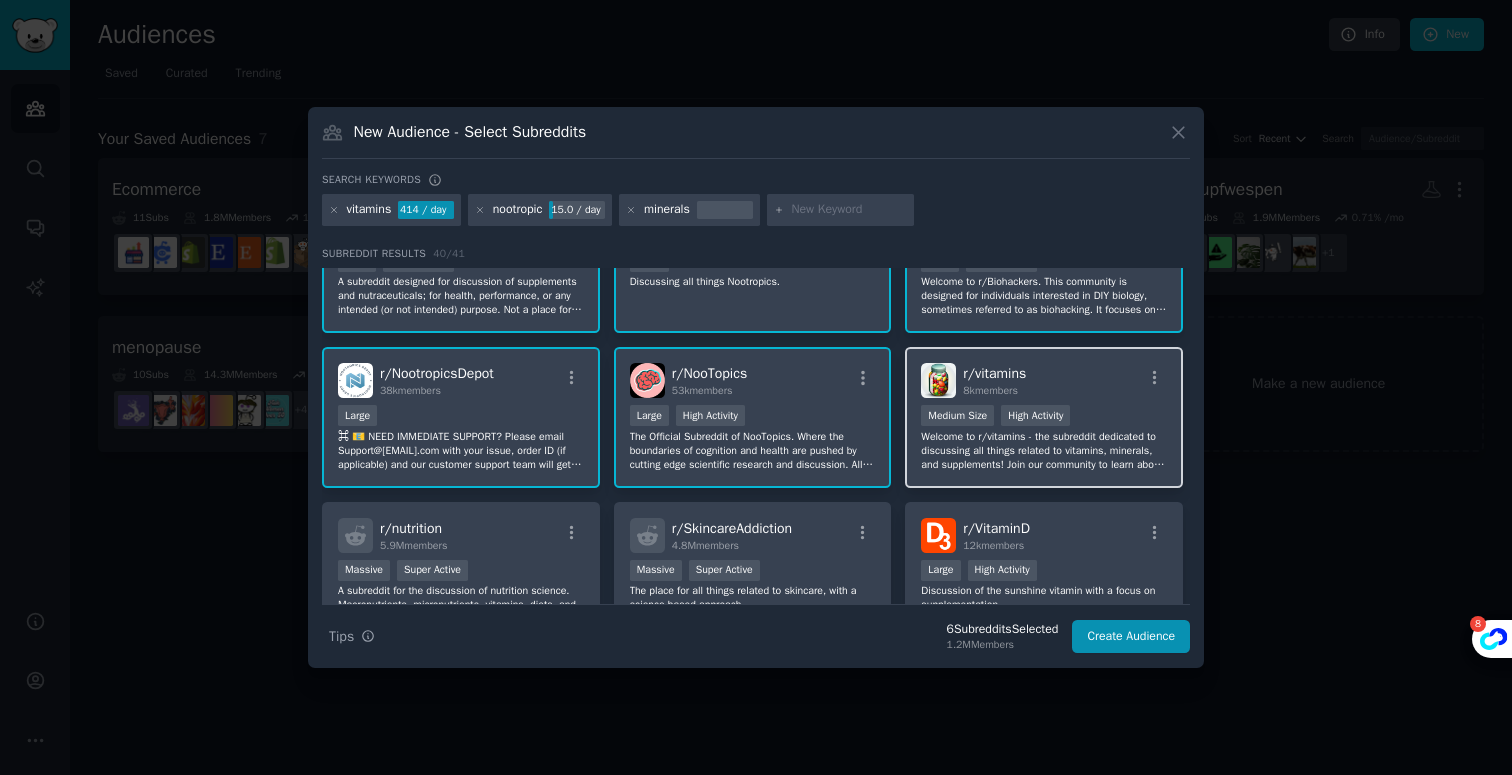 click on "Welcome to r/vitamins - the subreddit dedicated to discussing all things related to vitamins, minerals, and supplements! Join our community to learn about the latest research, share experiences, and ask questions. From discussing popular vitamins like Vitamin C and D to exploring the effects of lesser-known supplements, our community is here to help you make informed decisions about your health. Please note that we are not a substitute for professional medical care. Consult your doctor." at bounding box center [1044, 451] 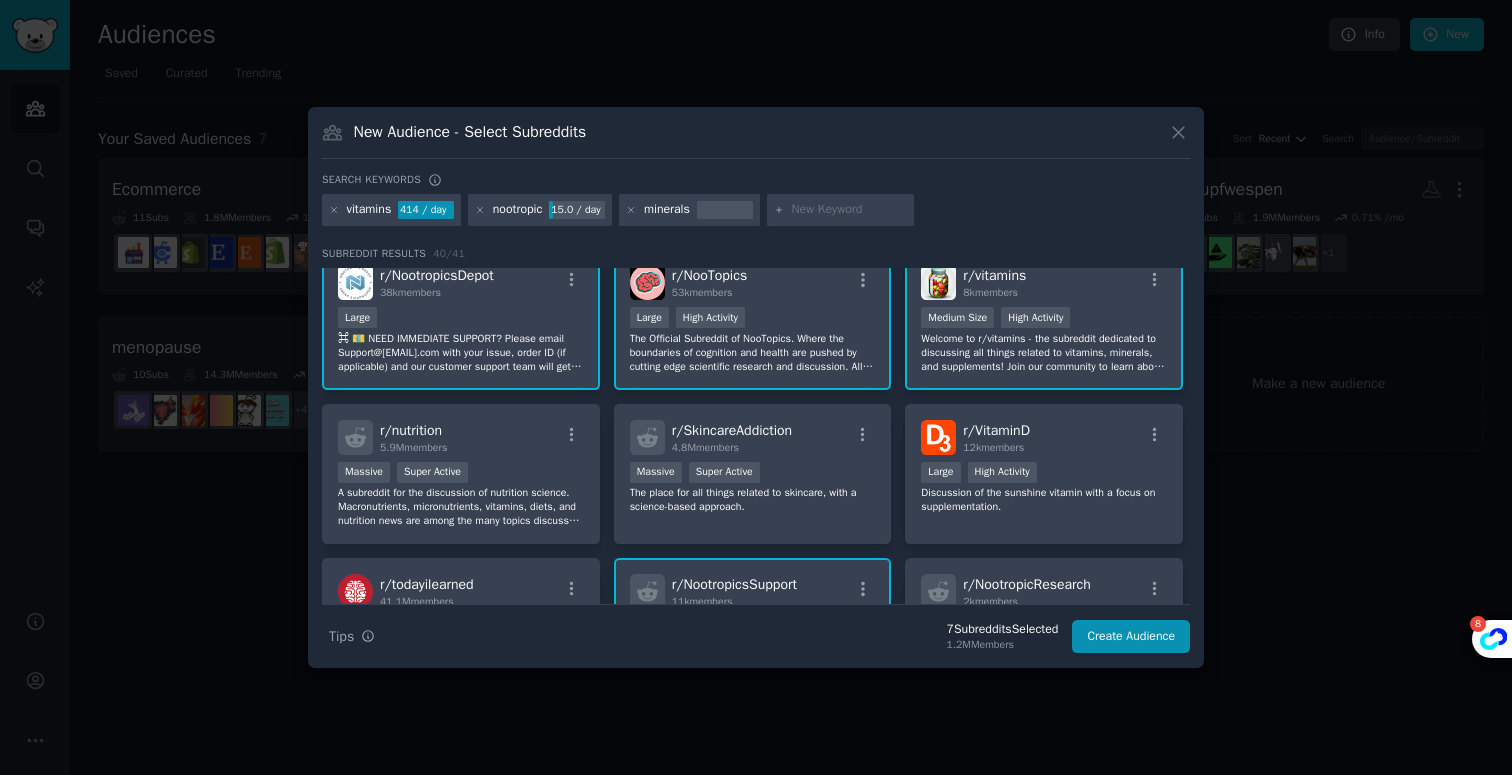 scroll, scrollTop: 220, scrollLeft: 0, axis: vertical 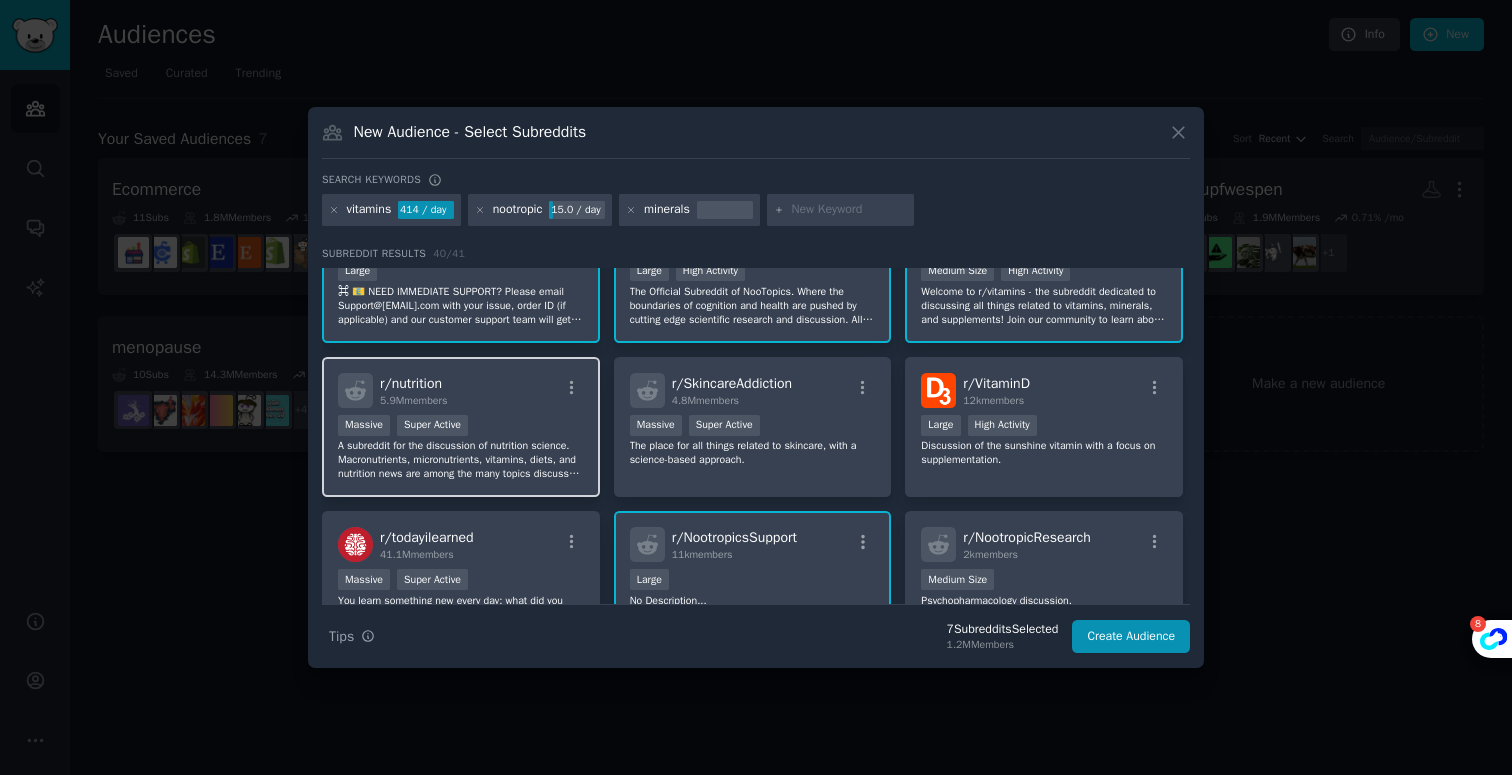 click on "A subreddit for the discussion of nutrition science. Macronutrients, micronutrients, vitamins, diets, and nutrition news are among the many topics discussed.
Civil discourse is required." at bounding box center [461, 460] 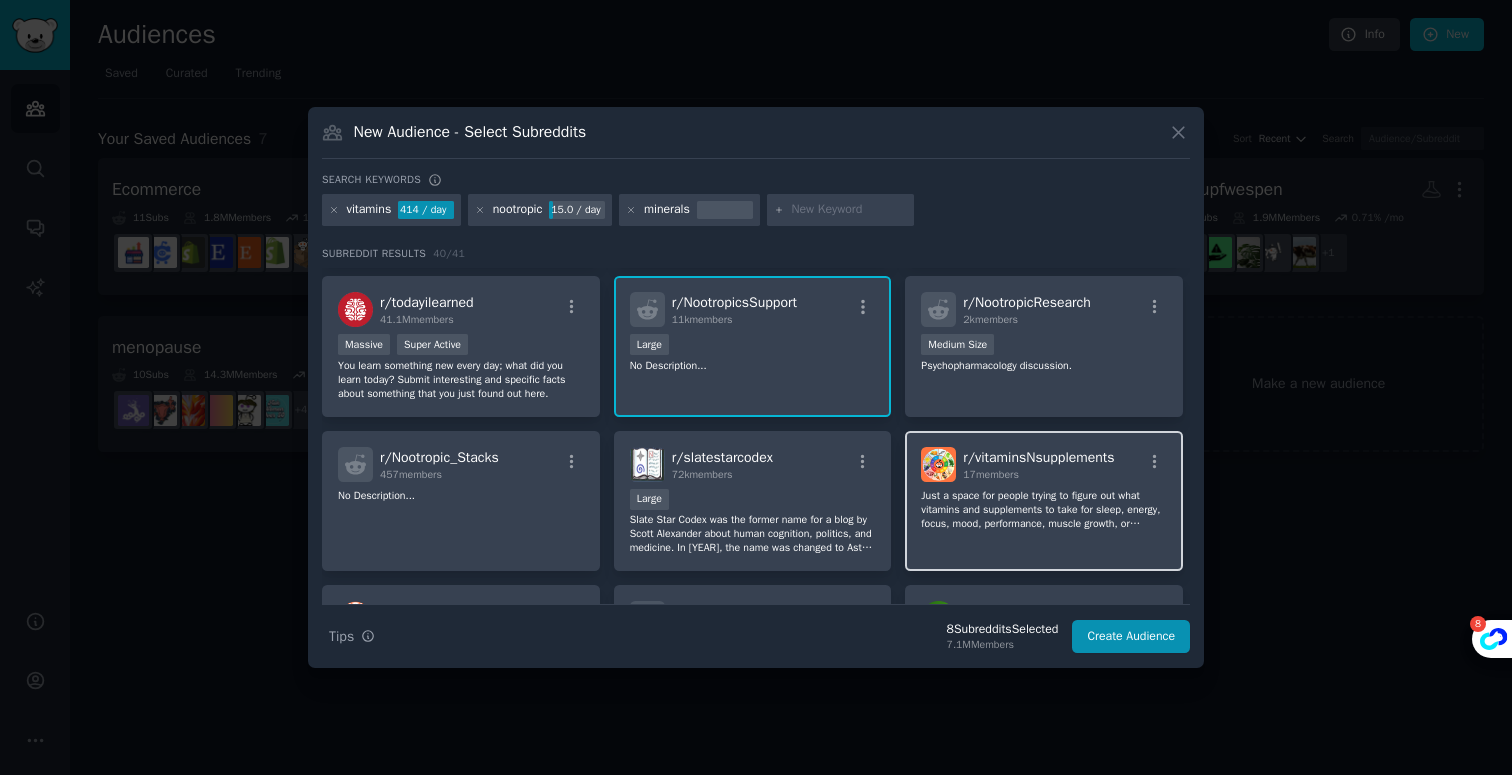 scroll, scrollTop: 685, scrollLeft: 0, axis: vertical 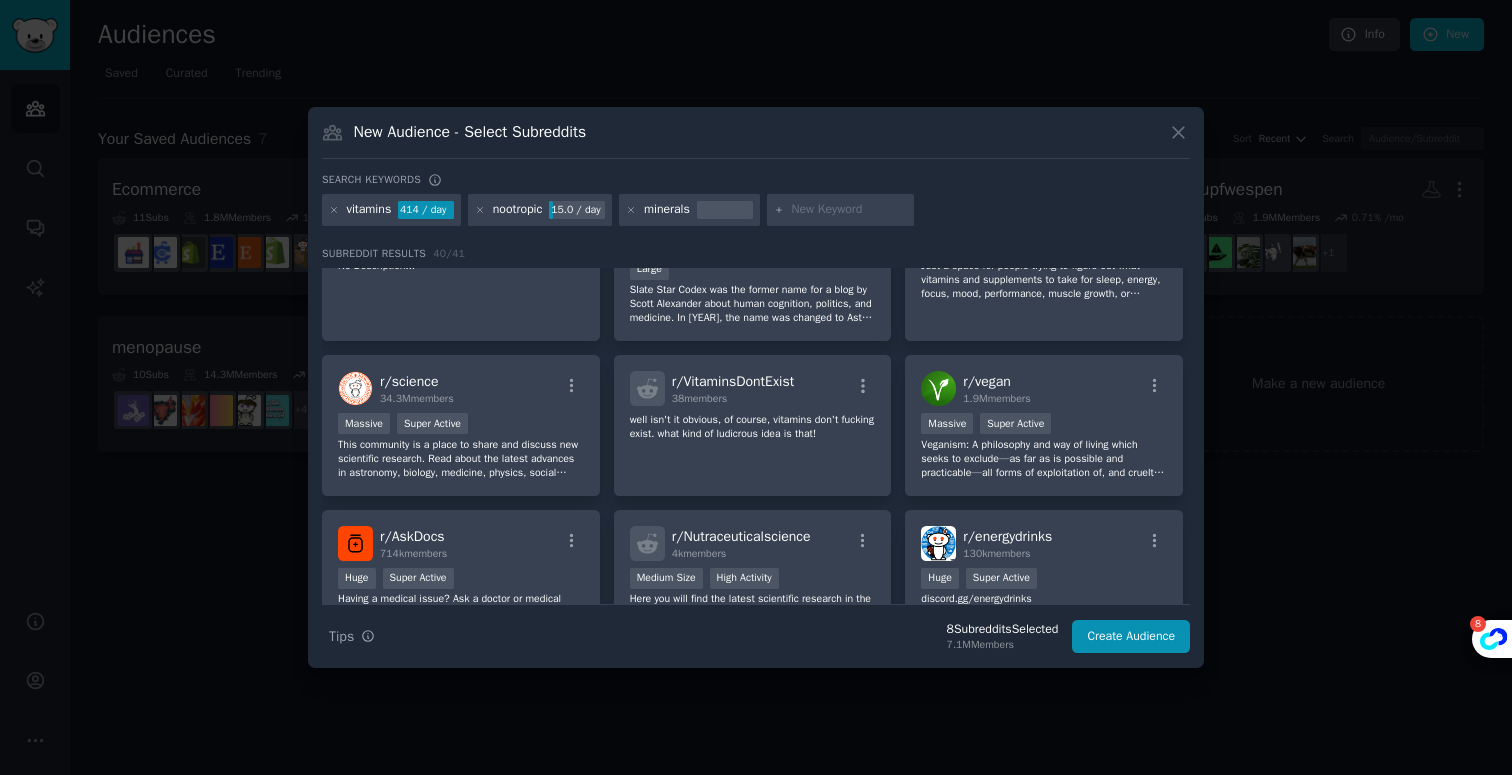 click at bounding box center (841, 210) 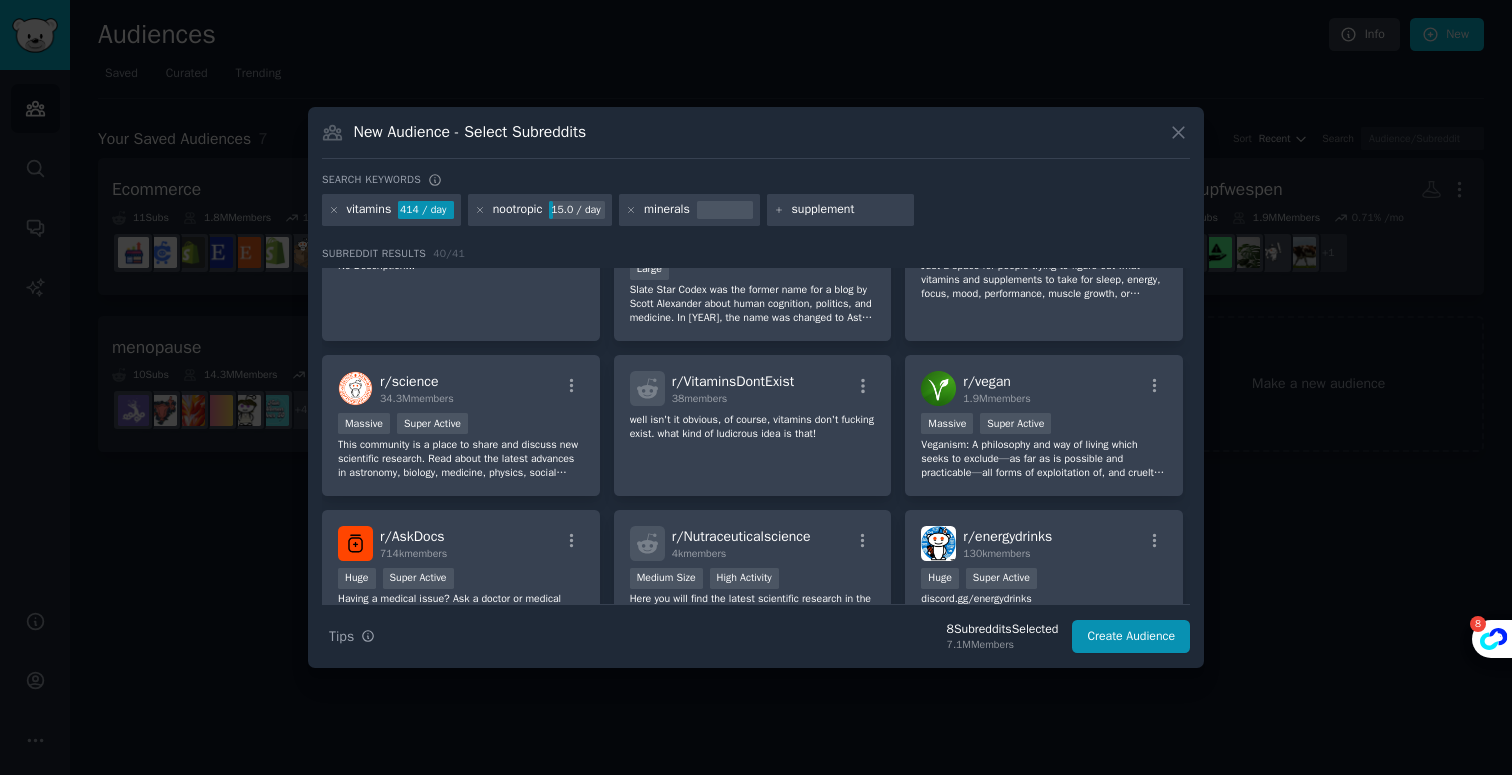 type on "supplements" 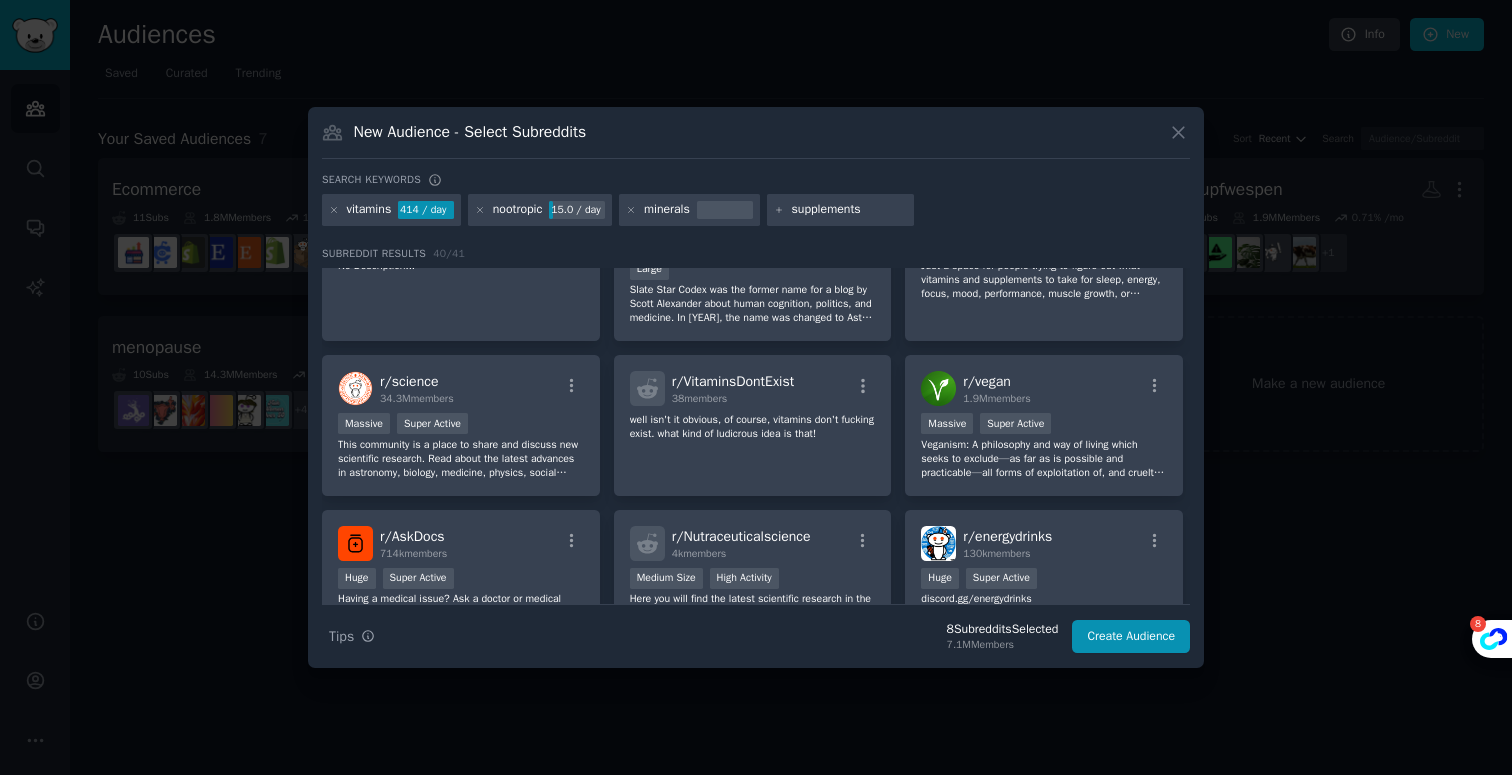 type 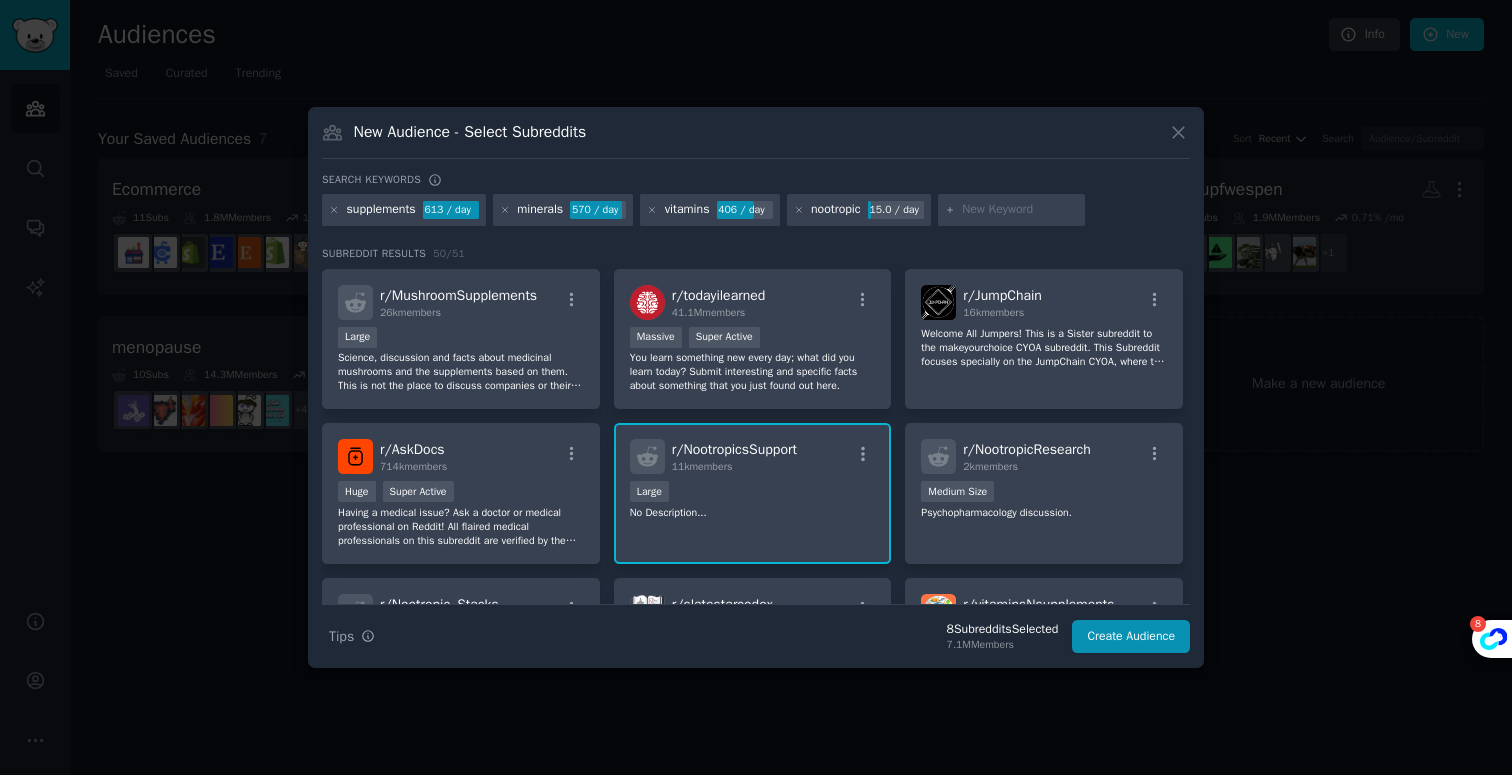 scroll, scrollTop: 595, scrollLeft: 0, axis: vertical 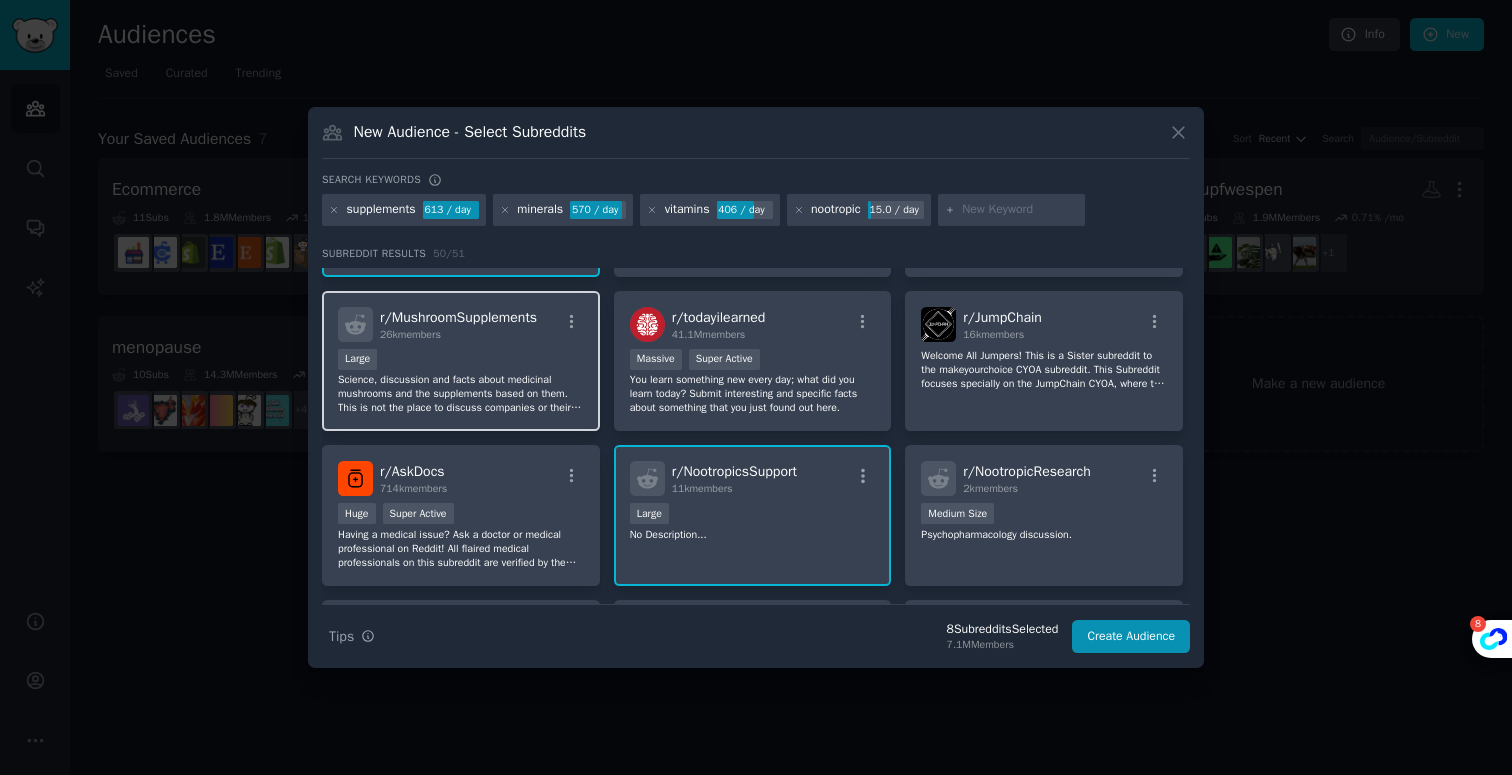 click on "Science, discussion and facts about medicinal mushrooms and the supplements based on them.
This is not the place to discuss companies or their customer service, but discussing their products: YES!
The emphasis is on objective facts - what makes a supplement worth buying (quality markers), and what to look out for (marketing tricks) ?
This sub is not affiliated with a brand or organization. Spamming or brand promotion is not allowed." at bounding box center [461, 394] 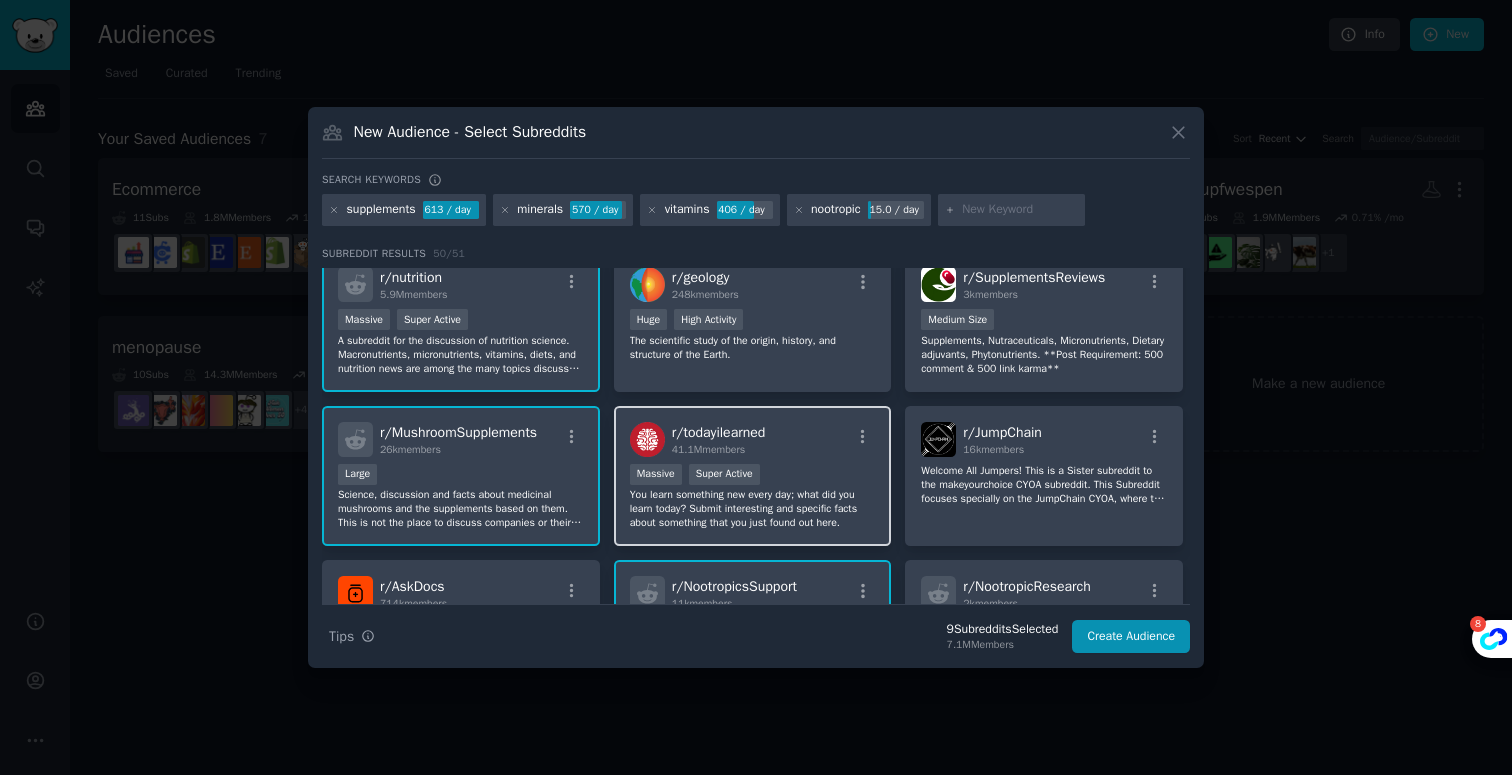 scroll, scrollTop: 471, scrollLeft: 0, axis: vertical 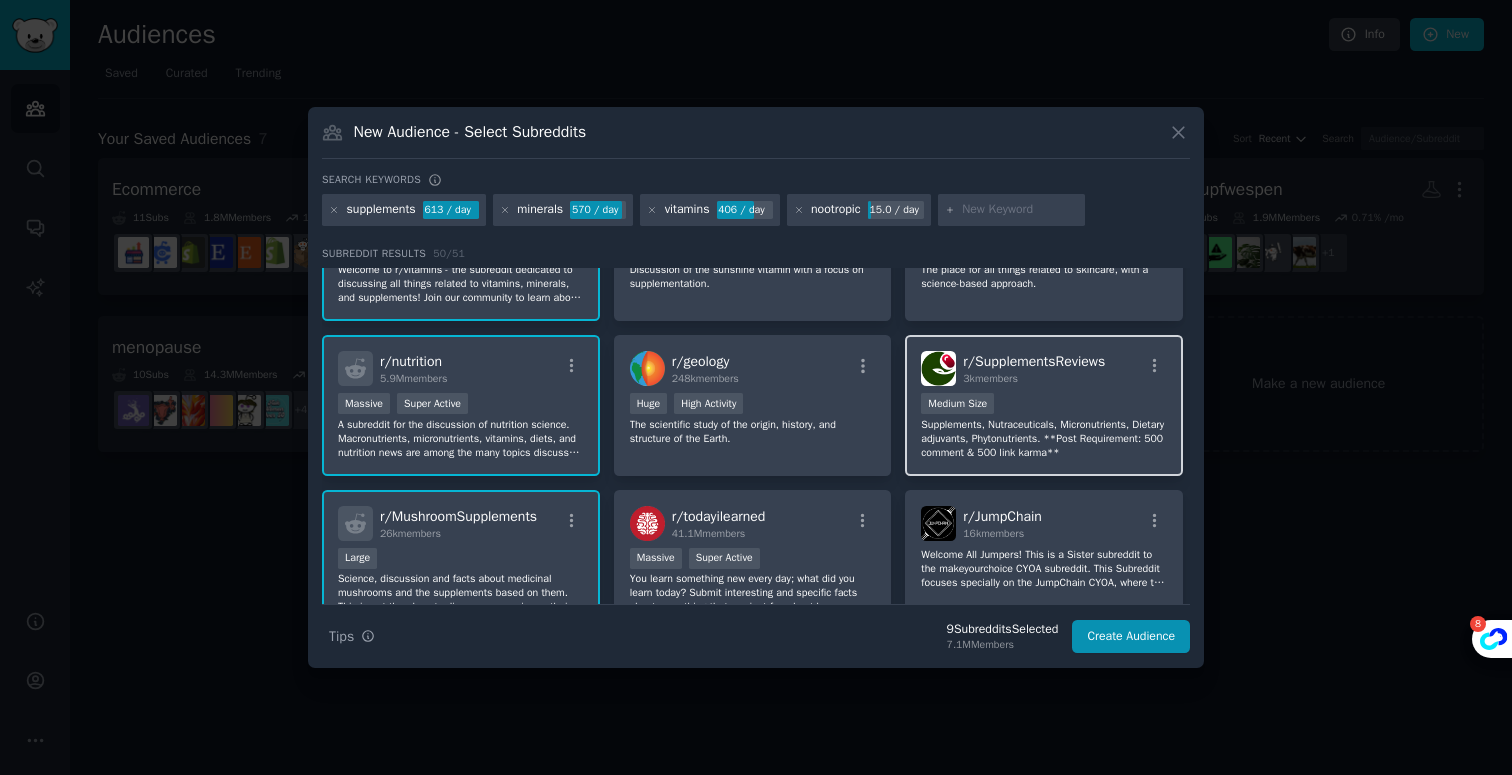 click on "Supplements, Nutraceuticals, Micronutrients, Dietary adjuvants, Phytonutrients. **Post Requirement: 500 comment & 500 link karma**" at bounding box center (1044, 439) 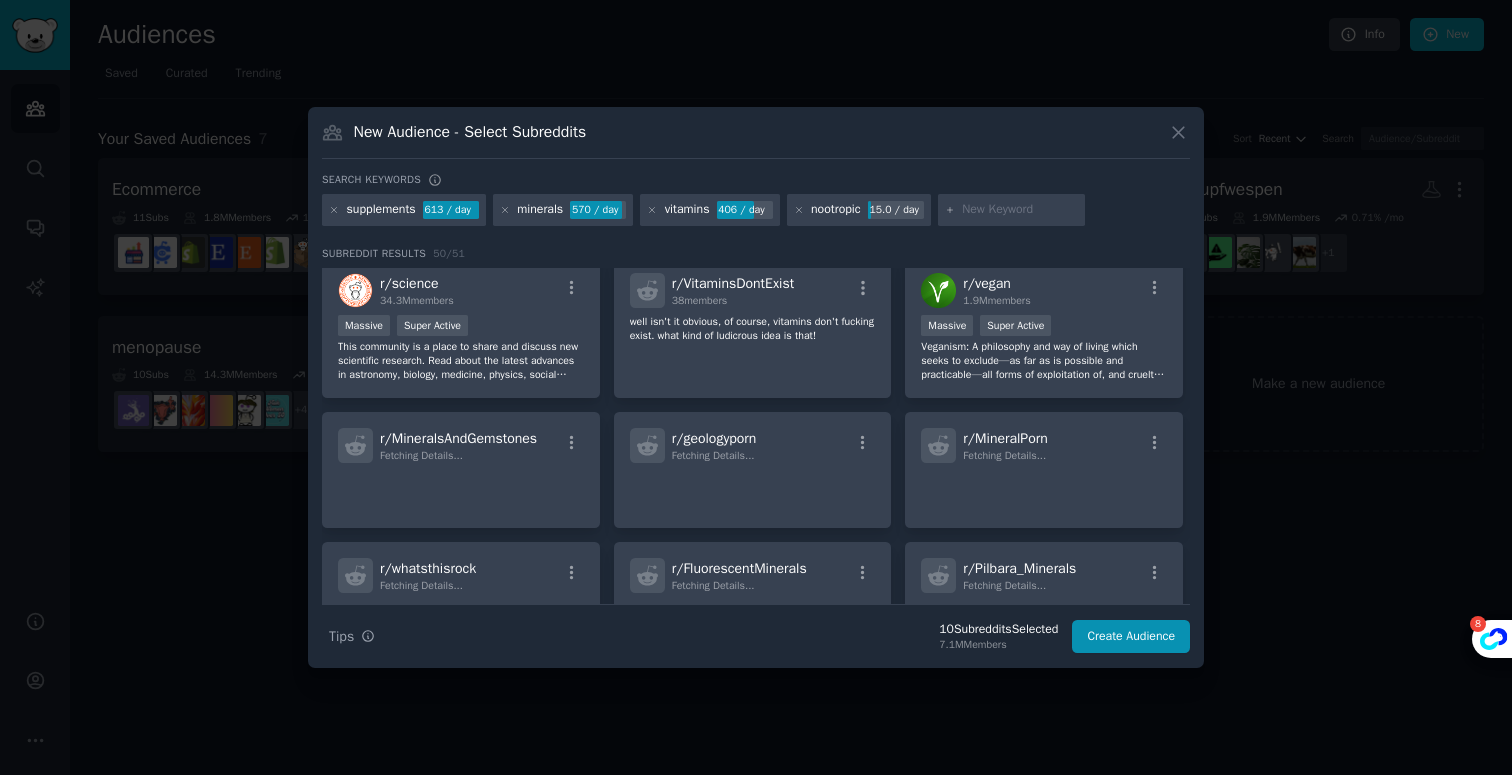 scroll, scrollTop: 1173, scrollLeft: 0, axis: vertical 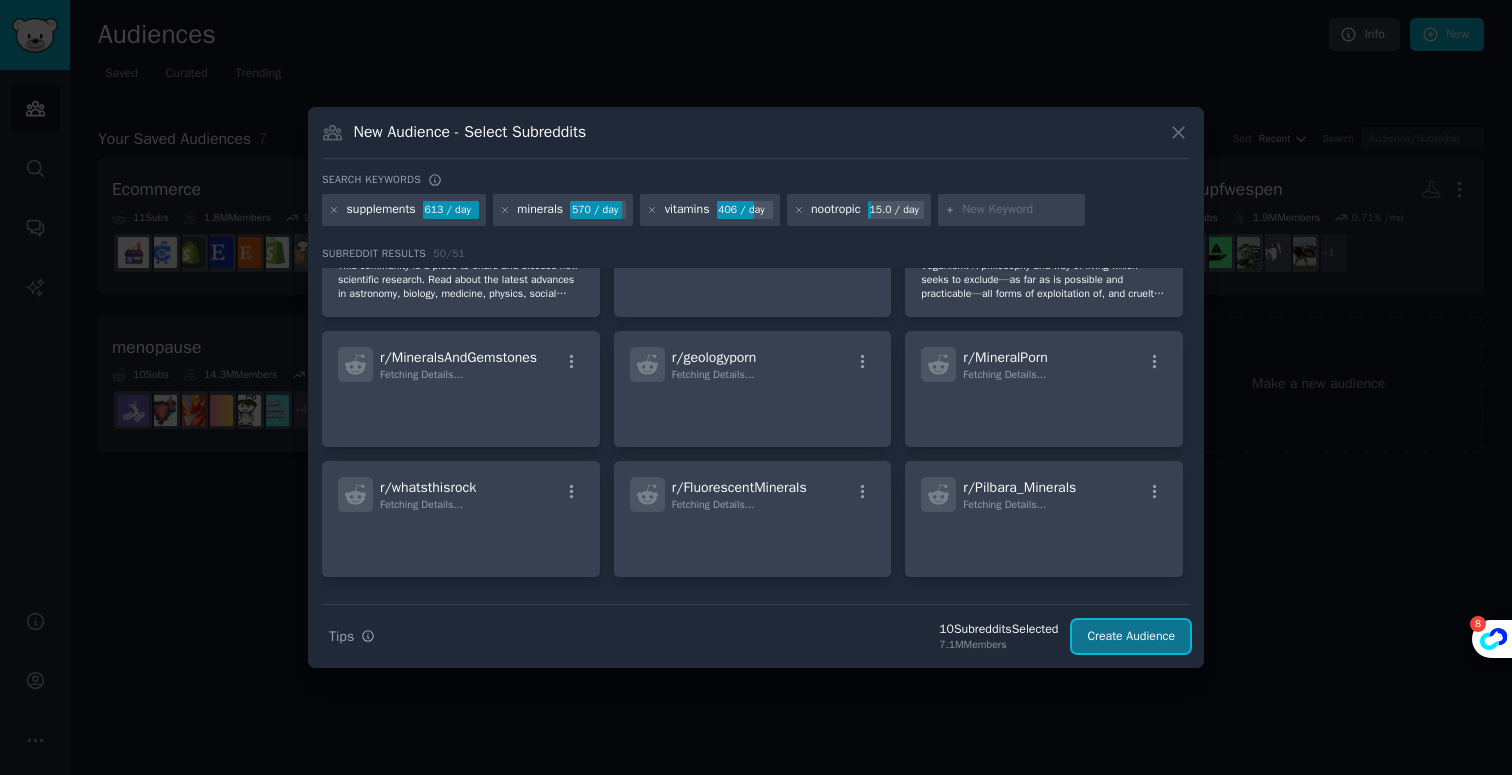 click on "Create Audience" at bounding box center [1131, 637] 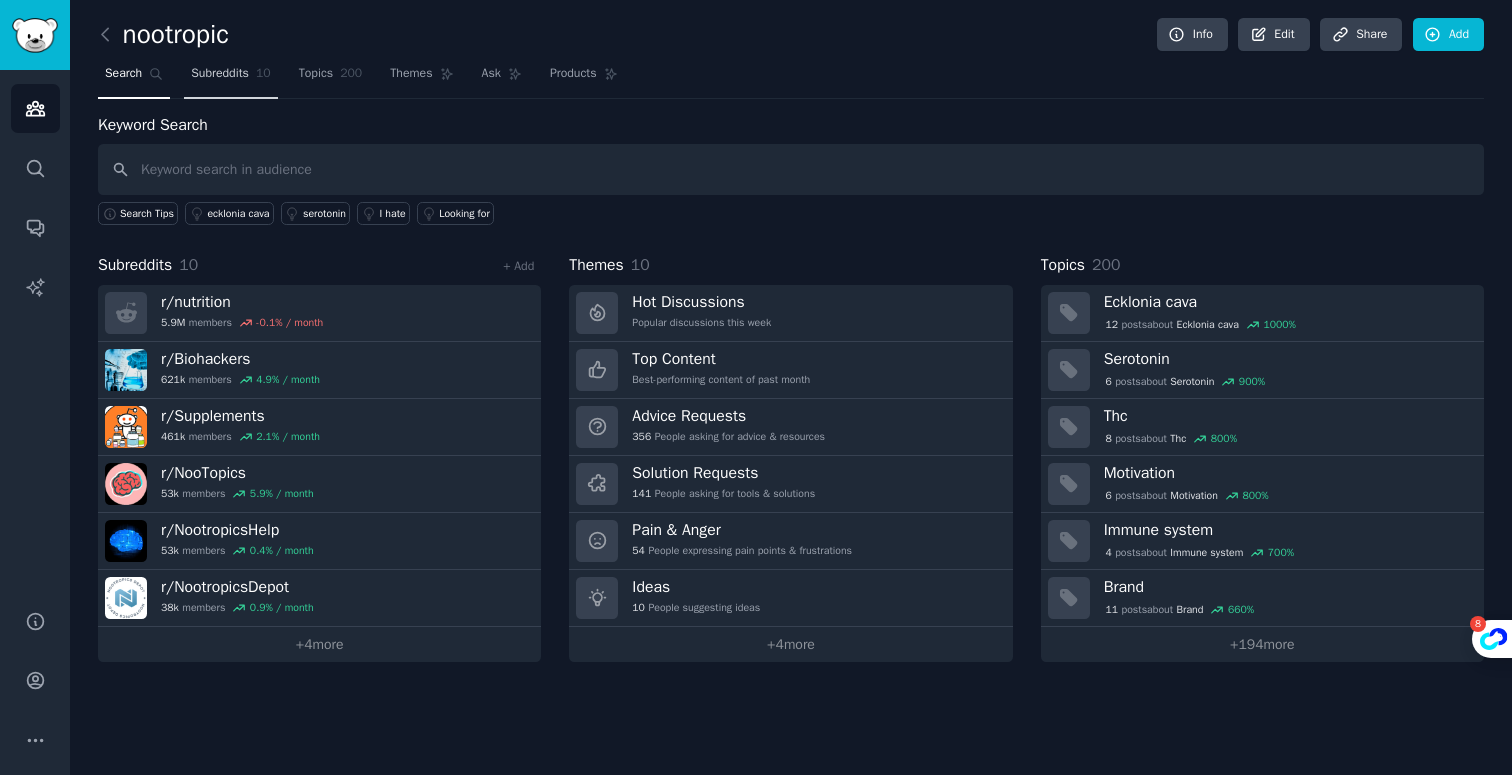click on "Subreddits" at bounding box center [220, 74] 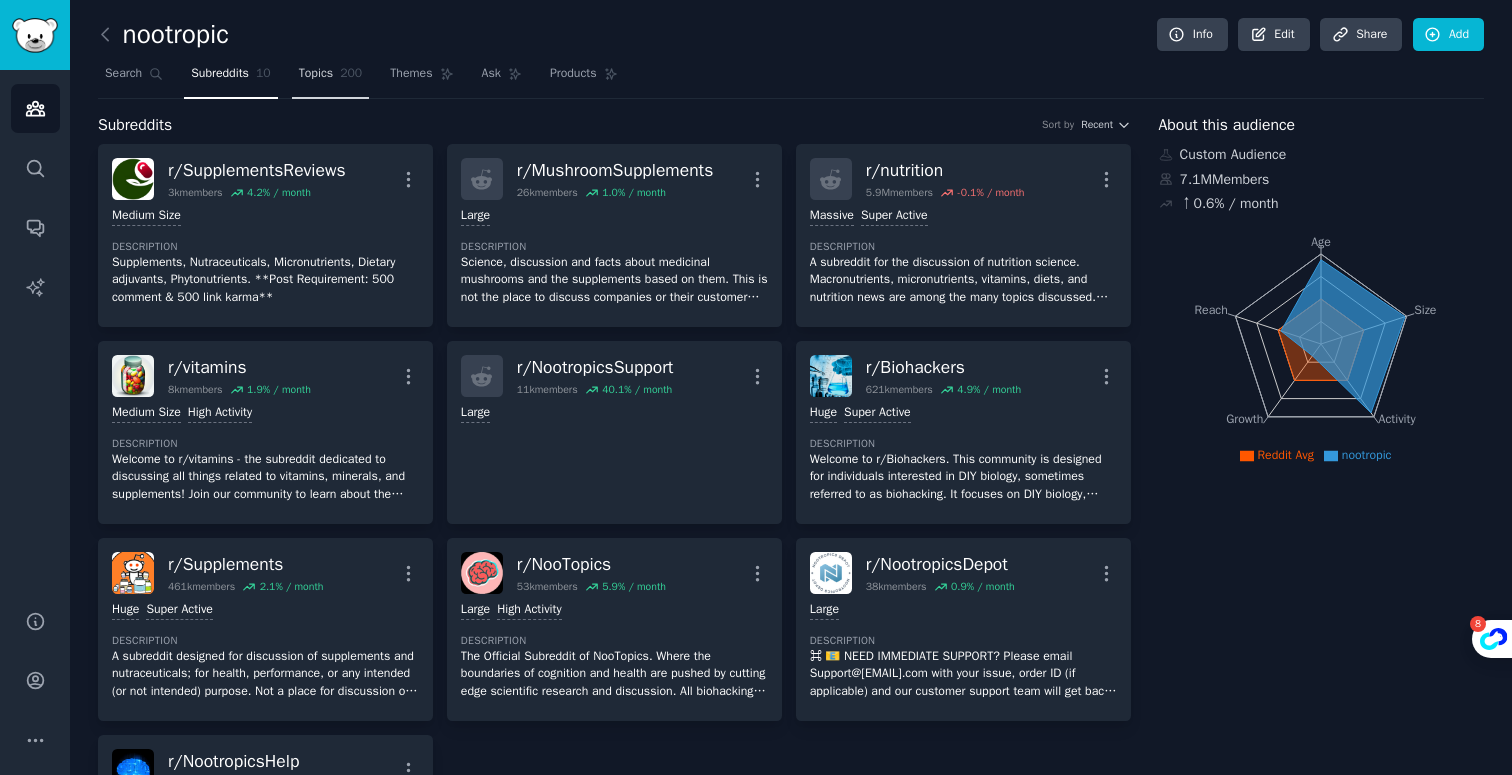 click on "Topics 200" at bounding box center (331, 78) 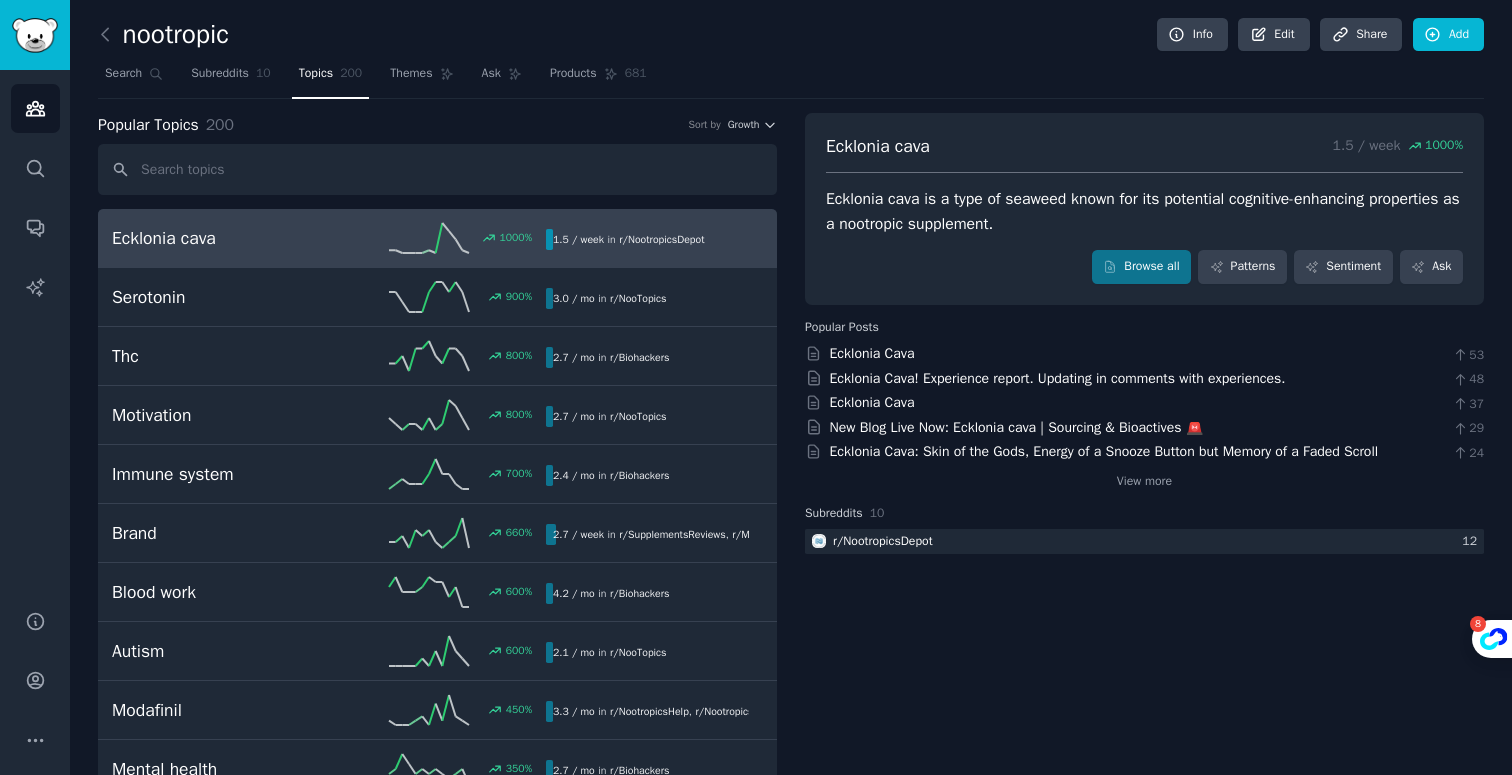 click on "Ecklonia cava" at bounding box center [220, 238] 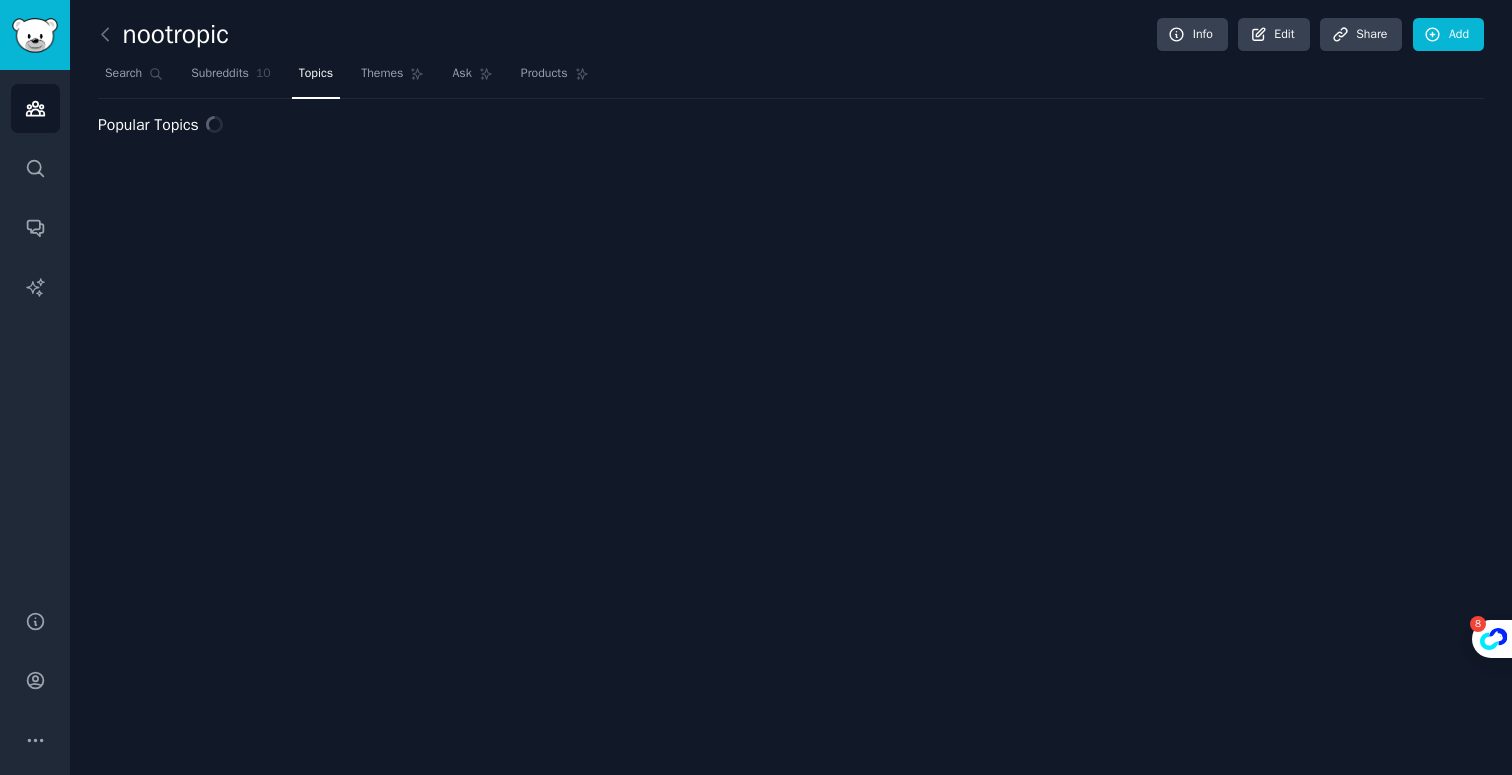 scroll, scrollTop: 0, scrollLeft: 0, axis: both 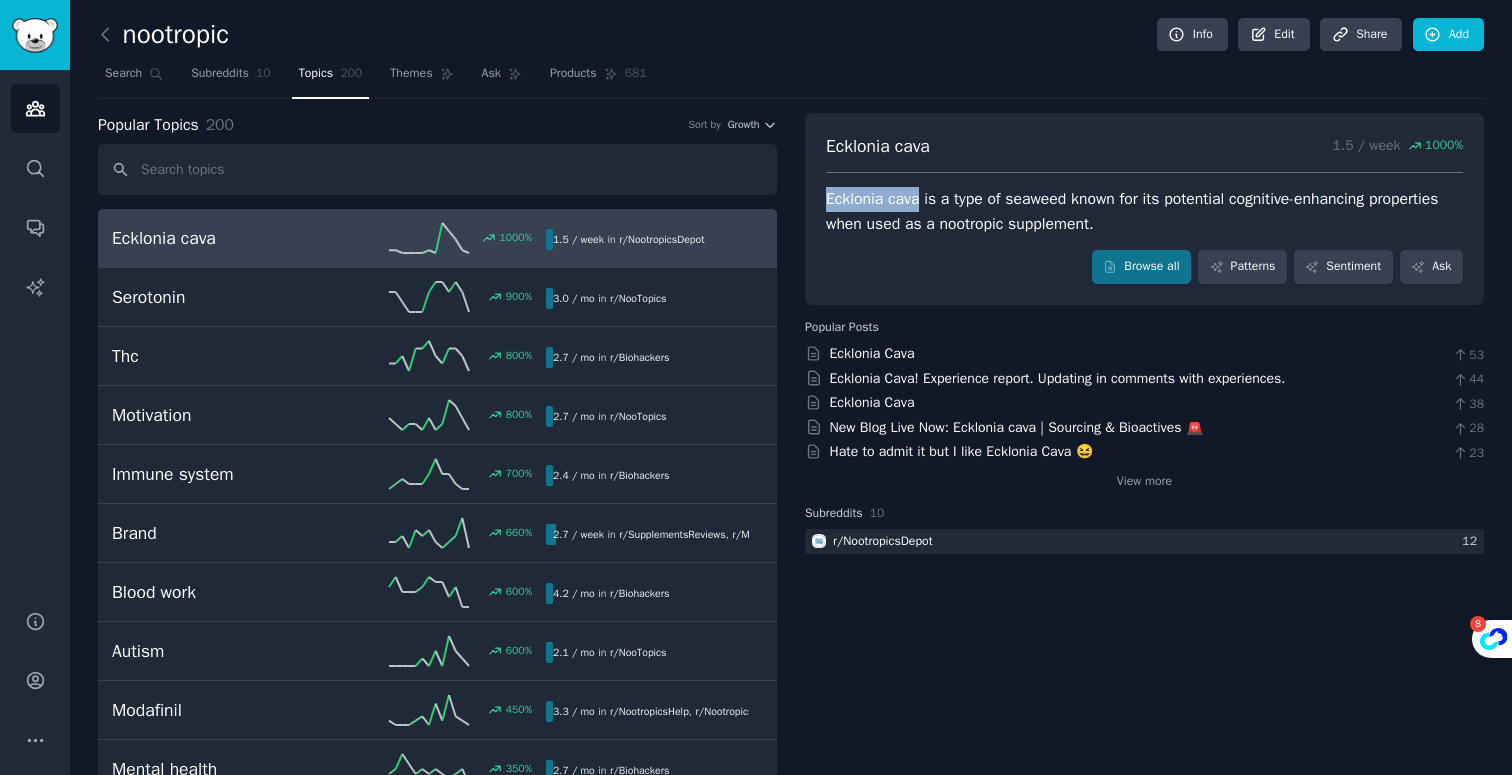 drag, startPoint x: 824, startPoint y: 199, endPoint x: 920, endPoint y: 196, distance: 96.04687 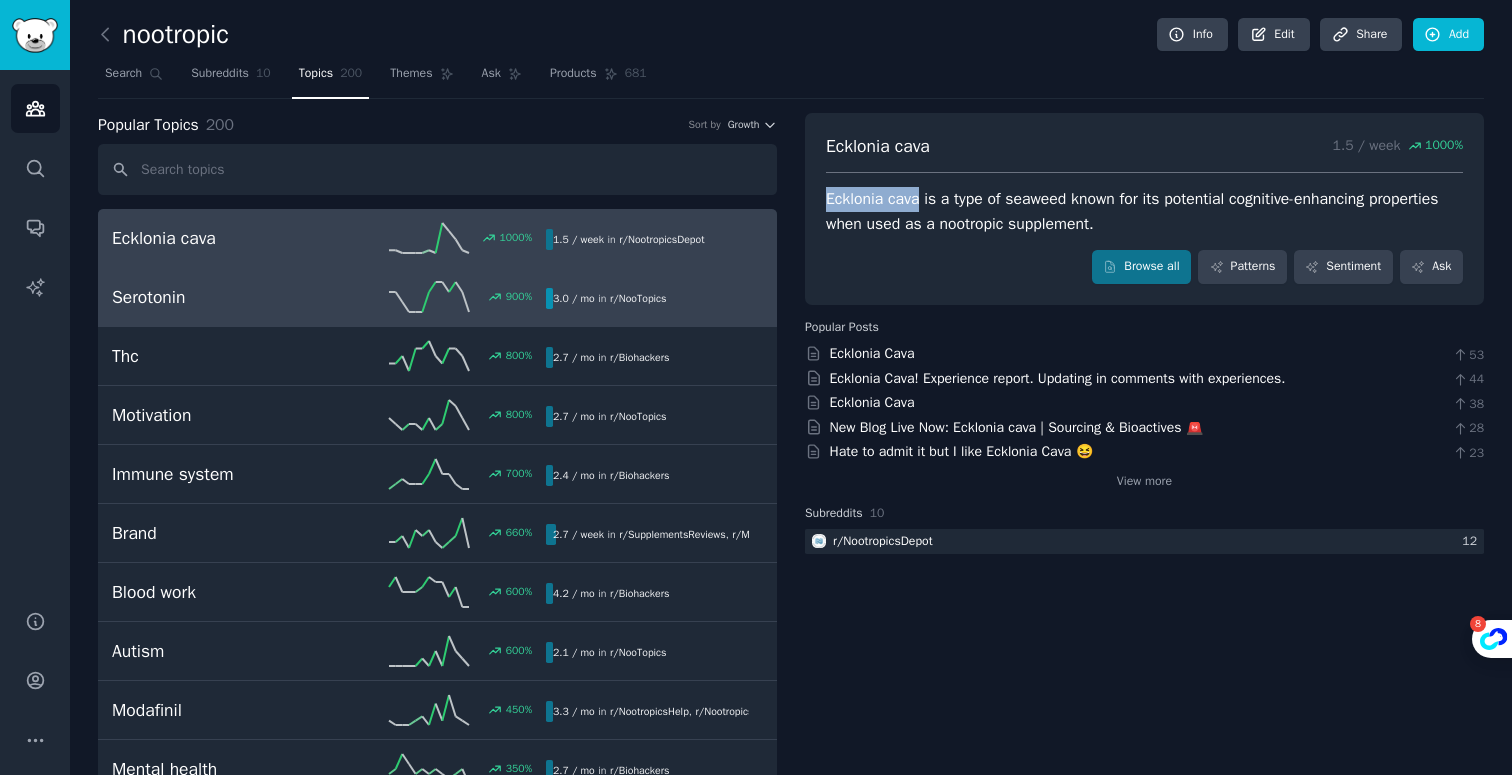 click on "Serotonin" at bounding box center (220, 297) 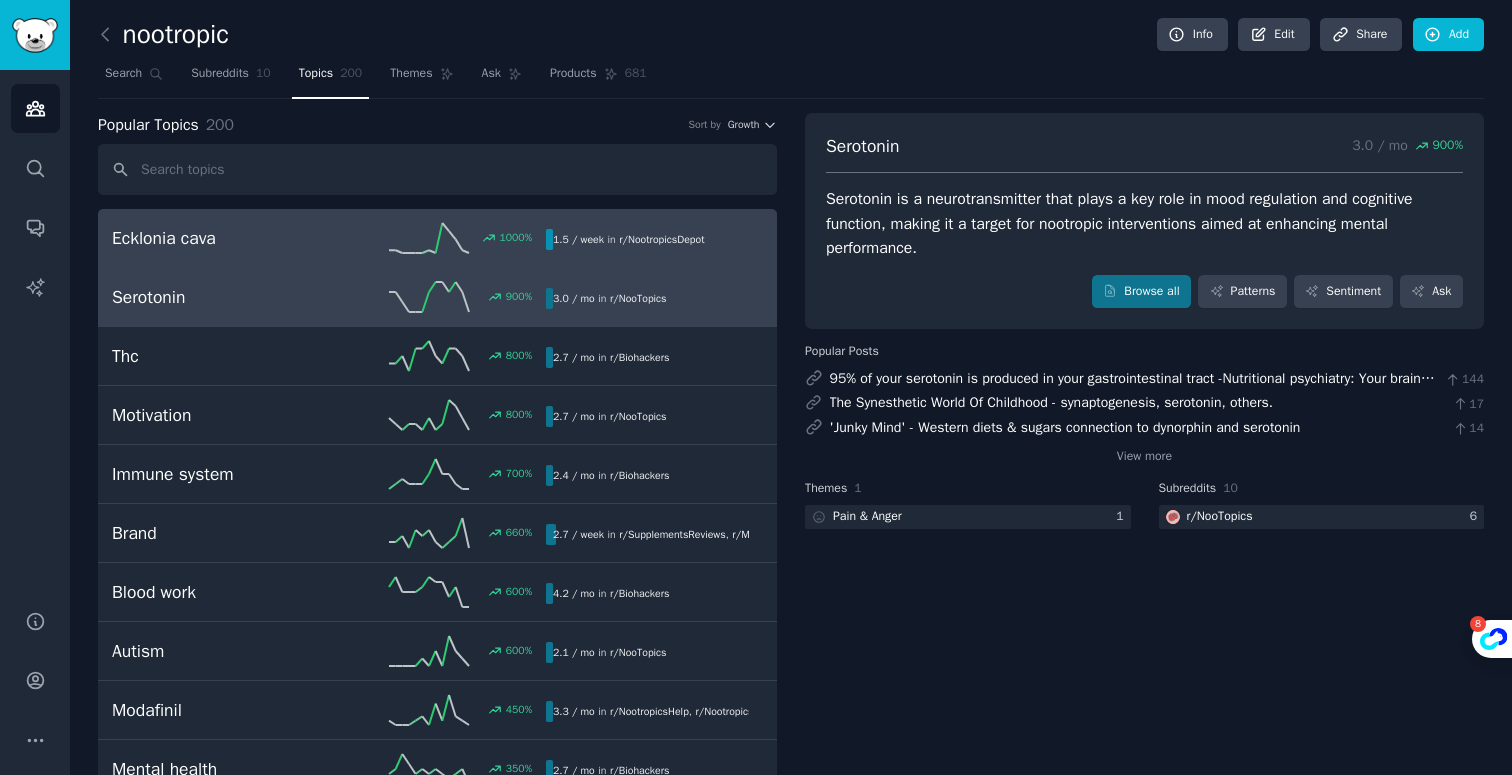 click on "Ecklonia cava" at bounding box center [220, 238] 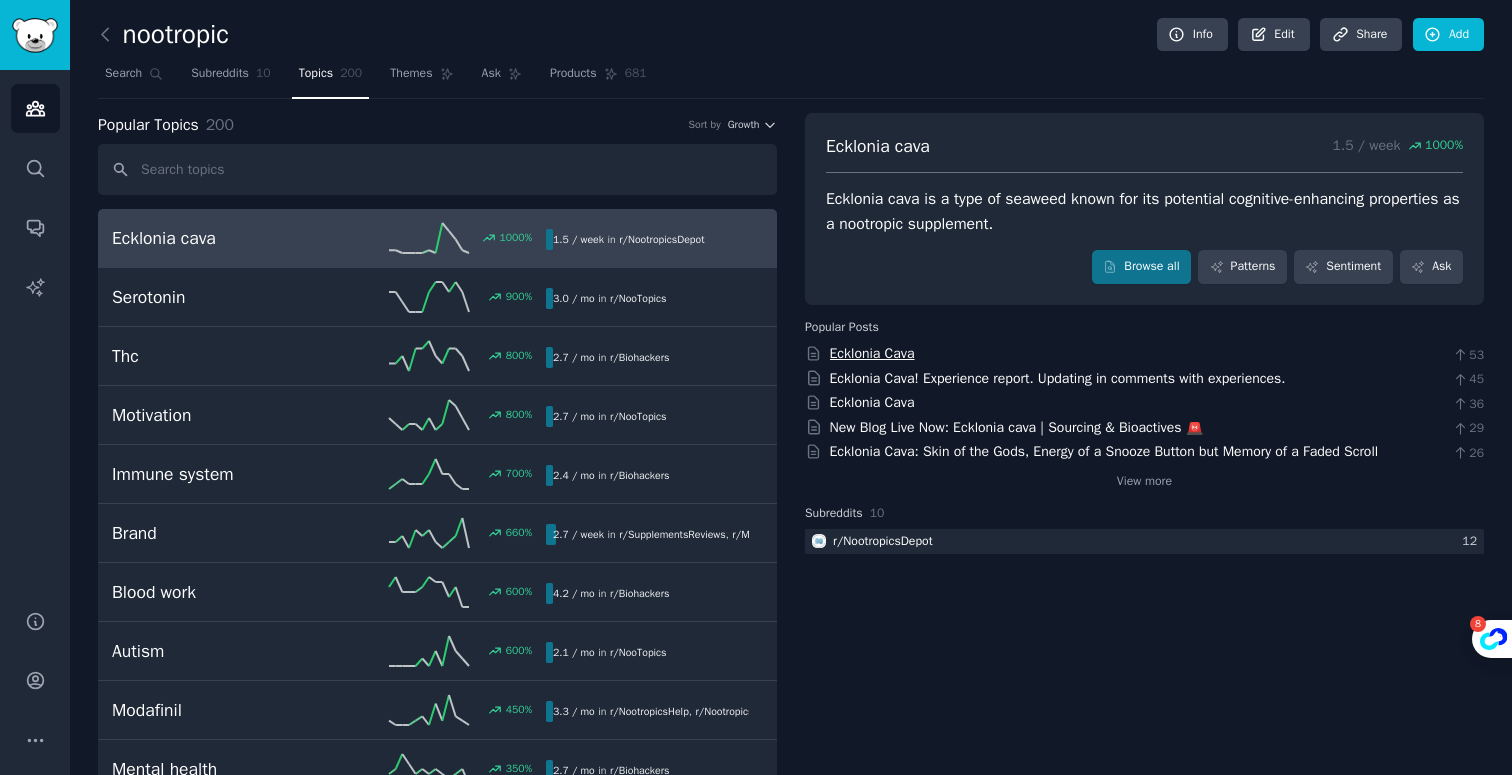 click on "Ecklonia Cava" at bounding box center [872, 353] 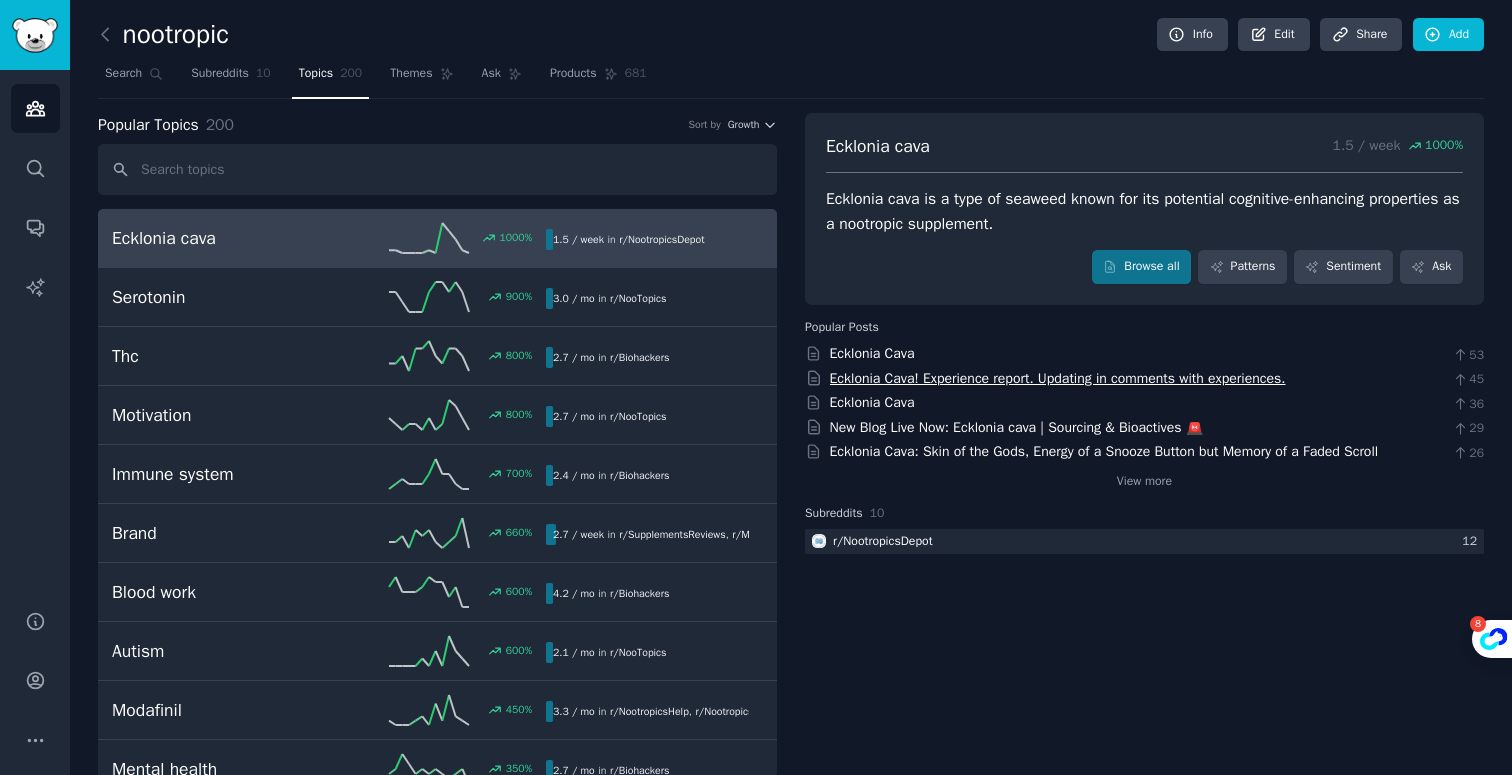 click on "Ecklonia Cava! Experience report. Updating in comments with experiences." at bounding box center (1058, 378) 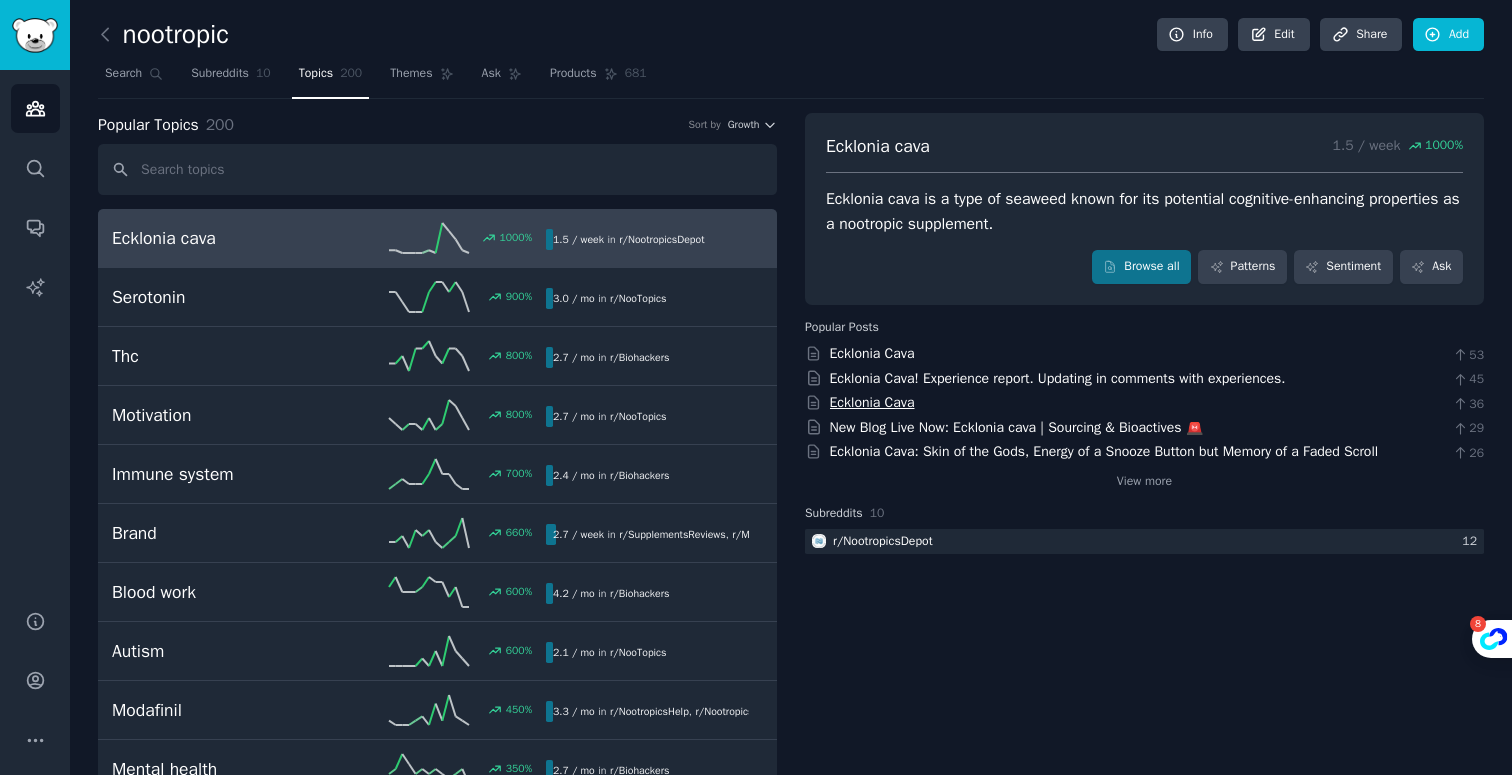 click on "Ecklonia Cava" at bounding box center (872, 402) 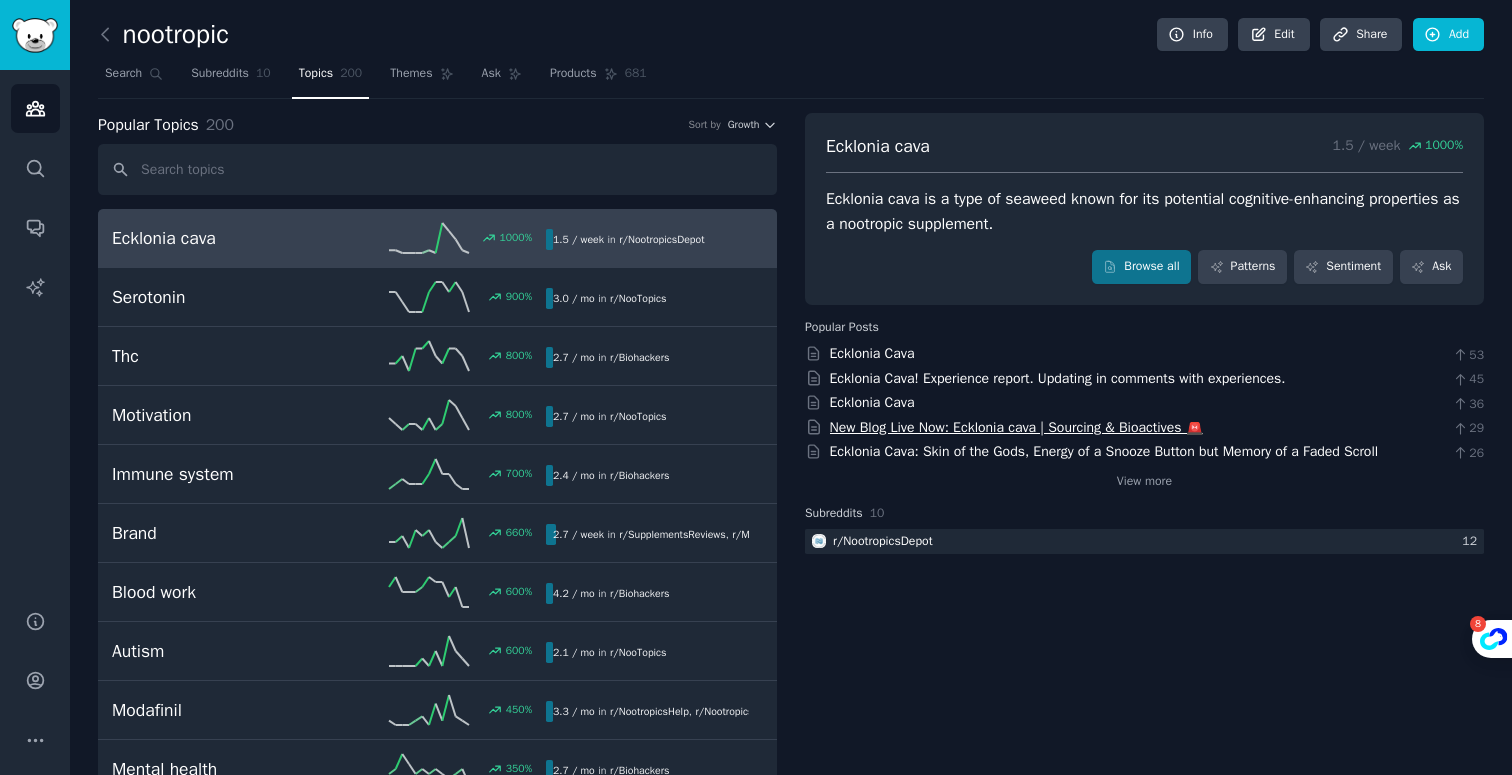 click on "New Blog Live Now: Ecklonia cava | Sourcing & Bioactives 🚨" at bounding box center (1016, 427) 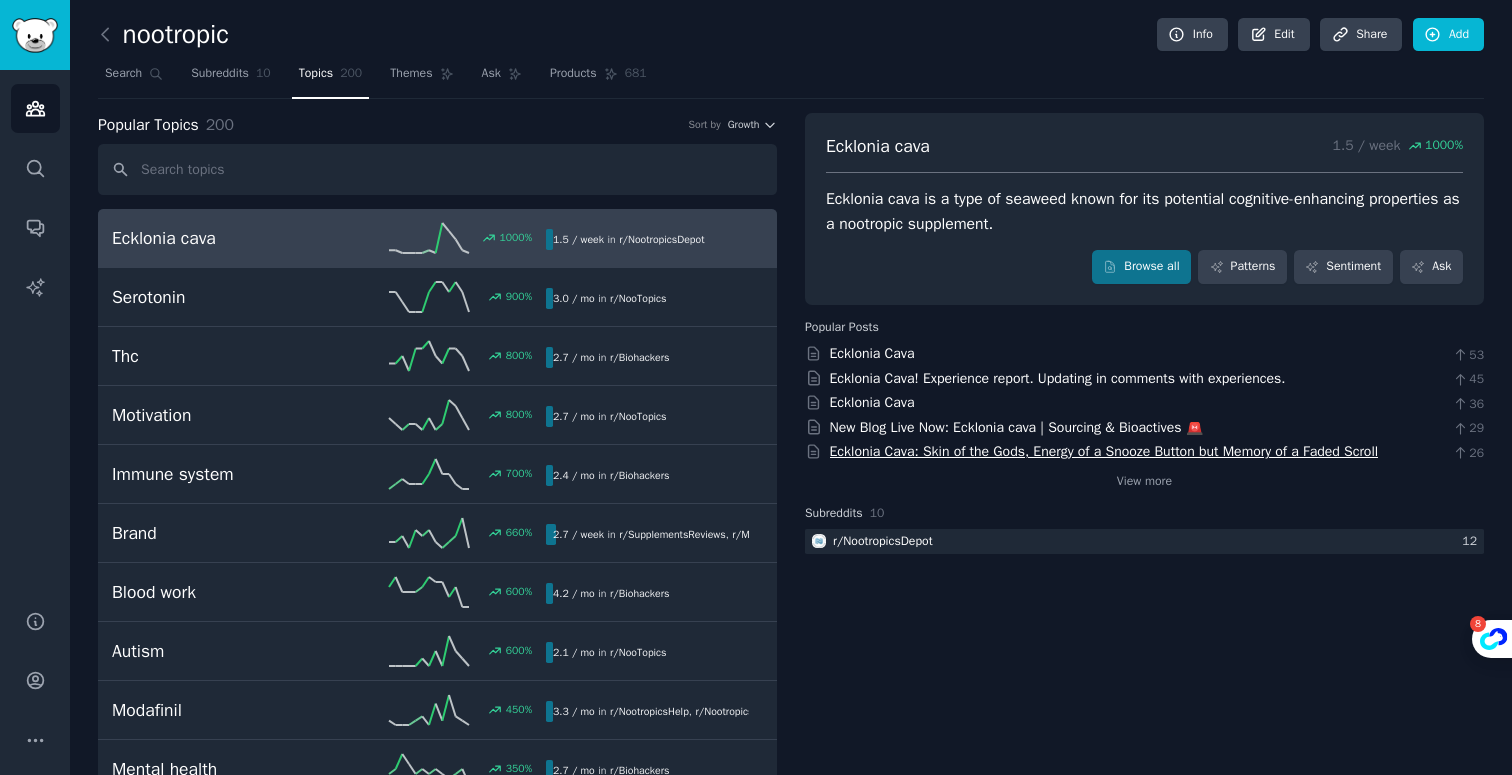 click on "Ecklonia Cava: Skin of the Gods, Energy of a Snooze Button but Memory of a Faded Scroll" at bounding box center [1104, 451] 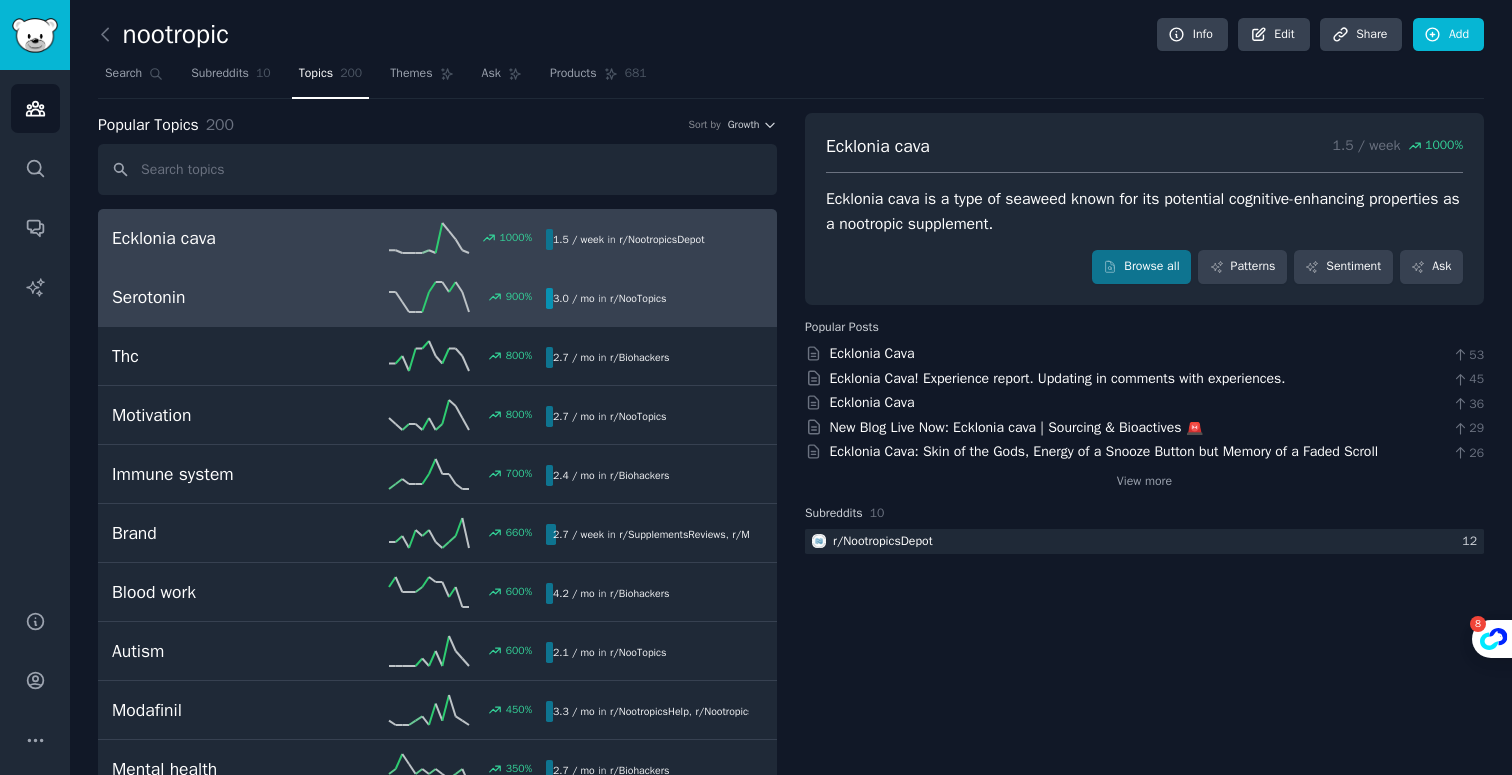 click on "Serotonin 900 % 3.0 / mo  in    r/ NooTopics" at bounding box center [437, 297] 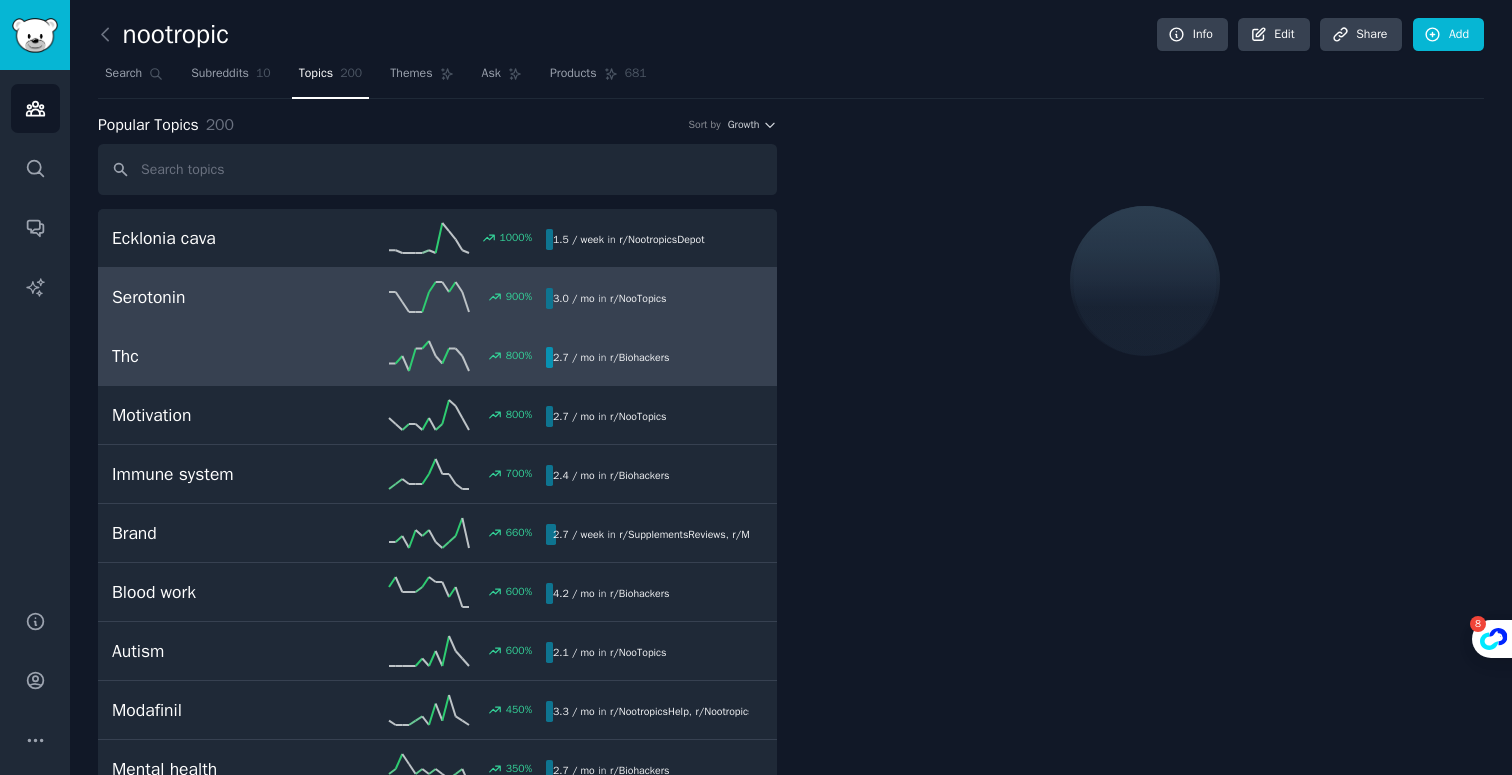 click on "Thc" at bounding box center (220, 356) 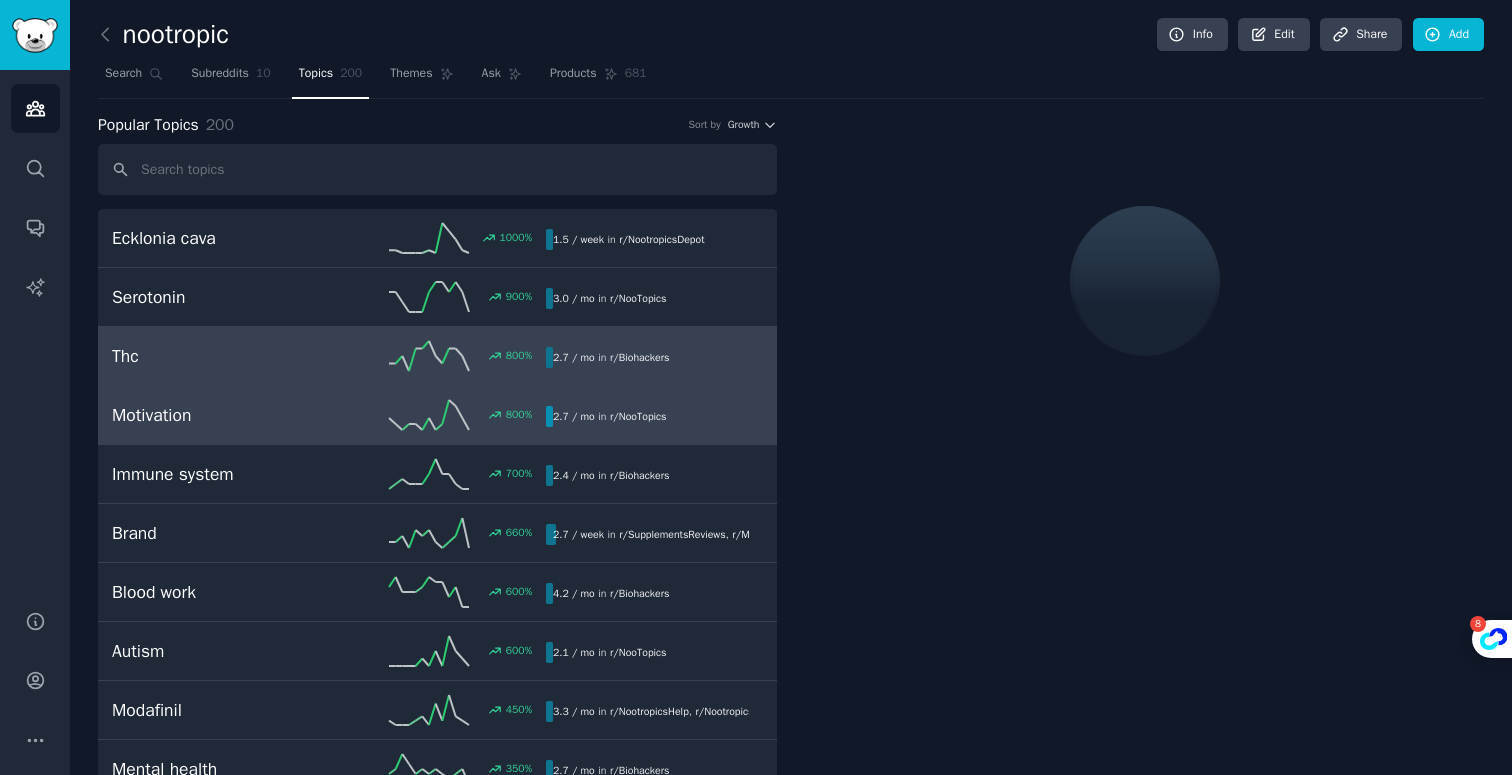 click on "Motivation 800 % 2.7 / mo  in    r/ NooTopics" at bounding box center (437, 415) 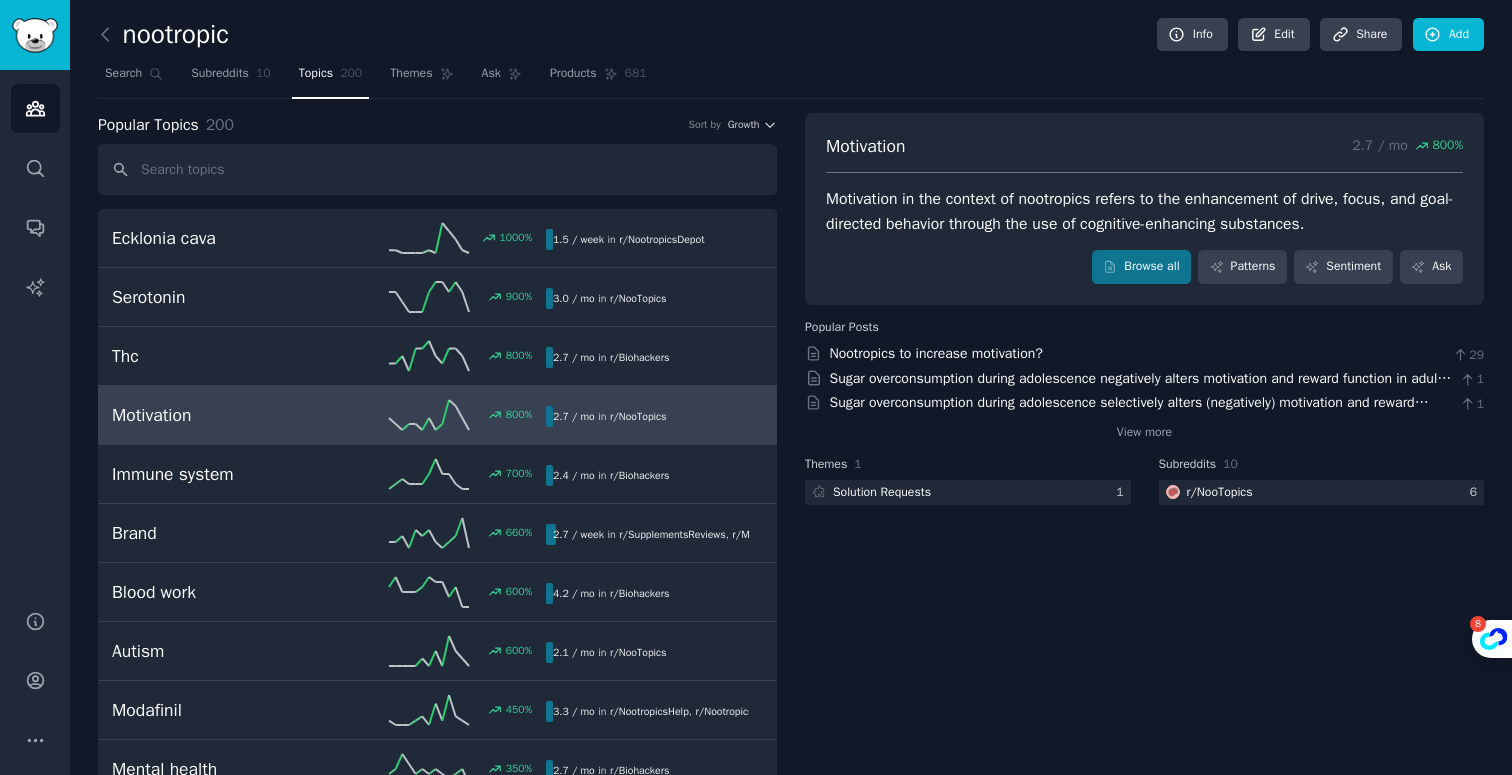click on "nootropic Info Edit Share Add" at bounding box center [791, 38] 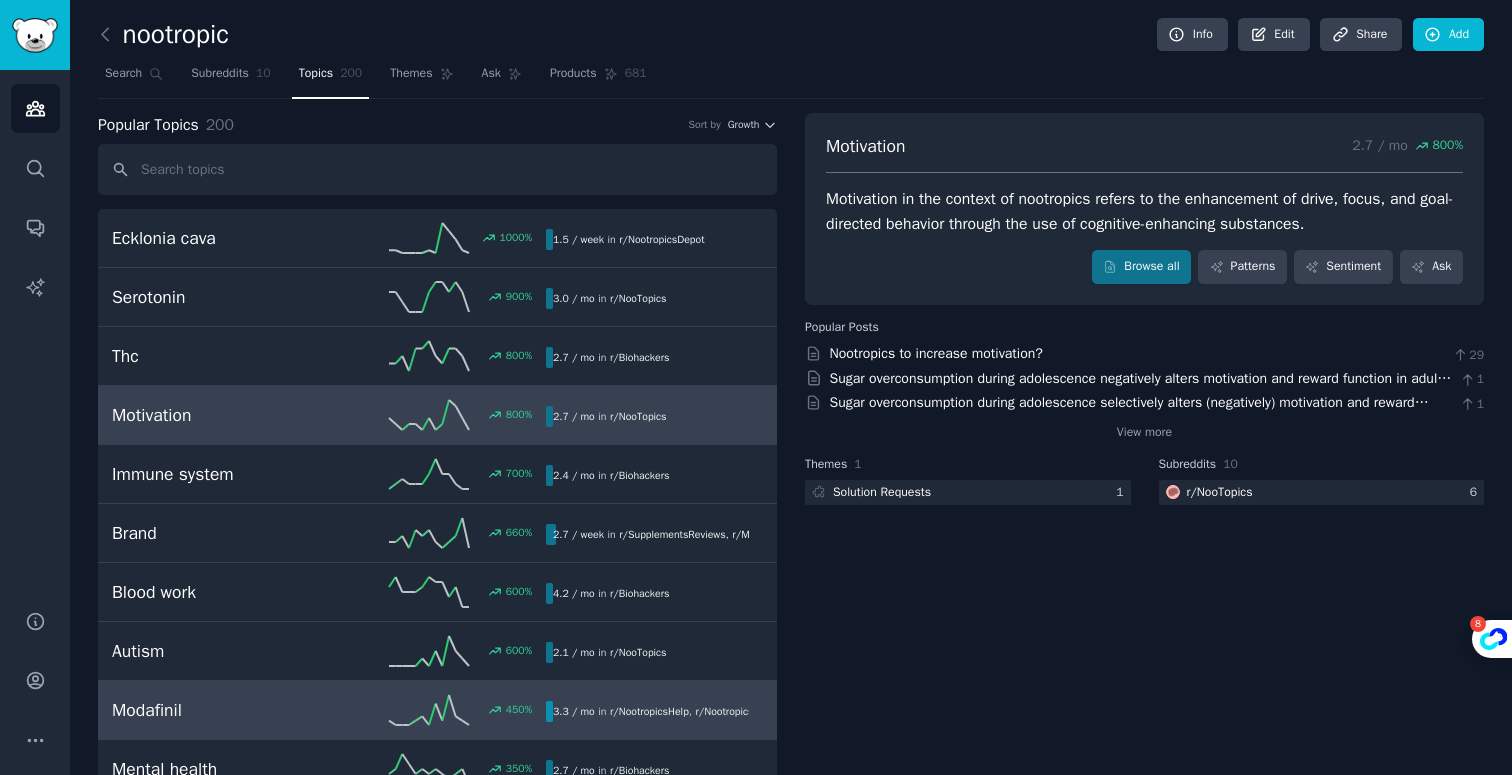 scroll, scrollTop: 232, scrollLeft: 0, axis: vertical 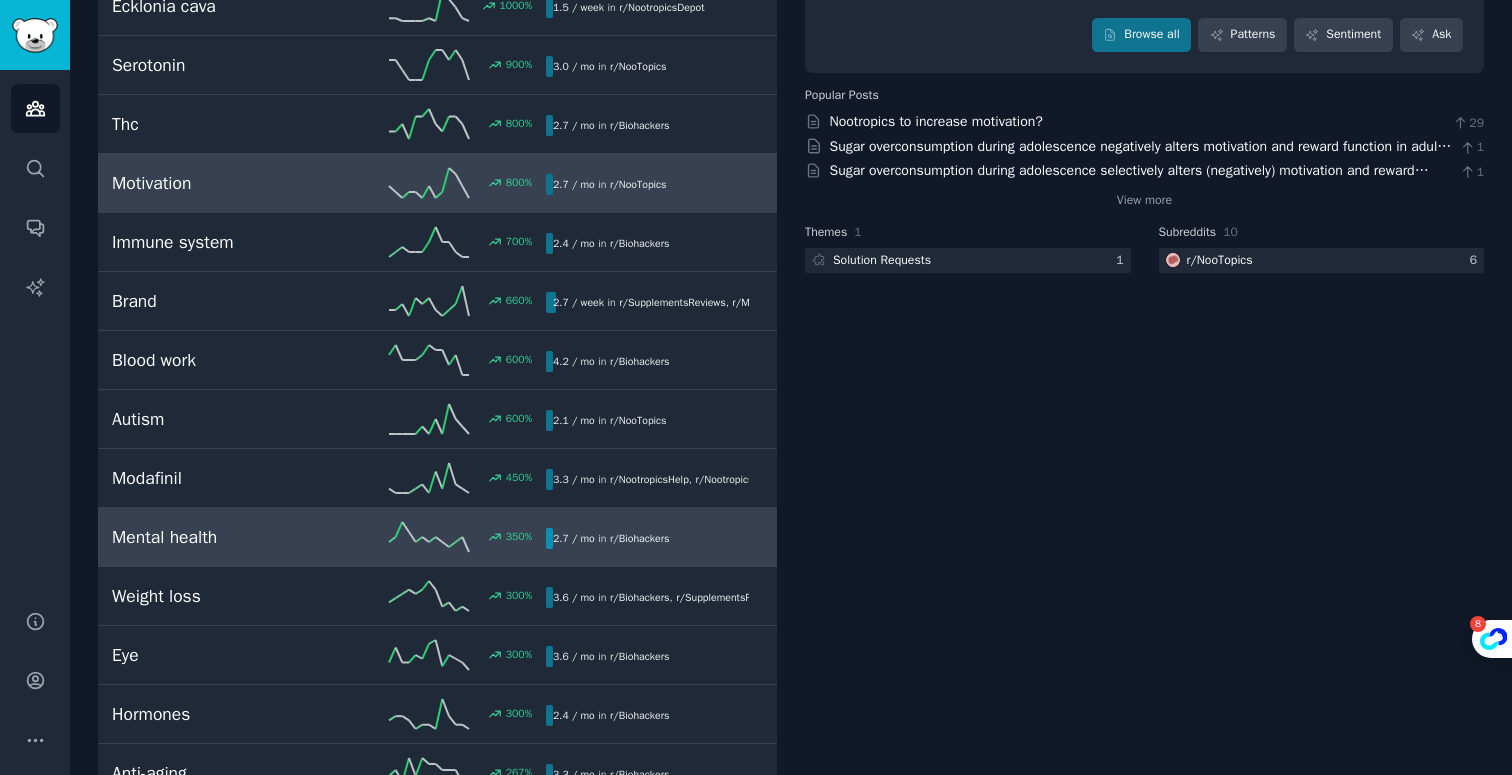 click on "Mental health" at bounding box center [220, 537] 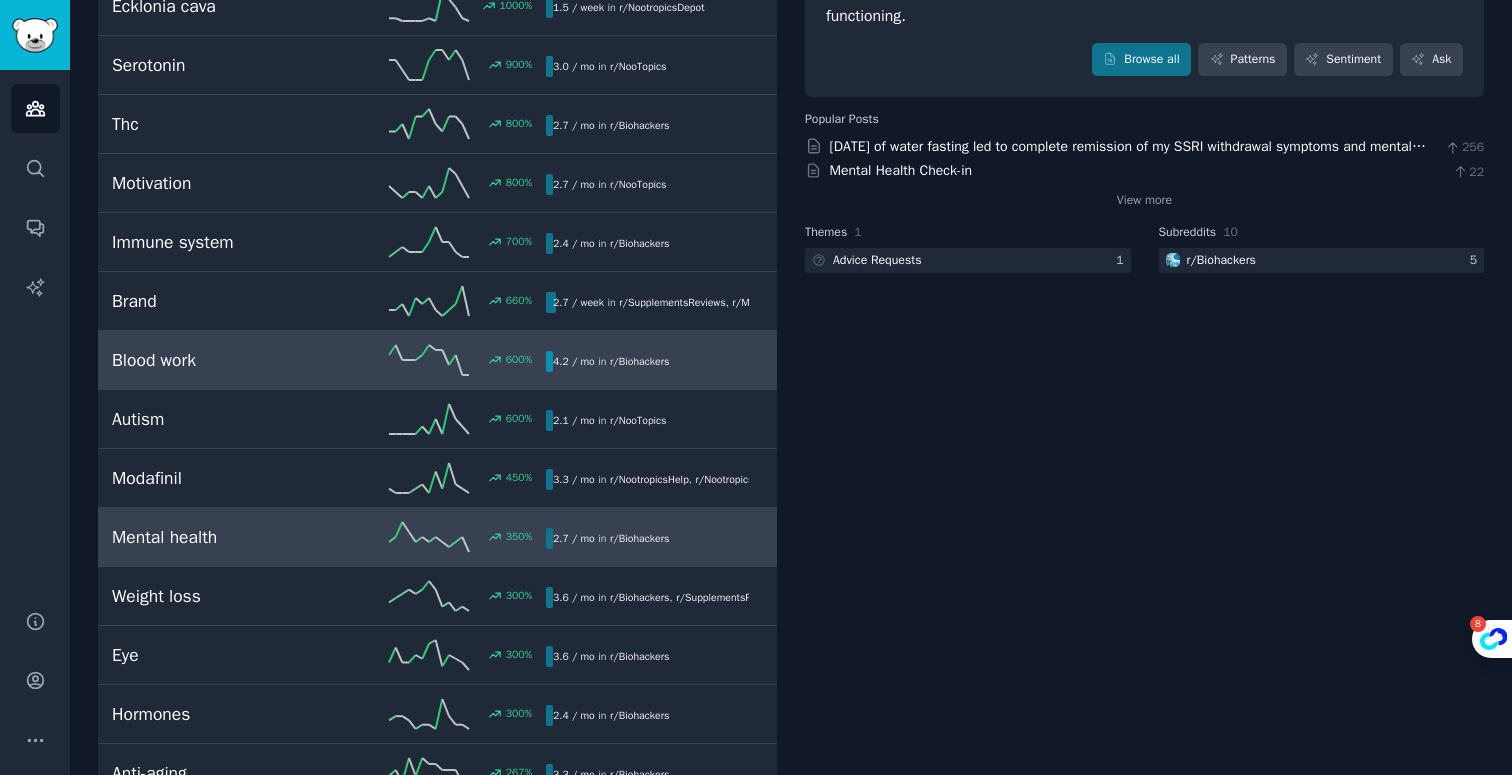 click on "600 %" at bounding box center [437, 360] 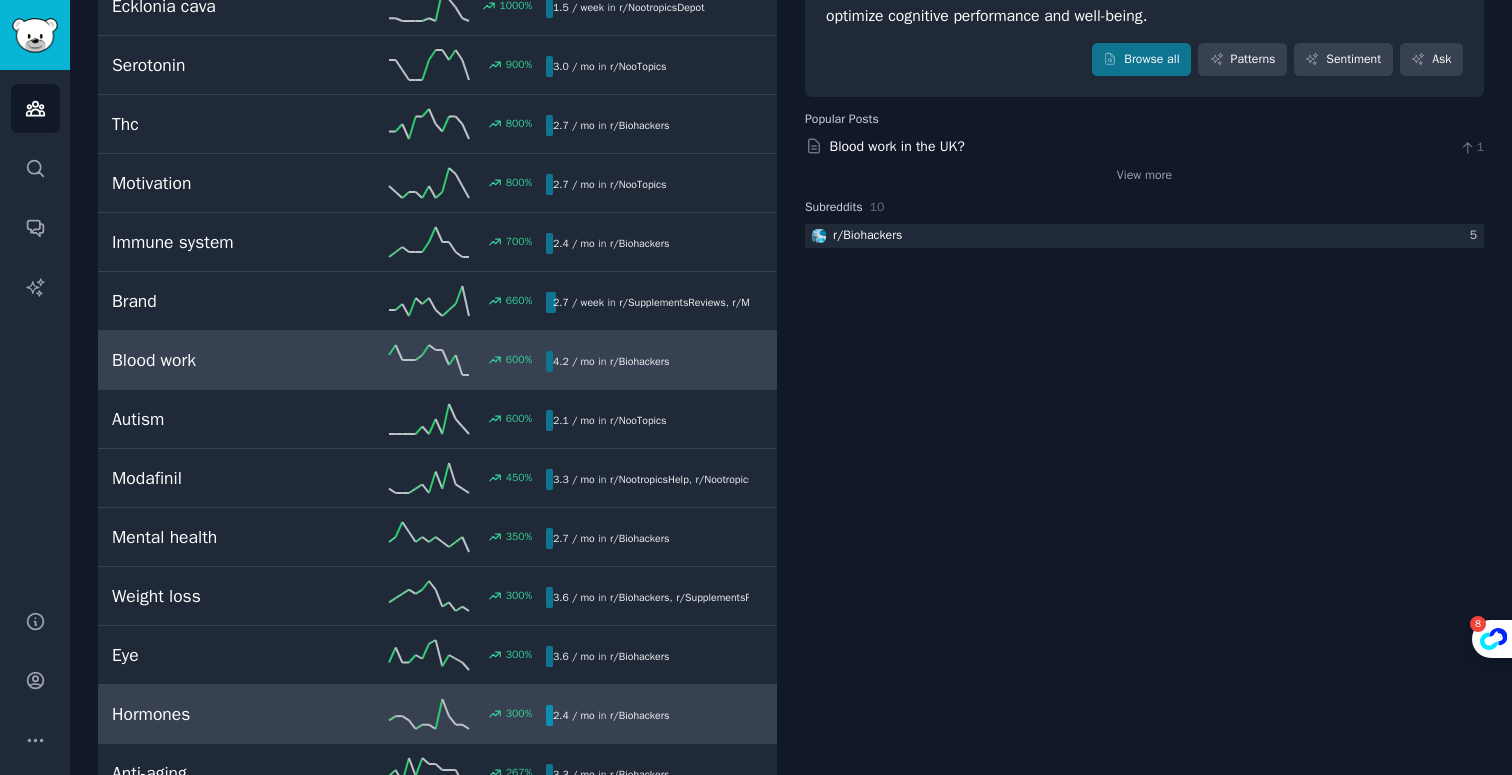 click on "Hormones" at bounding box center (220, 714) 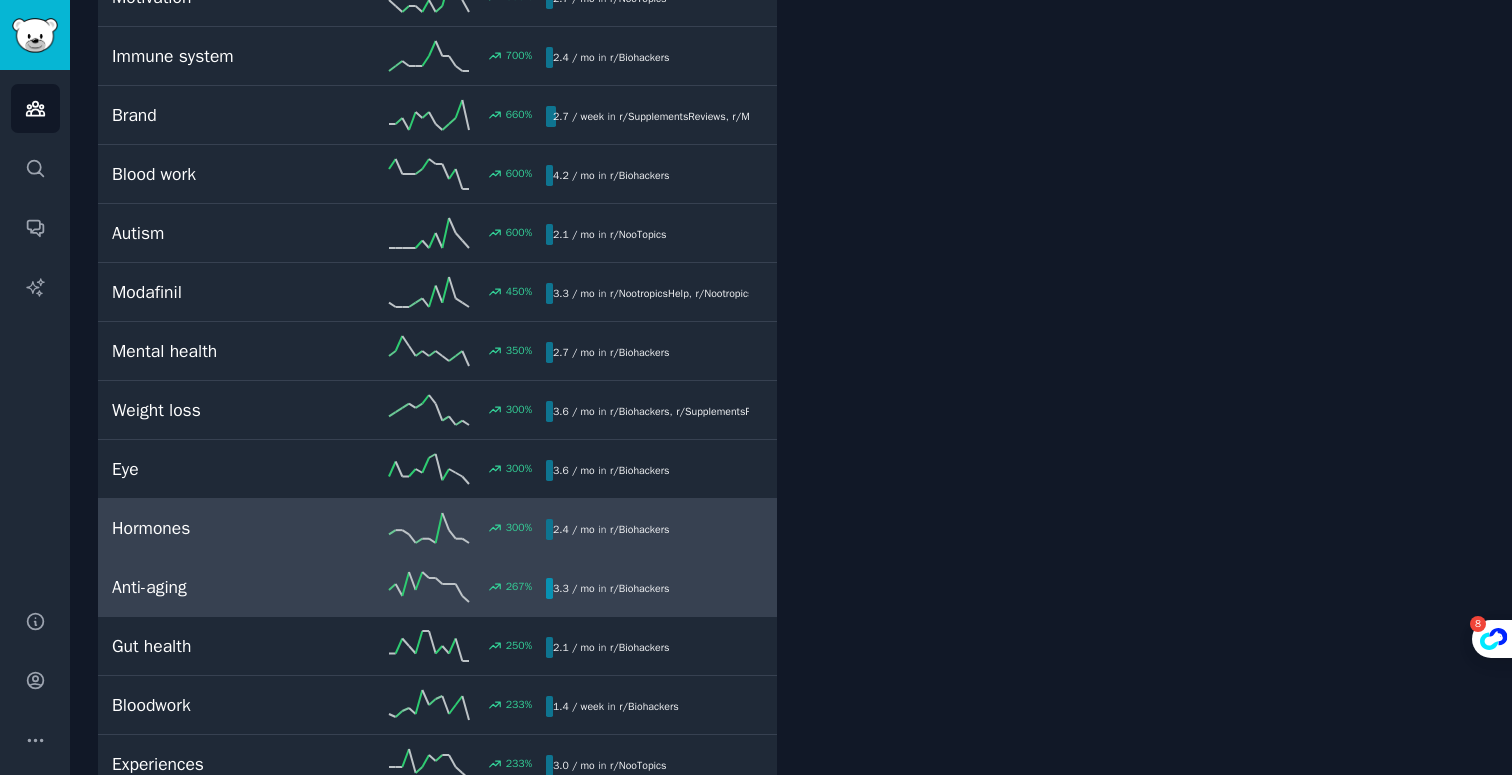 click on "Anti-aging" at bounding box center [220, 587] 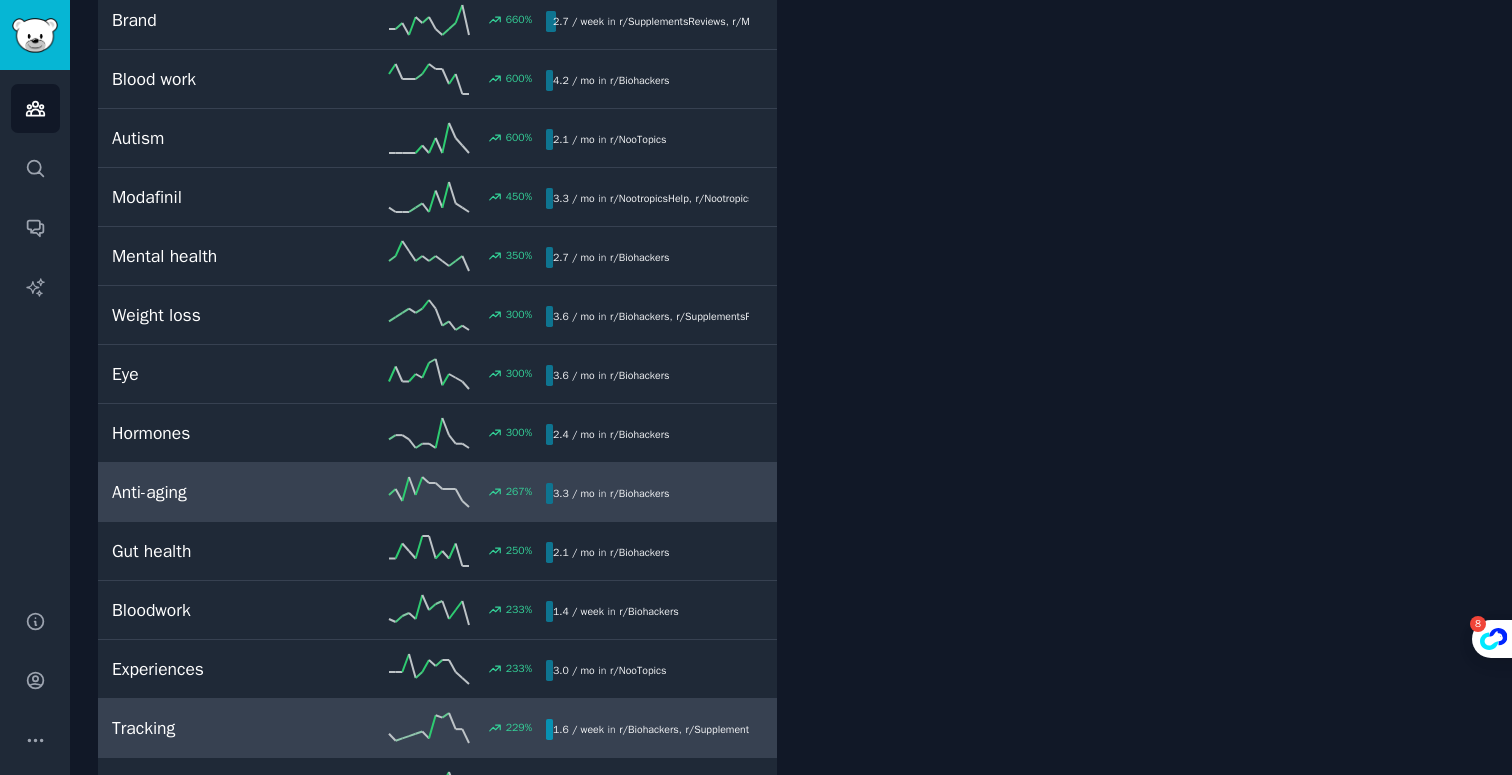 scroll, scrollTop: 0, scrollLeft: 0, axis: both 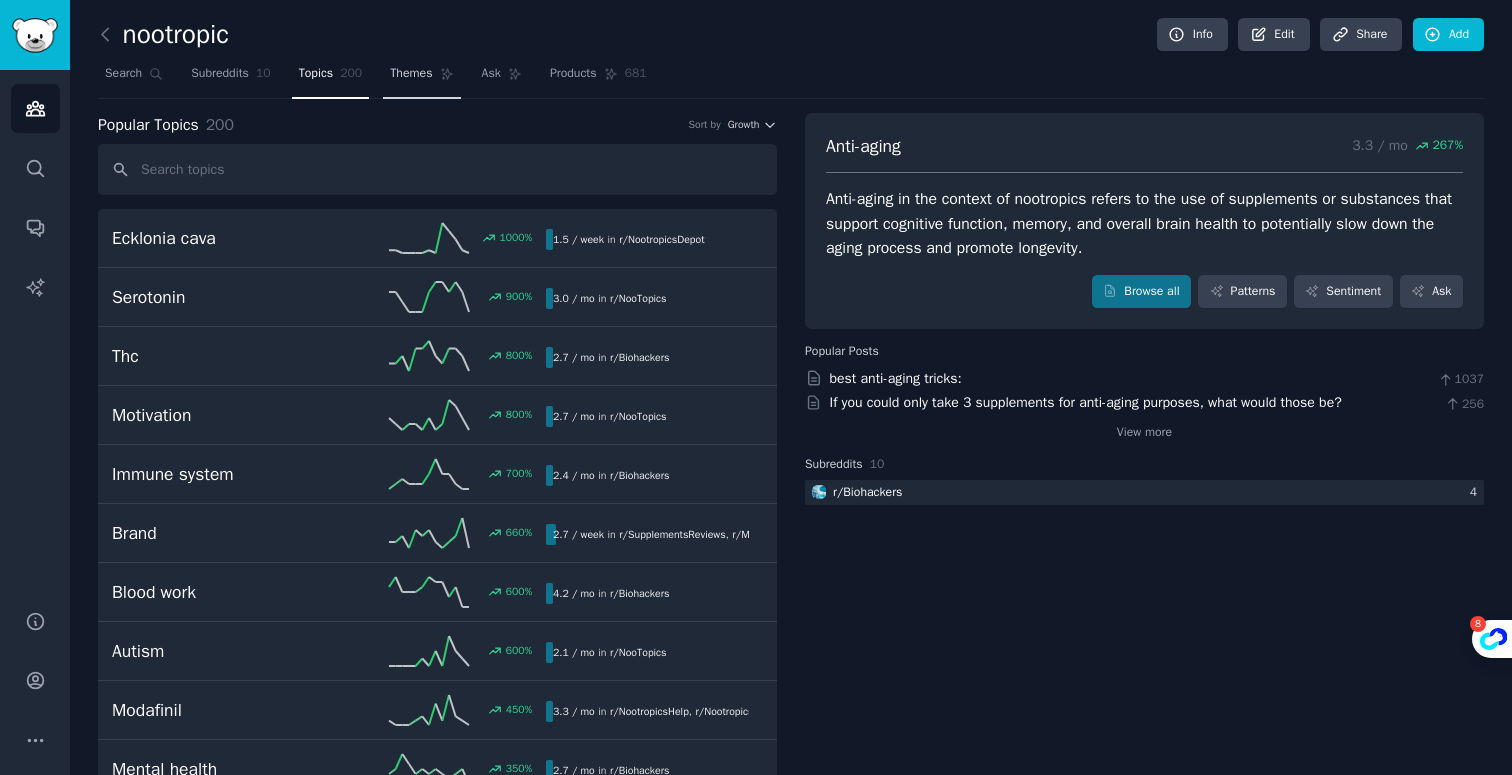 click on "Themes" at bounding box center (411, 74) 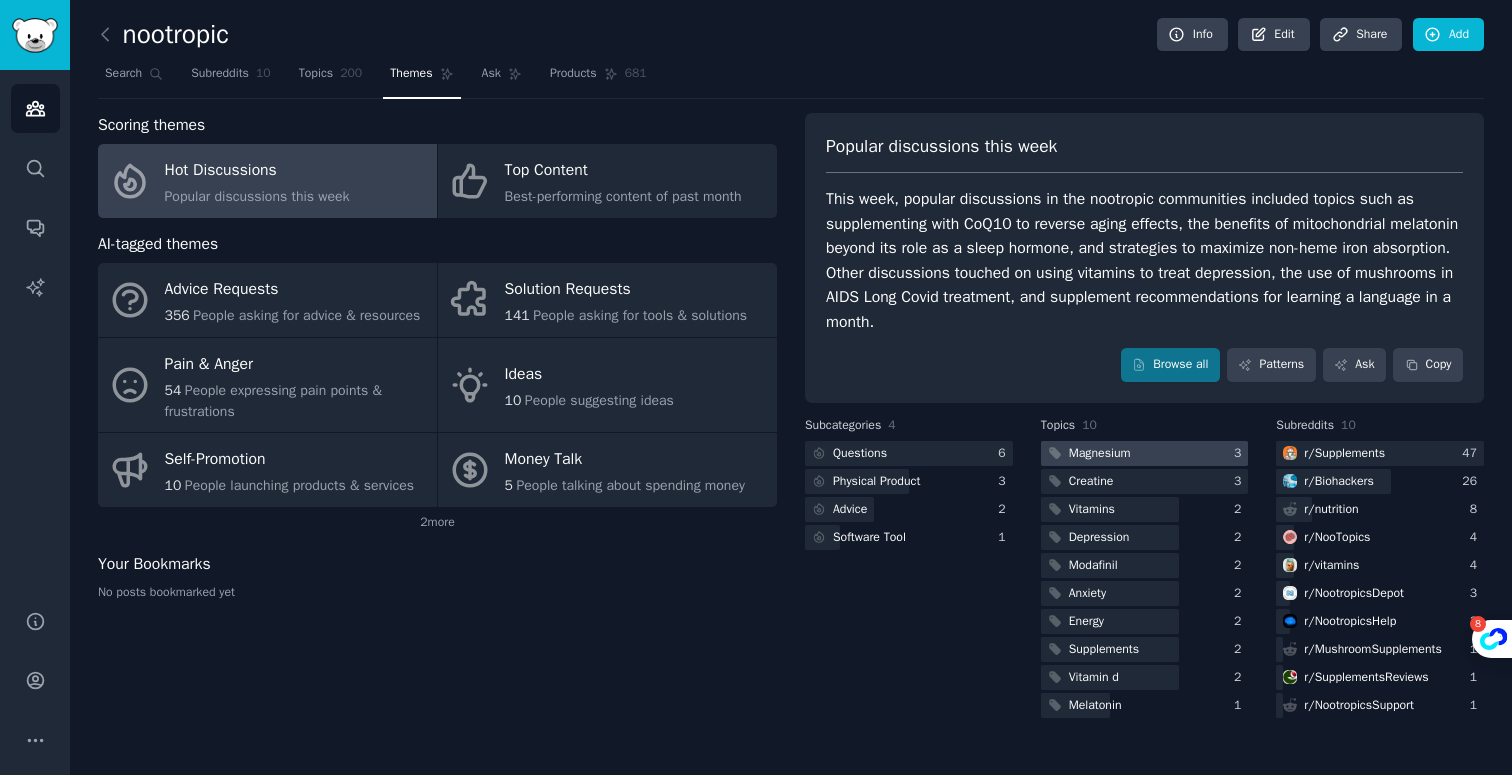click on "Magnesium" at bounding box center [1100, 454] 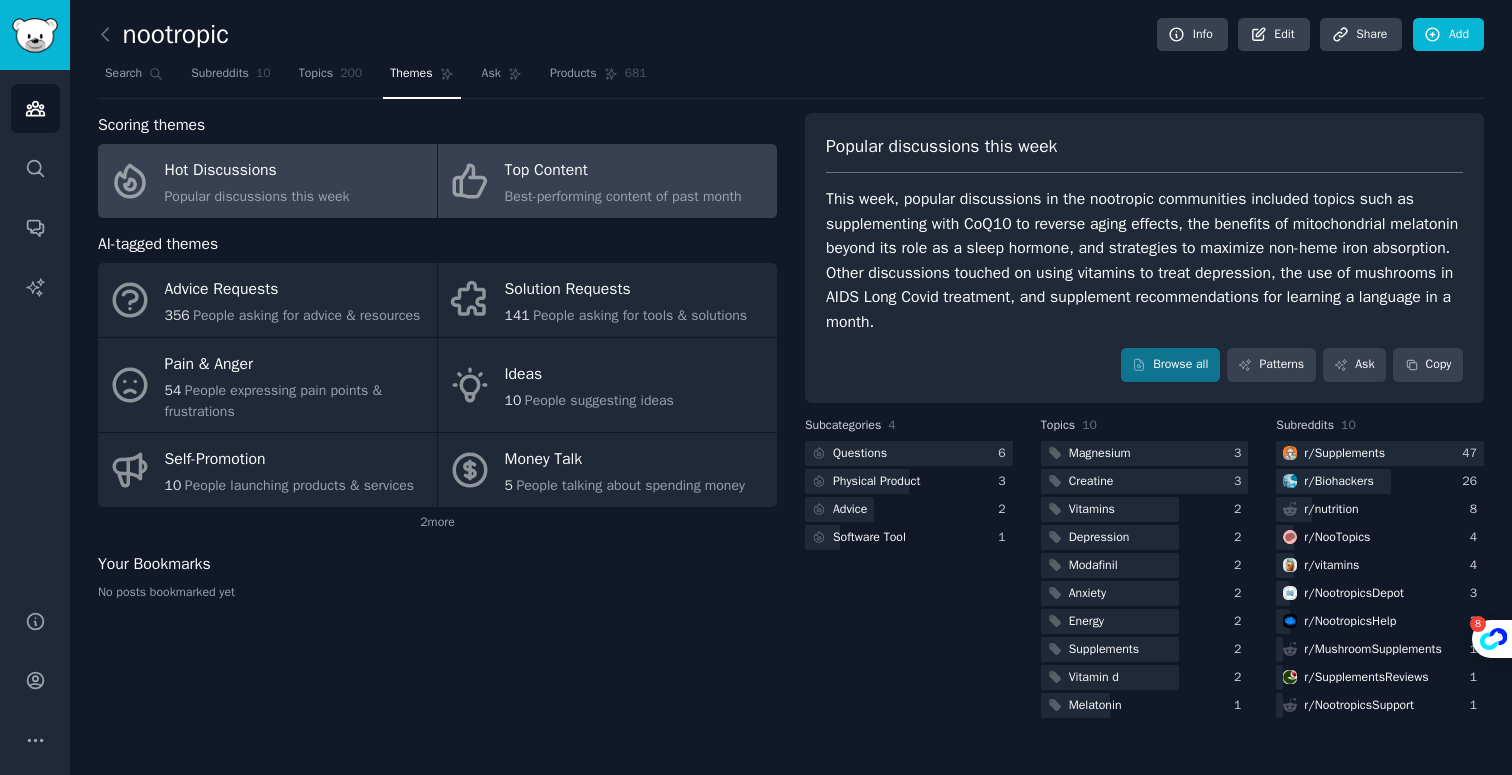 click on "Top Content Best-performing content of past month" at bounding box center [607, 181] 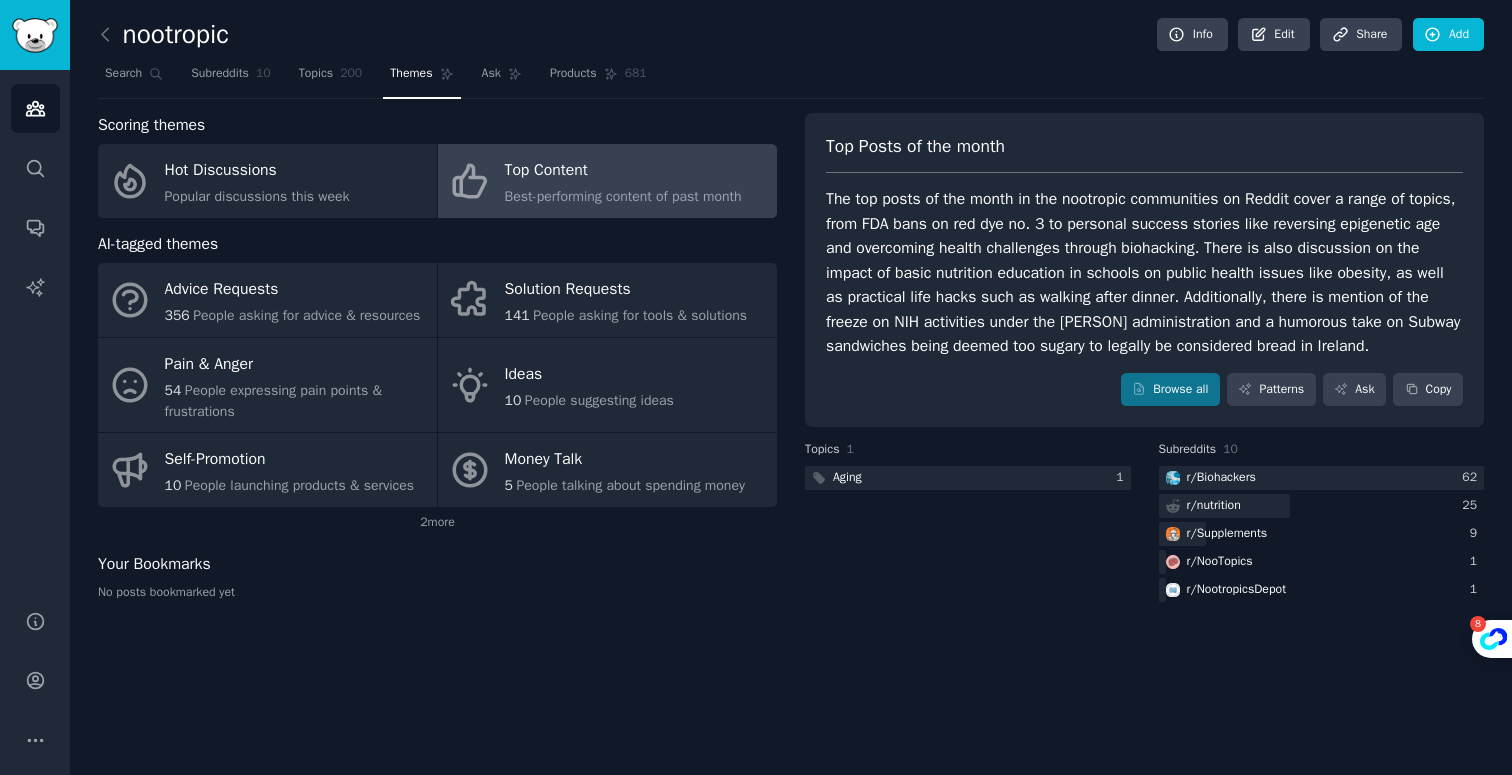 click on "The top posts of the month in the nootropic communities on Reddit cover a range of topics, from FDA bans on red dye no. 3 to personal success stories like reversing epigenetic age and overcoming health challenges through biohacking. There is also discussion on the impact of basic nutrition education in schools on public health issues like obesity, as well as practical life hacks such as walking after dinner. Additionally, there is mention of the freeze on NIH activities under the Trump administration and a humorous take on Subway sandwiches being deemed too sugary to legally be considered bread in Ireland." at bounding box center [1144, 273] 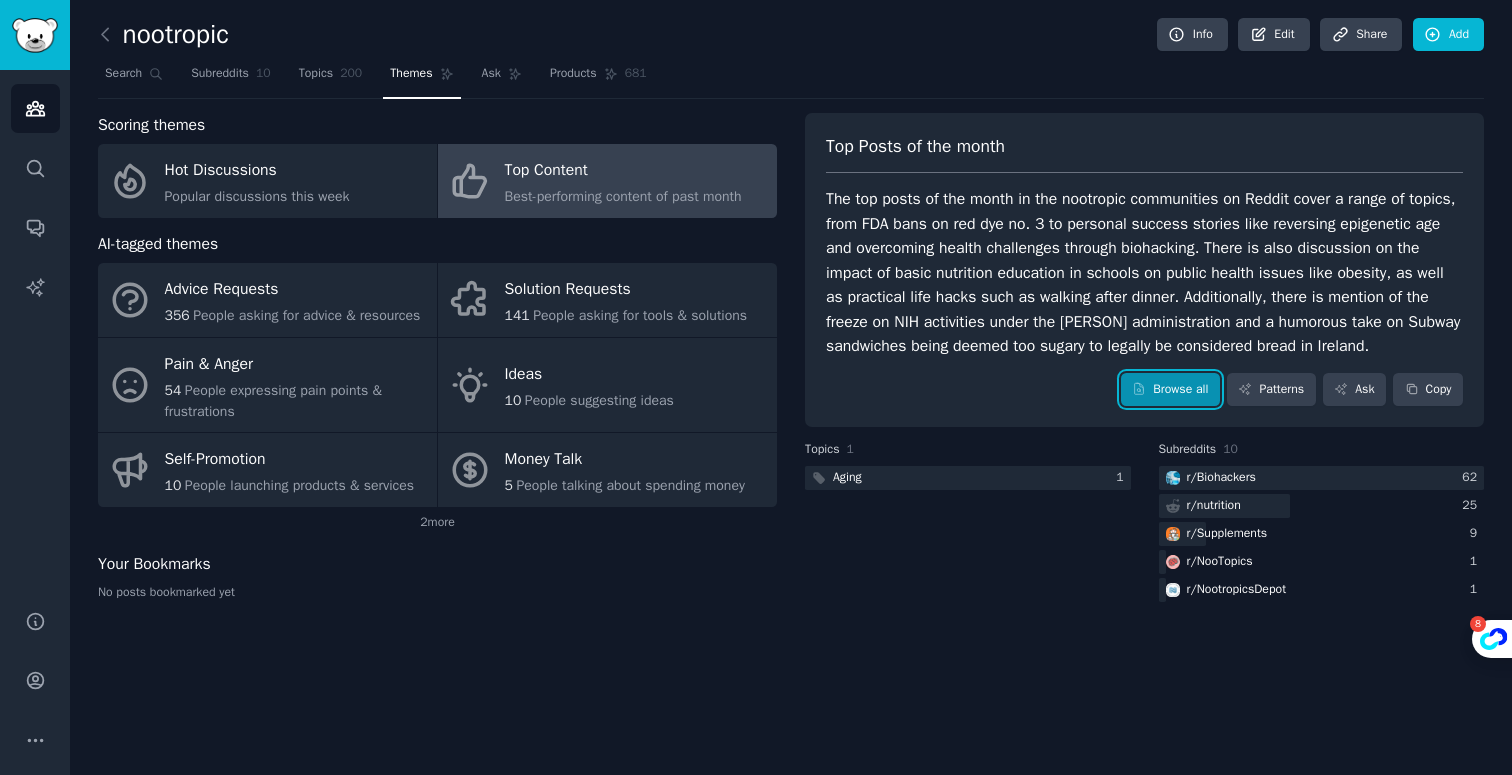 click on "Browse all" at bounding box center (1170, 390) 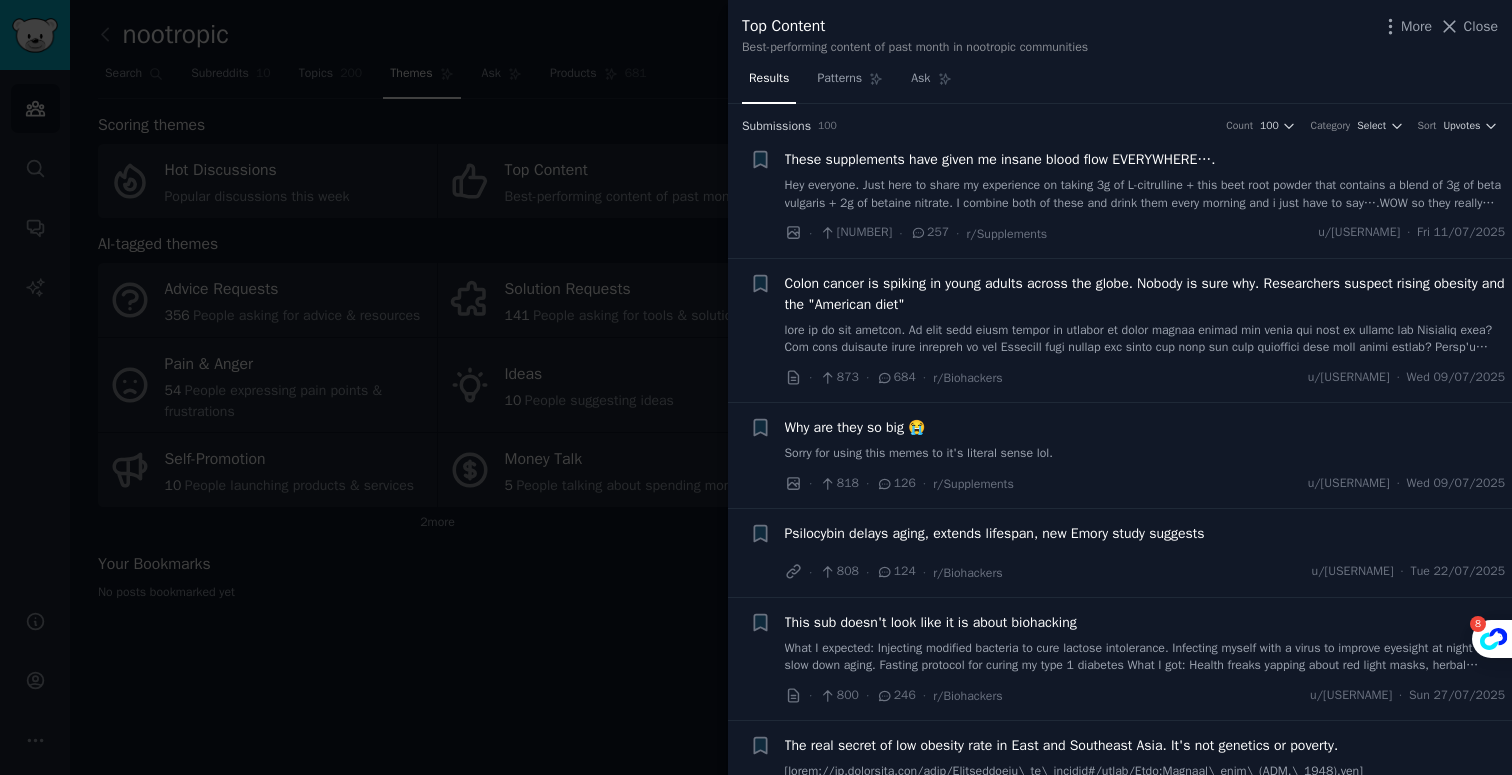 type 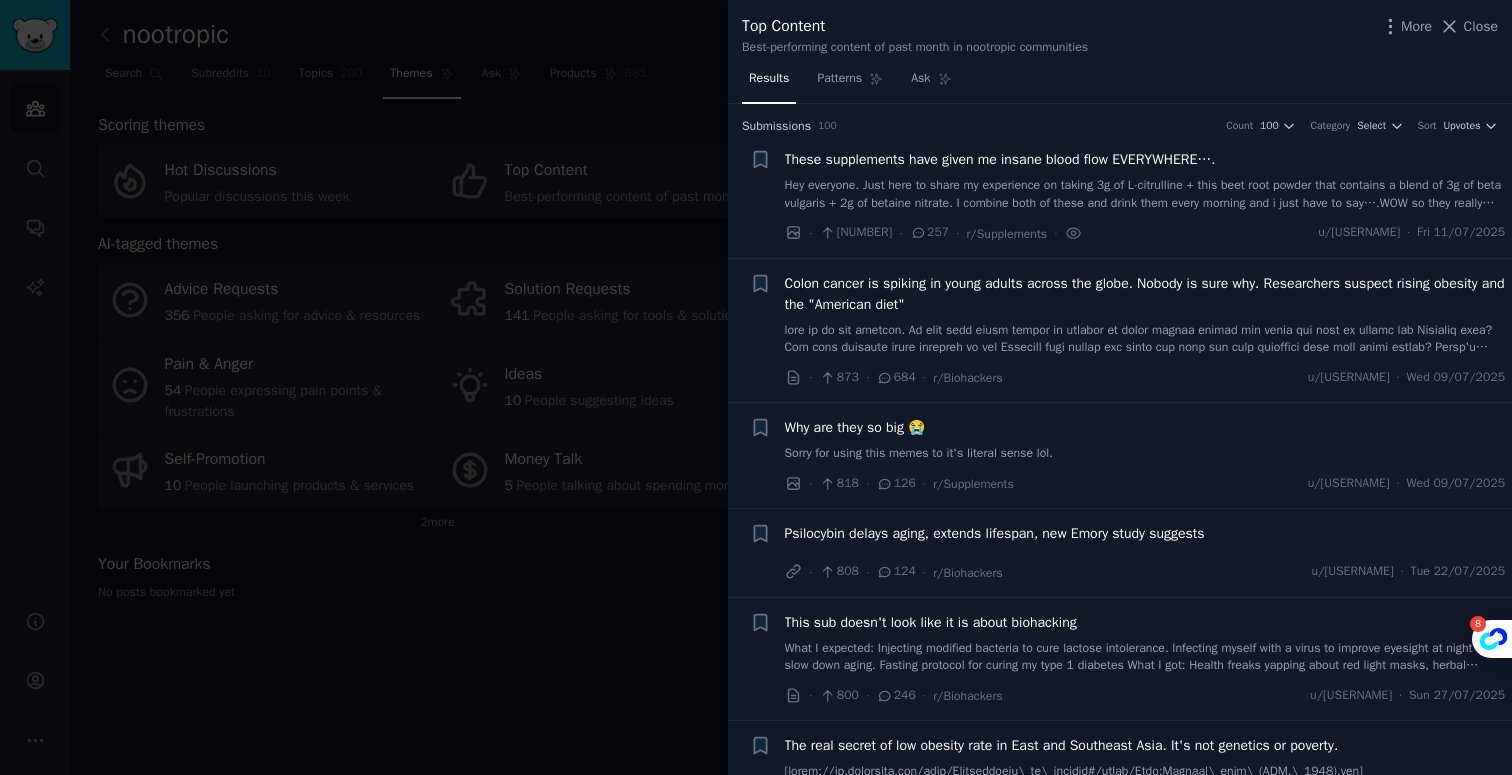 scroll, scrollTop: 31, scrollLeft: 0, axis: vertical 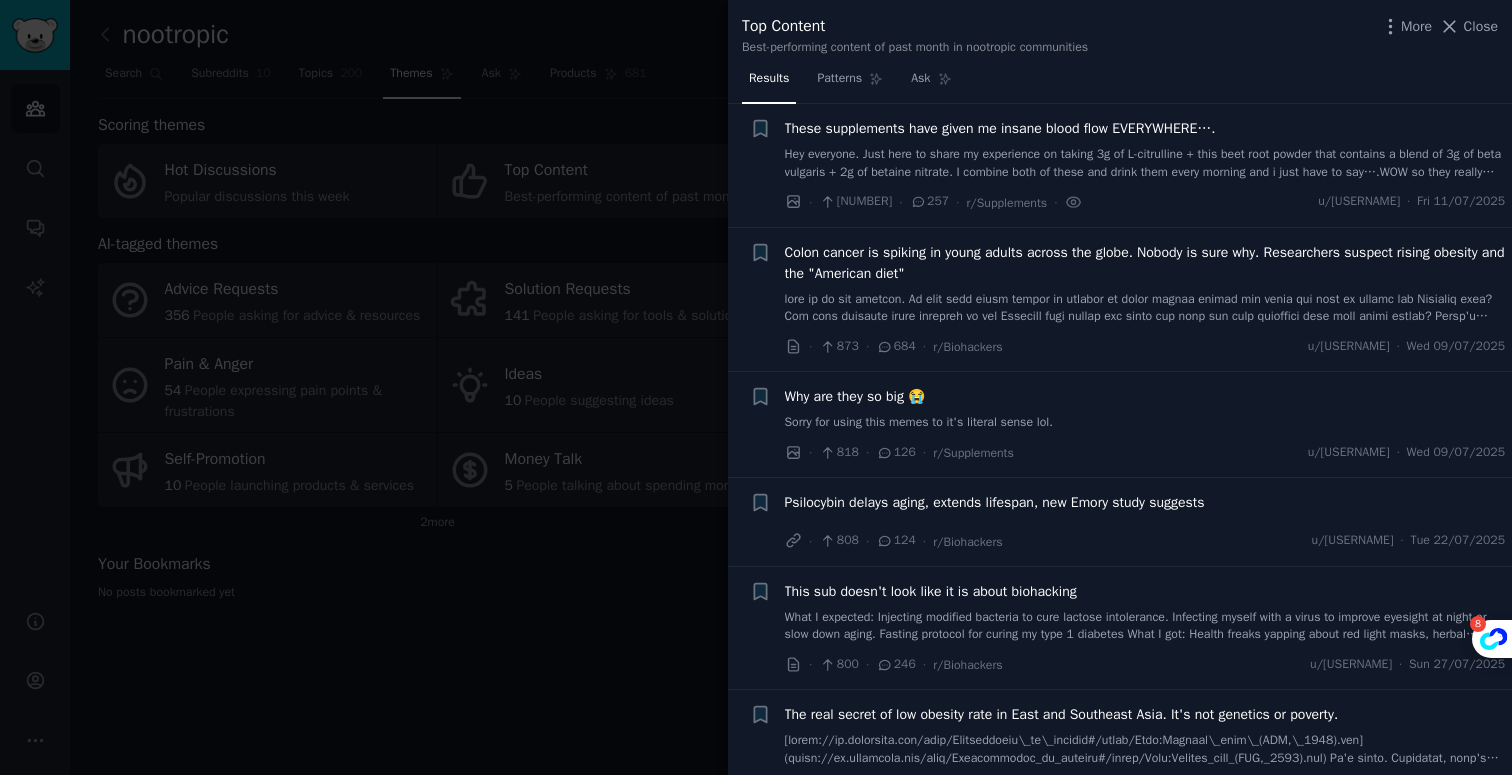 click on "Why are they so big 😭 Sorry for using this memes to it's literal sense lol." at bounding box center [1145, 409] 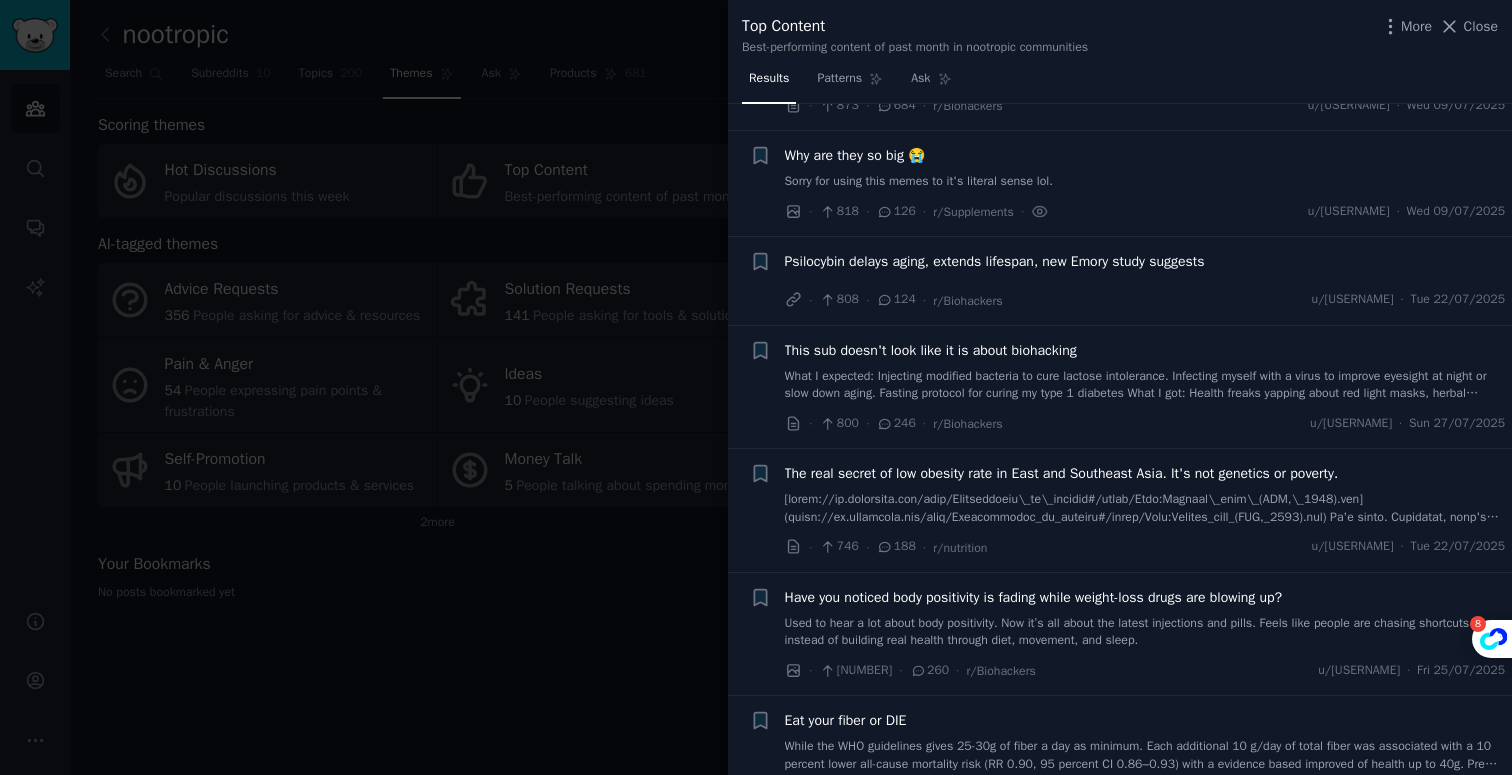 scroll, scrollTop: 299, scrollLeft: 0, axis: vertical 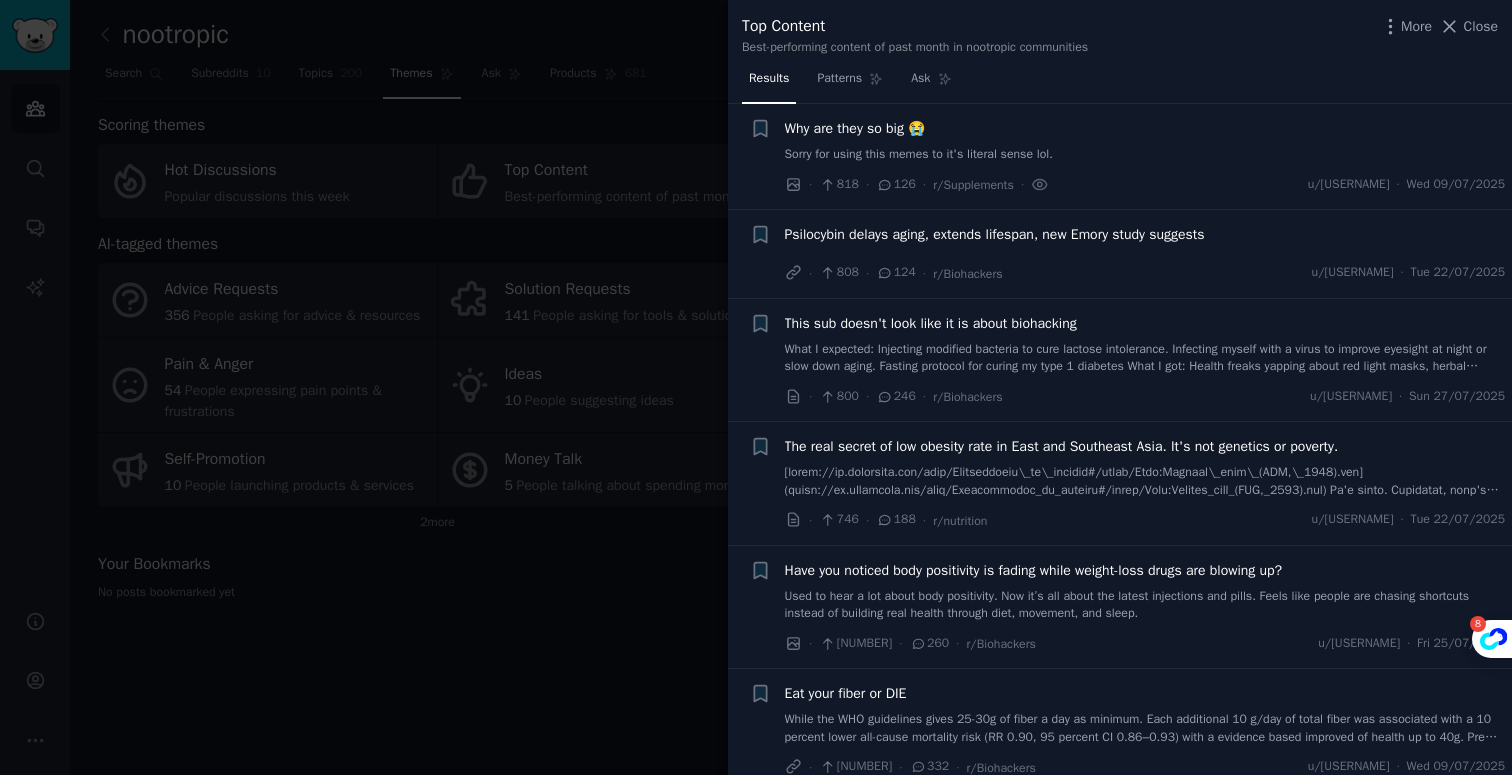 click on "Psilocybin delays aging, extends lifespan, new Emory study suggests" at bounding box center (995, 234) 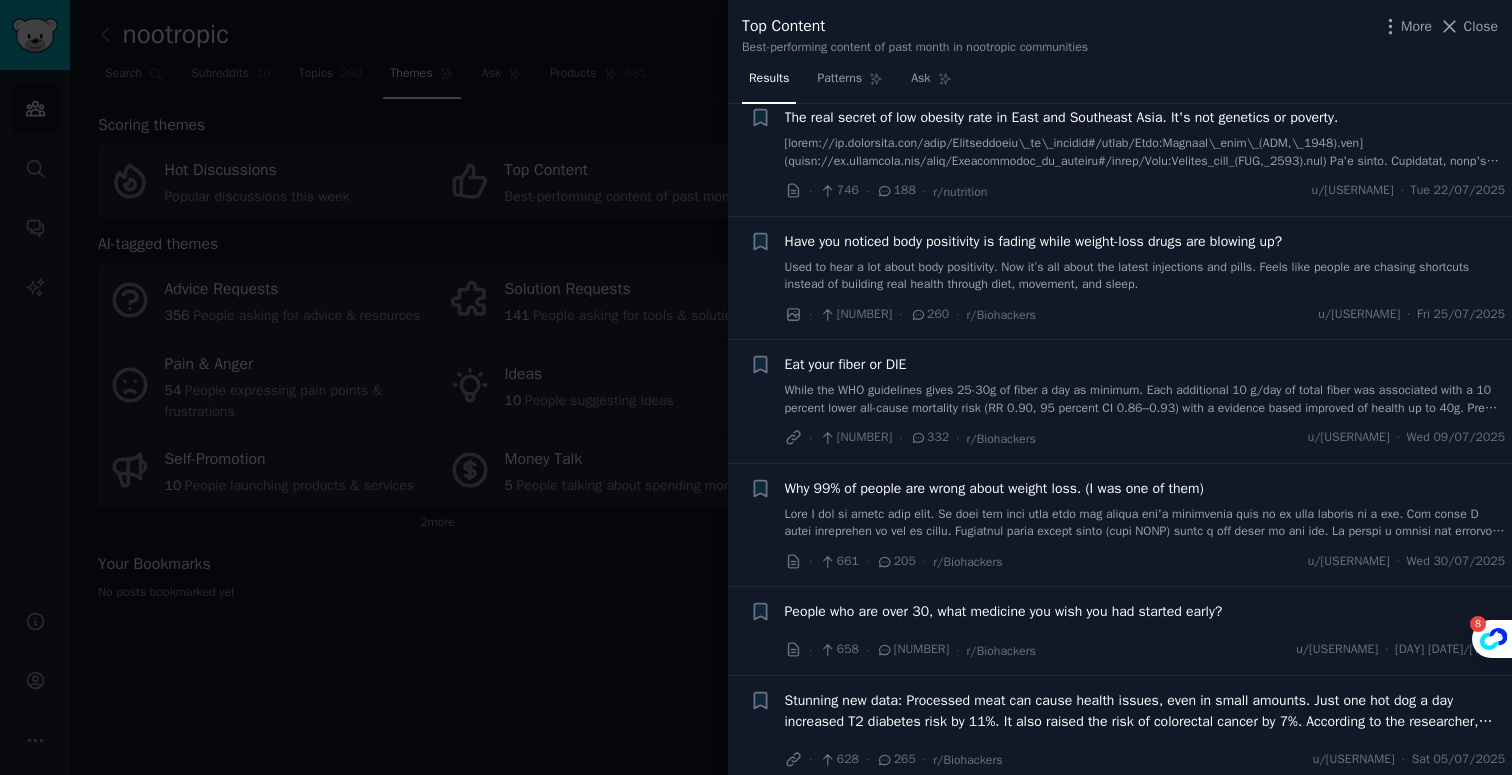 scroll, scrollTop: 661, scrollLeft: 0, axis: vertical 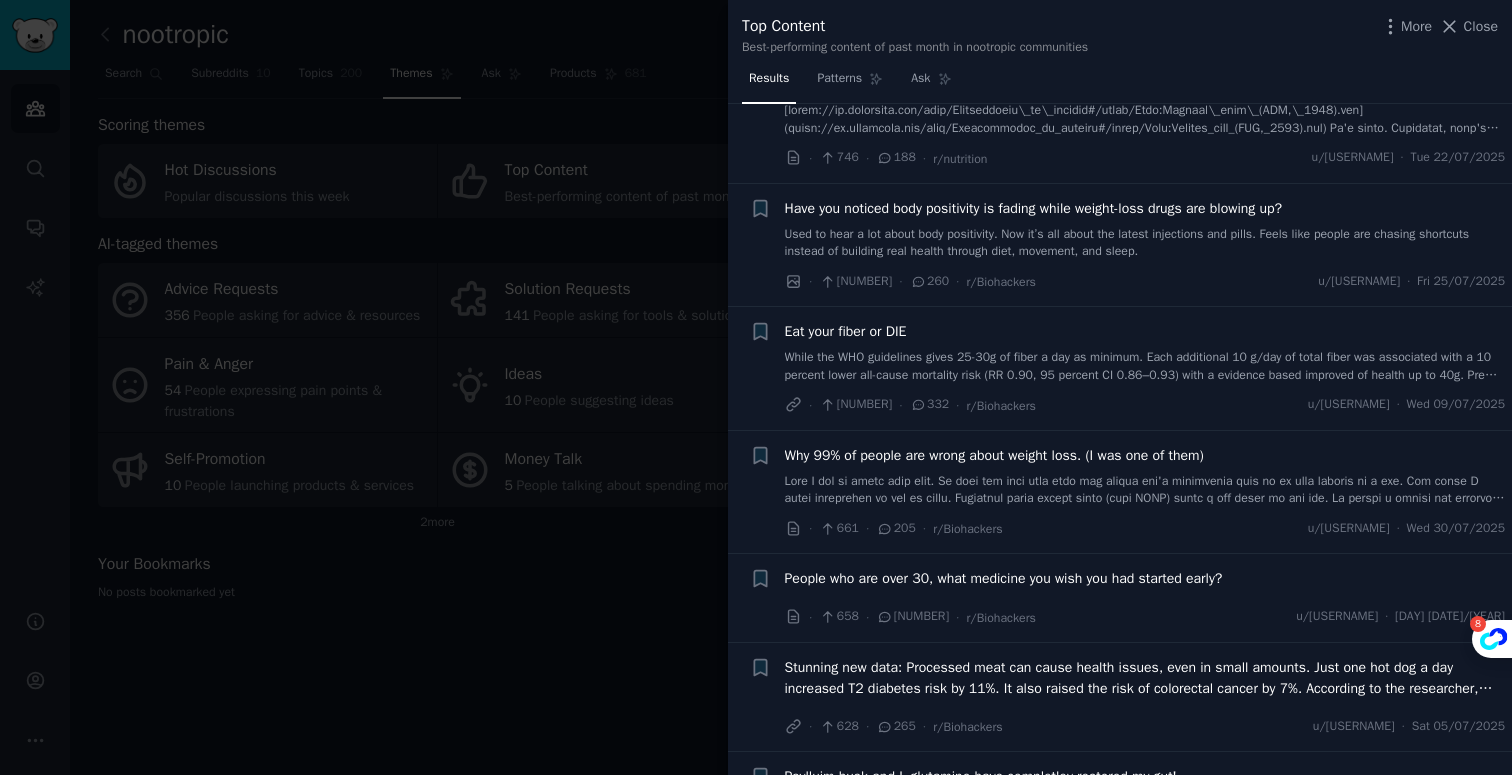 click on "People who are over 30, what medicine you wish you had started early?" at bounding box center [1004, 578] 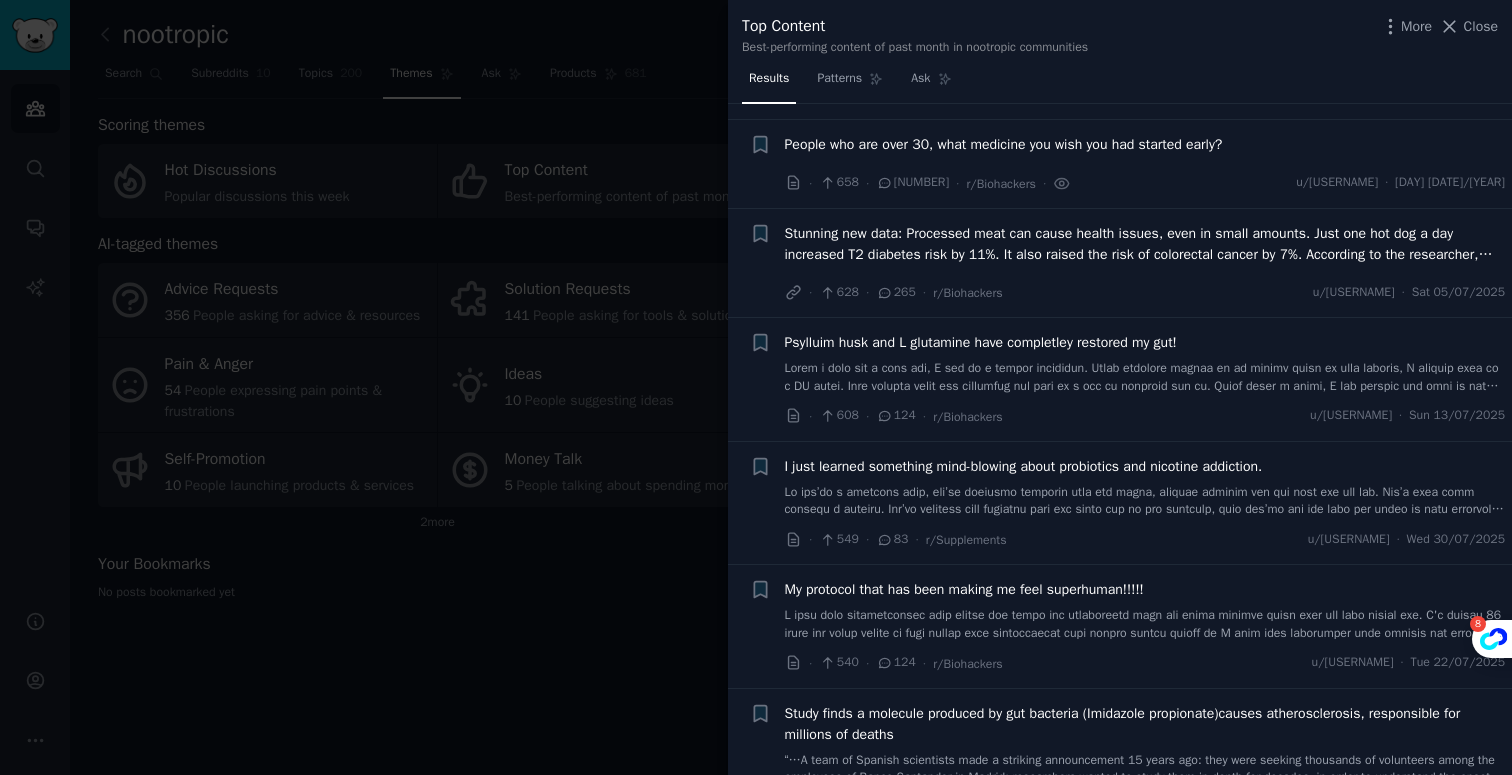 scroll, scrollTop: 1111, scrollLeft: 0, axis: vertical 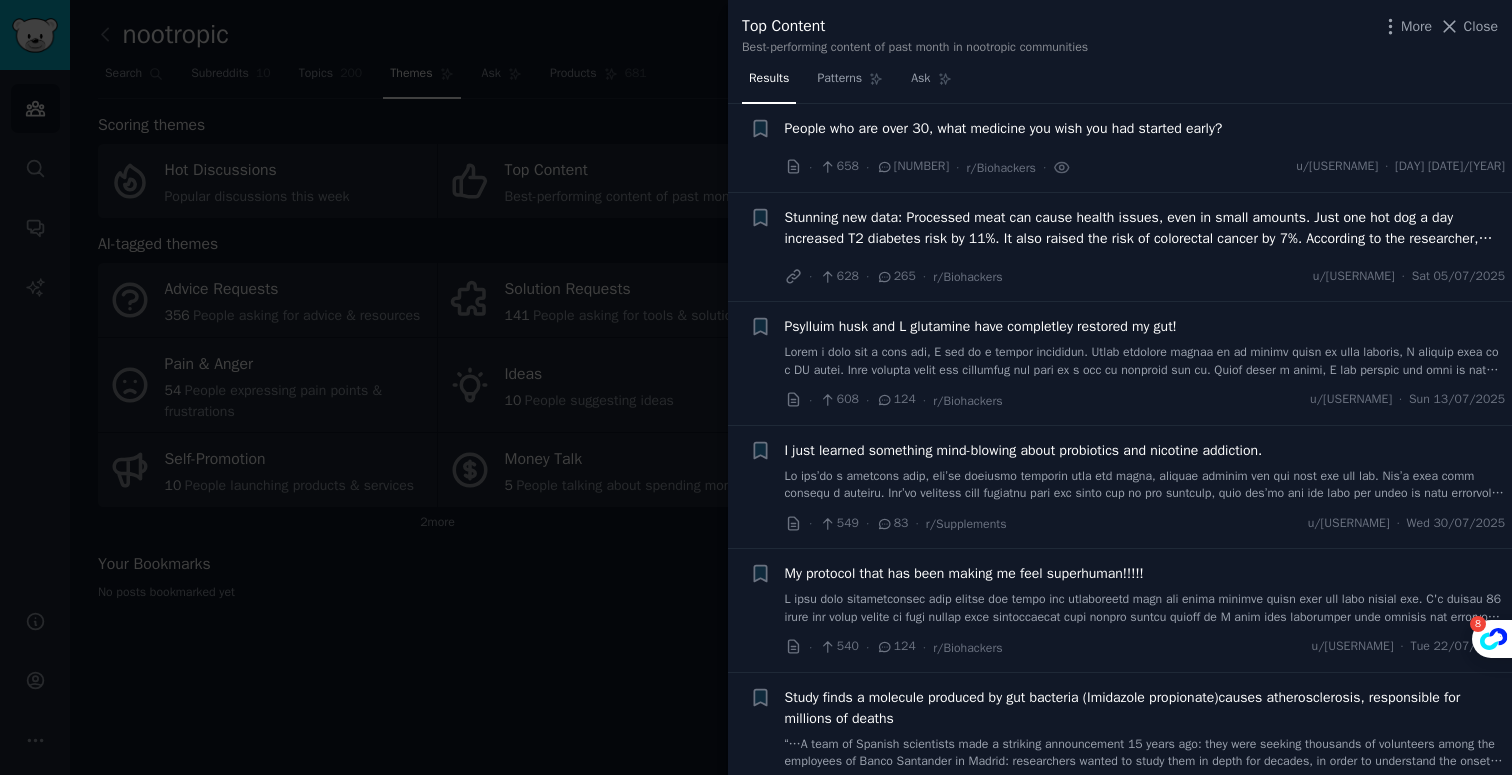 click on "My protocol that has been making me feel superhuman!!!!!" at bounding box center (964, 573) 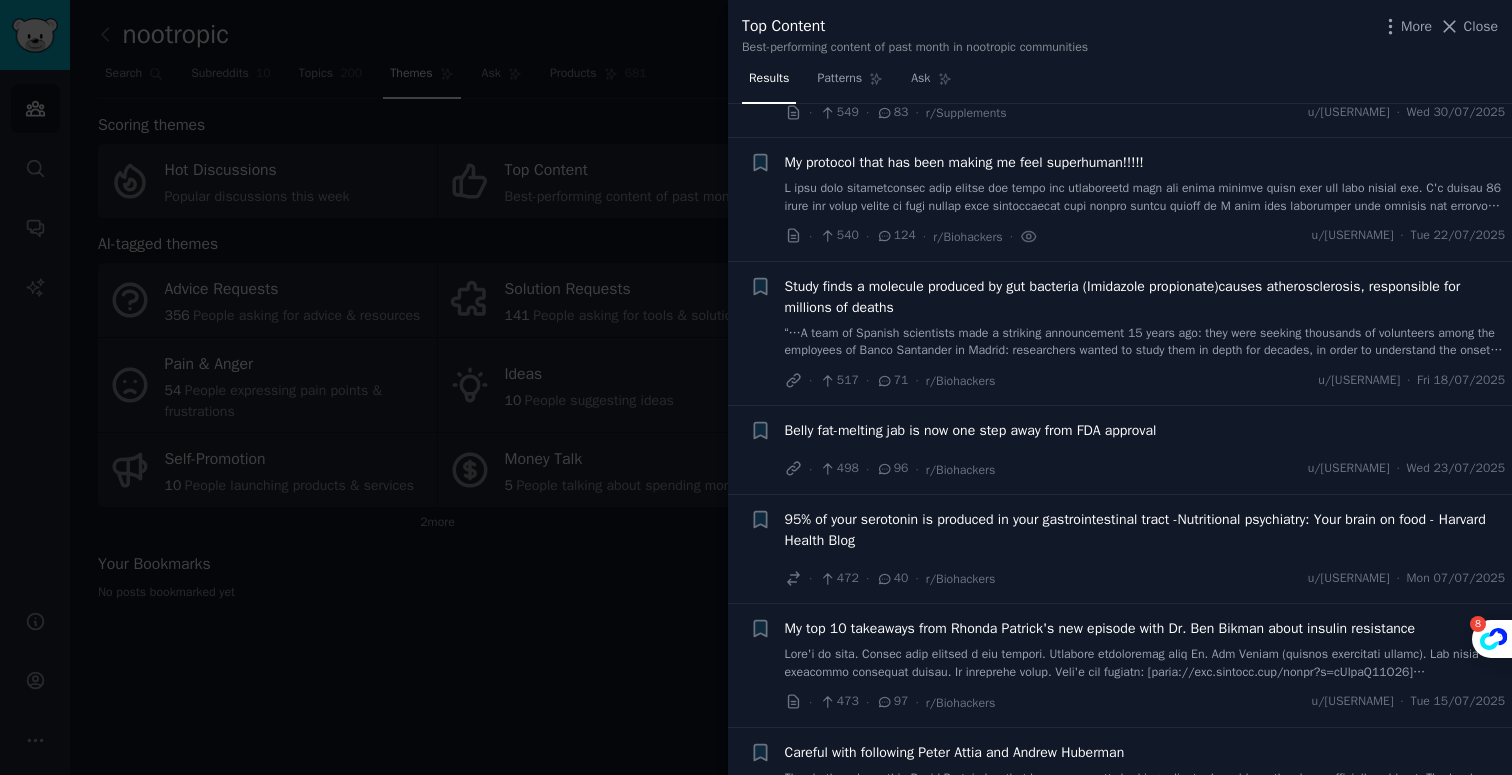 scroll, scrollTop: 1556, scrollLeft: 0, axis: vertical 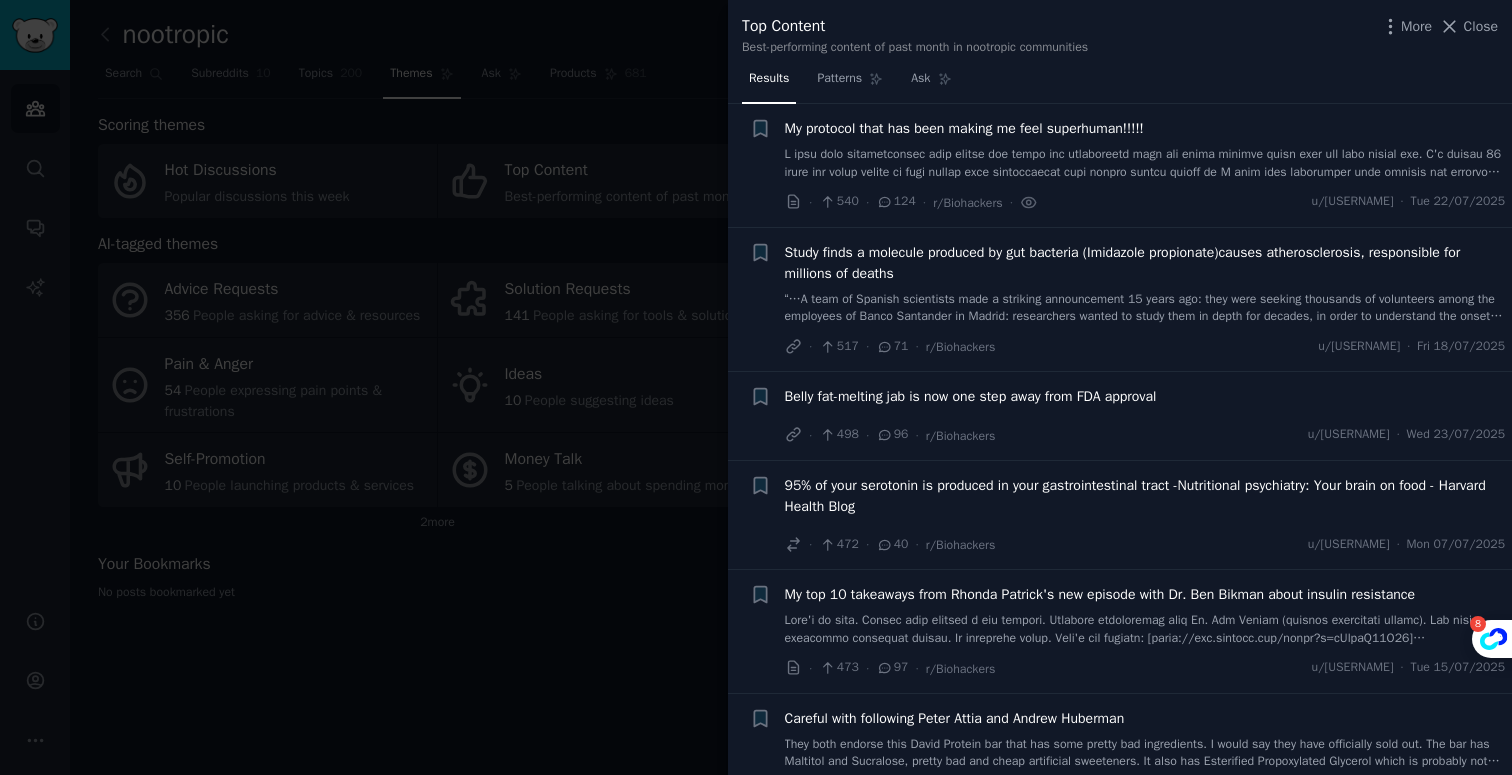 click on "95% of your serotonin is produced in your gastrointestinal tract -Nutritional psychiatry: Your brain on food - Harvard Health Blog" at bounding box center (1145, 496) 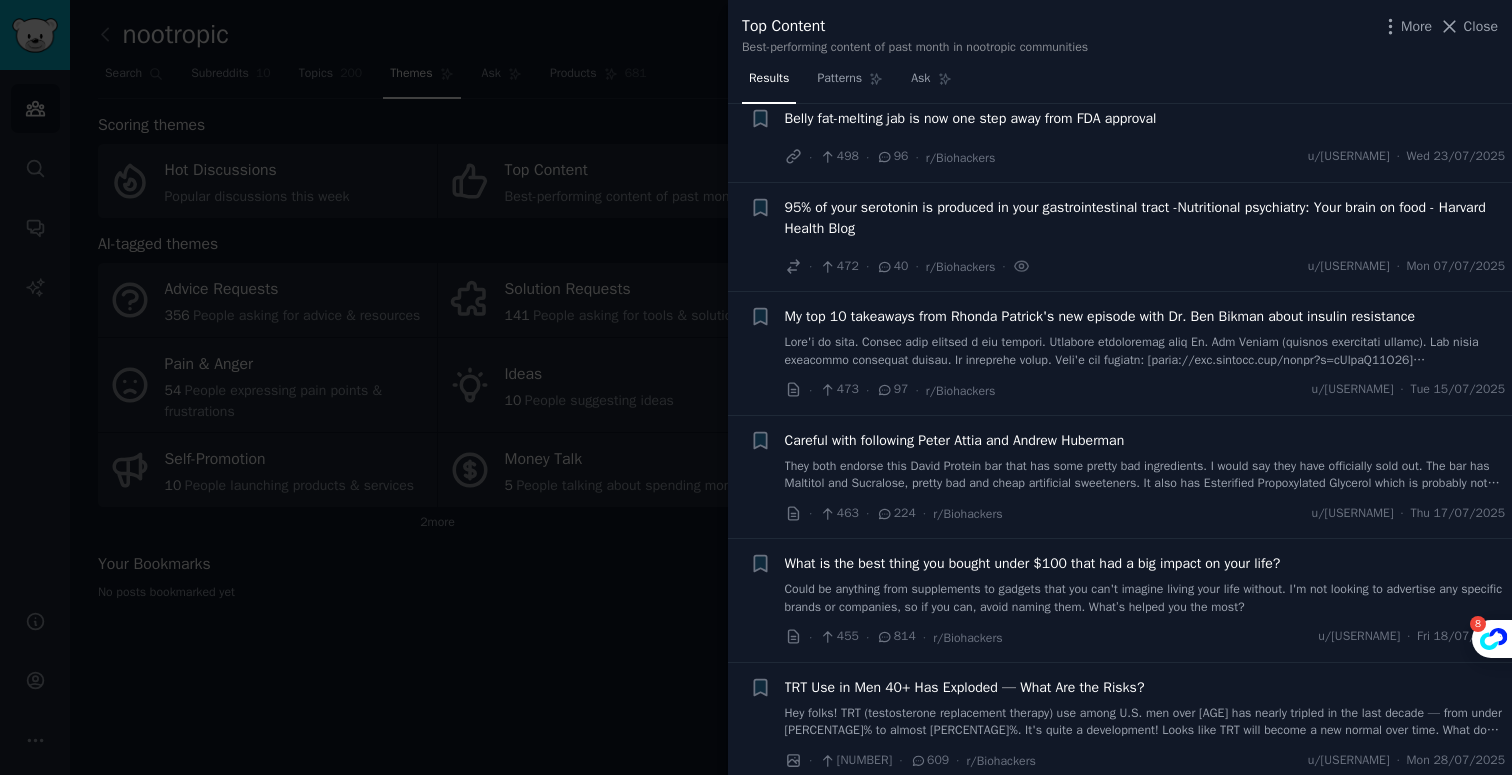scroll, scrollTop: 1913, scrollLeft: 0, axis: vertical 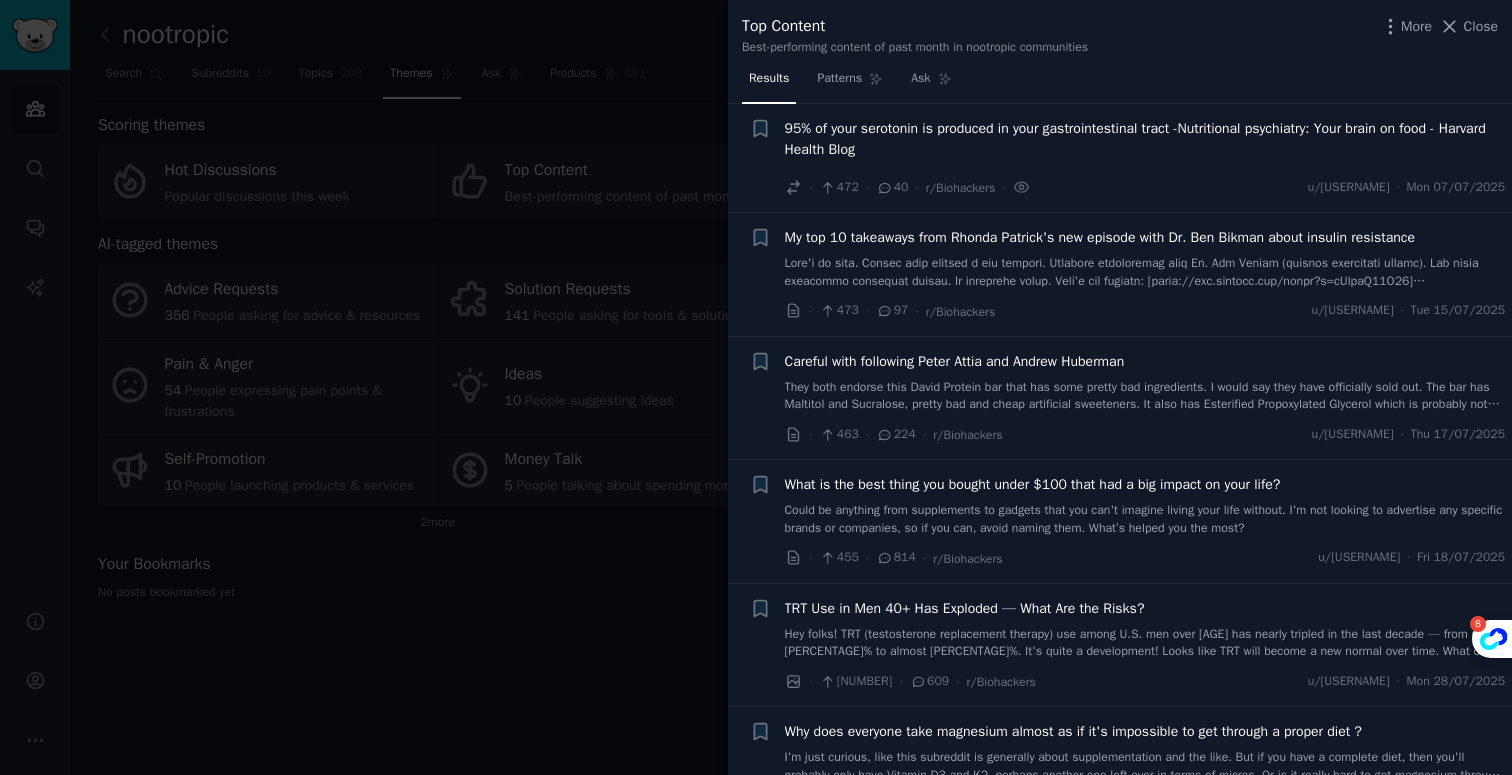 click on "What is the best thing you bought under $100 that had a big impact on your life?" at bounding box center (1033, 484) 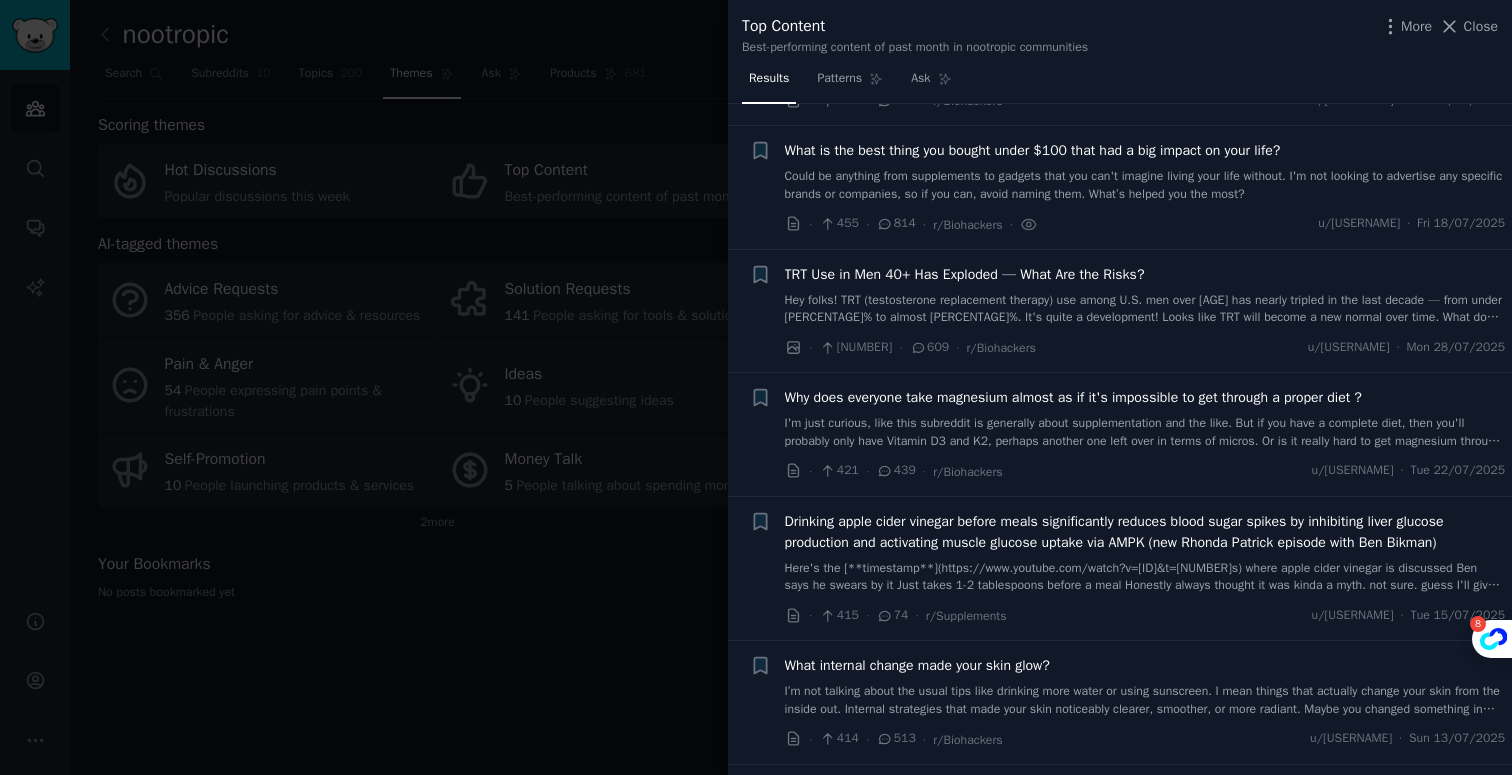 scroll, scrollTop: 2269, scrollLeft: 0, axis: vertical 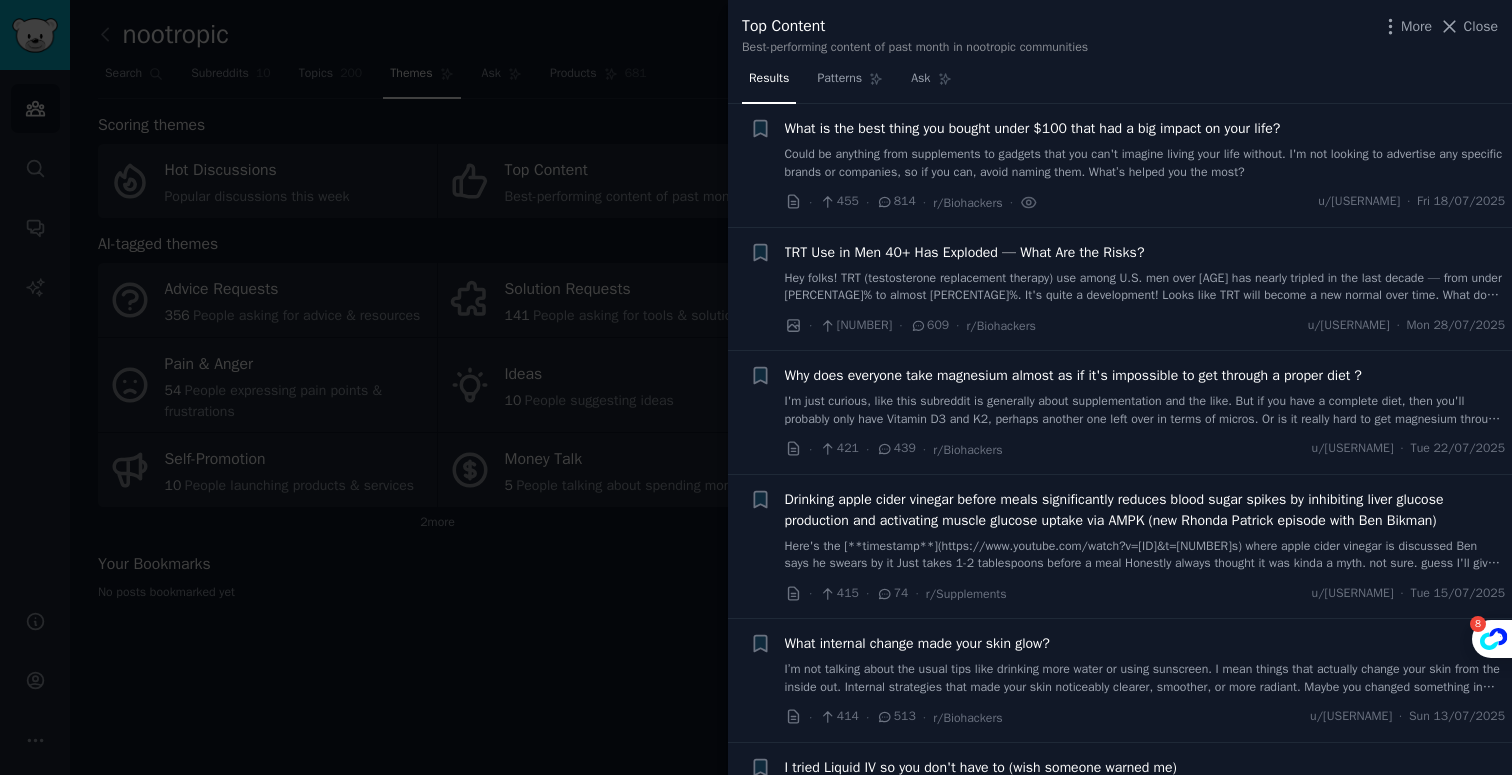 click on "Why does everyone take magnesium almost as if it's impossible to get through a proper diet ?" at bounding box center (1073, 375) 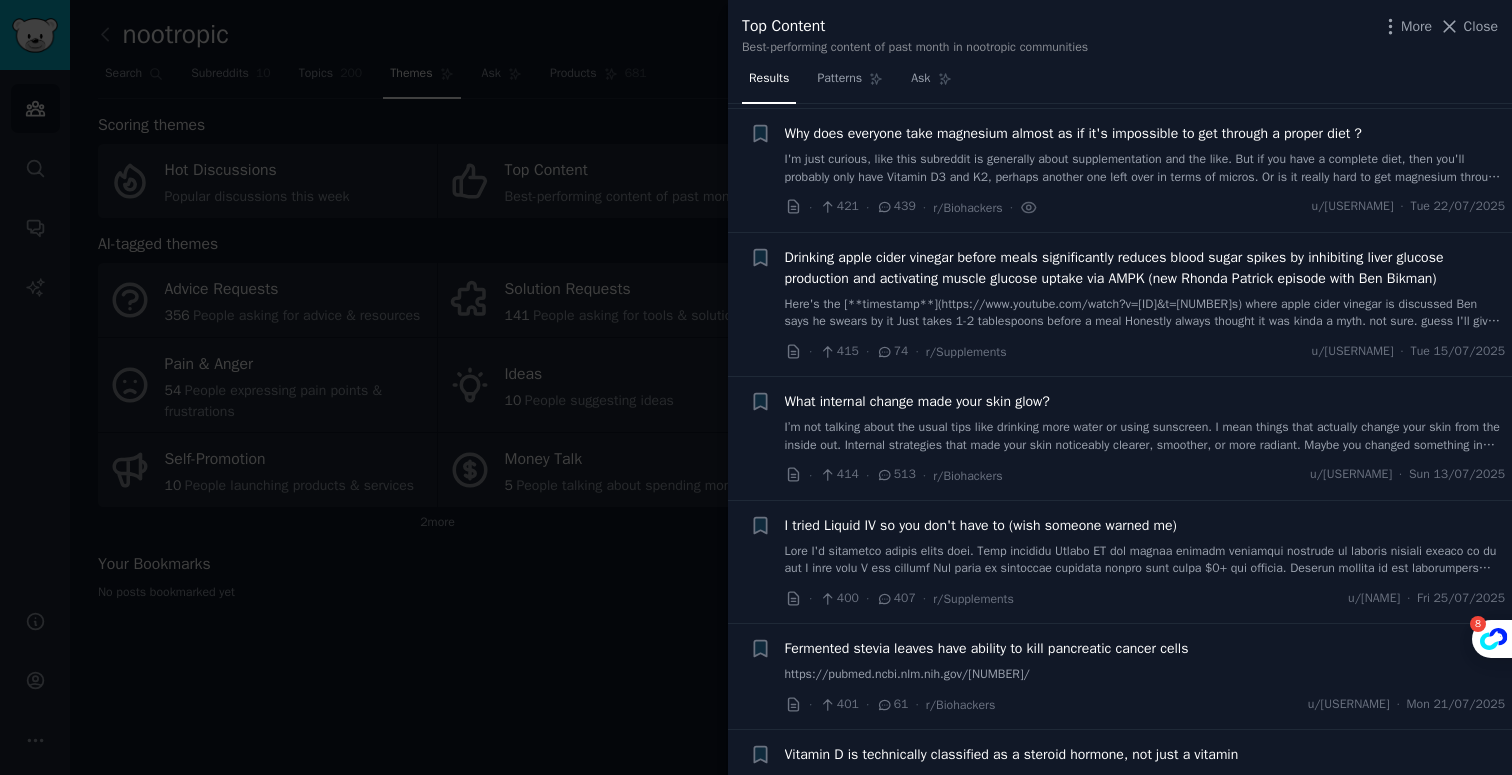 scroll, scrollTop: 2516, scrollLeft: 0, axis: vertical 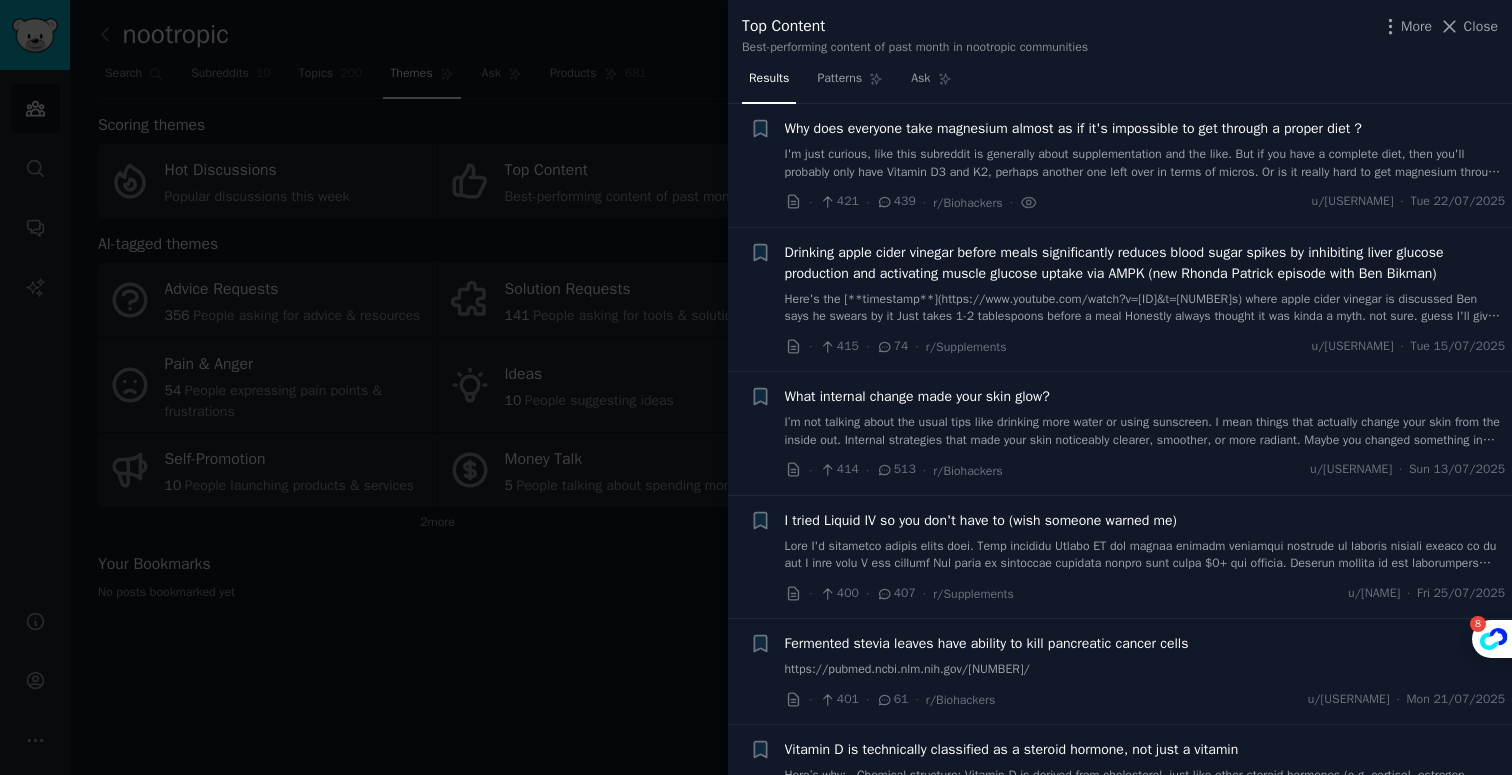 click at bounding box center [756, 387] 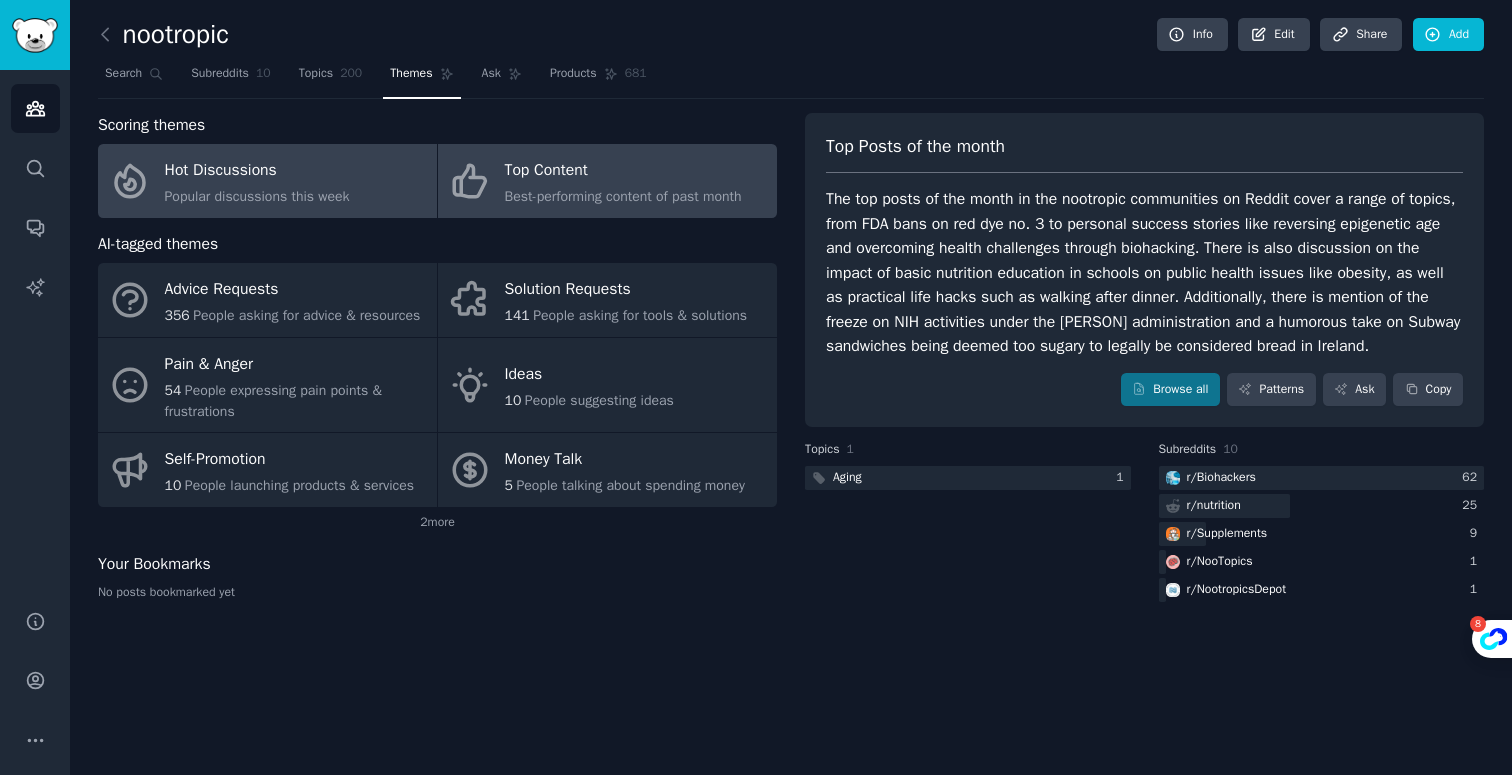click on "Popular discussions this week" at bounding box center [257, 196] 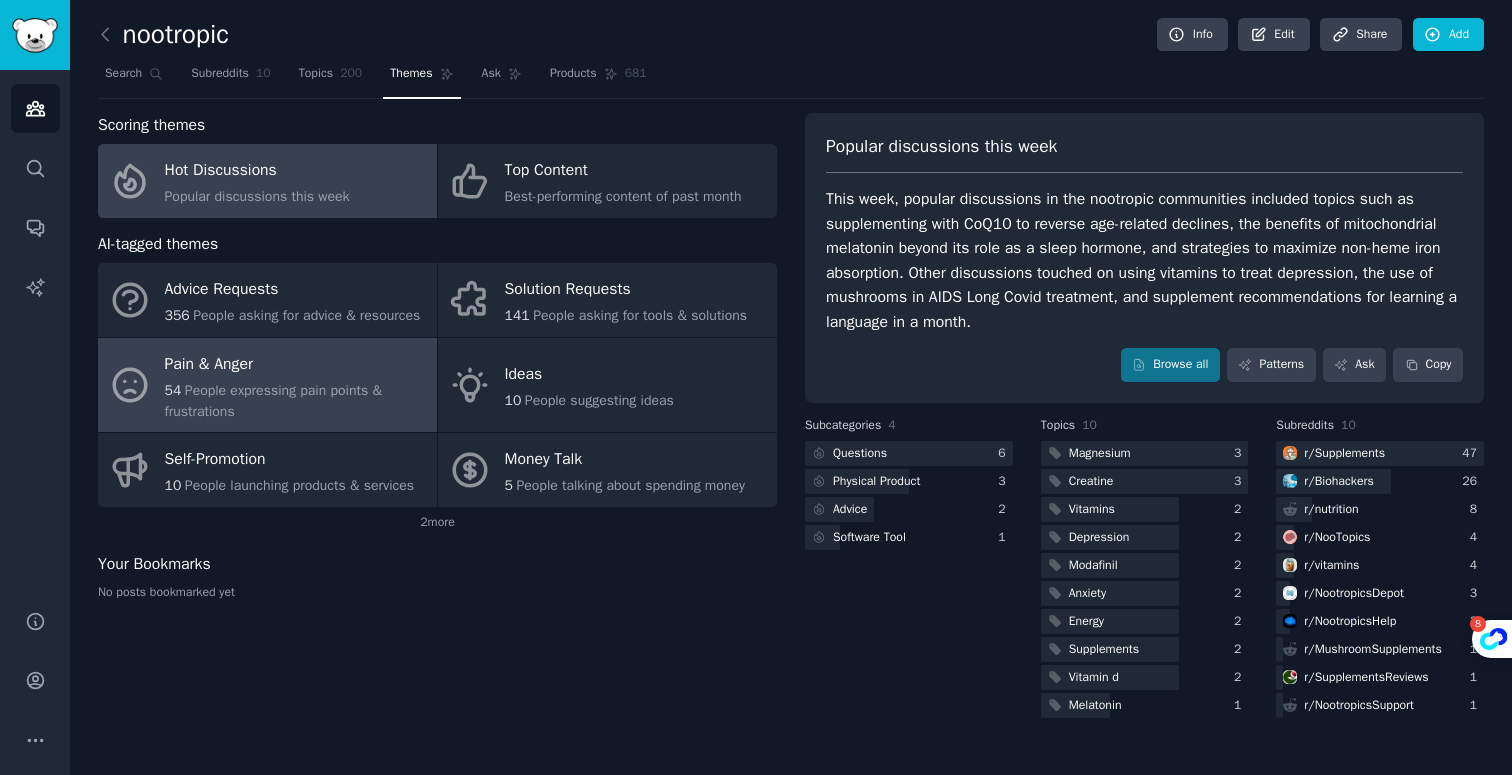 click on "Pain & Anger" at bounding box center [296, 364] 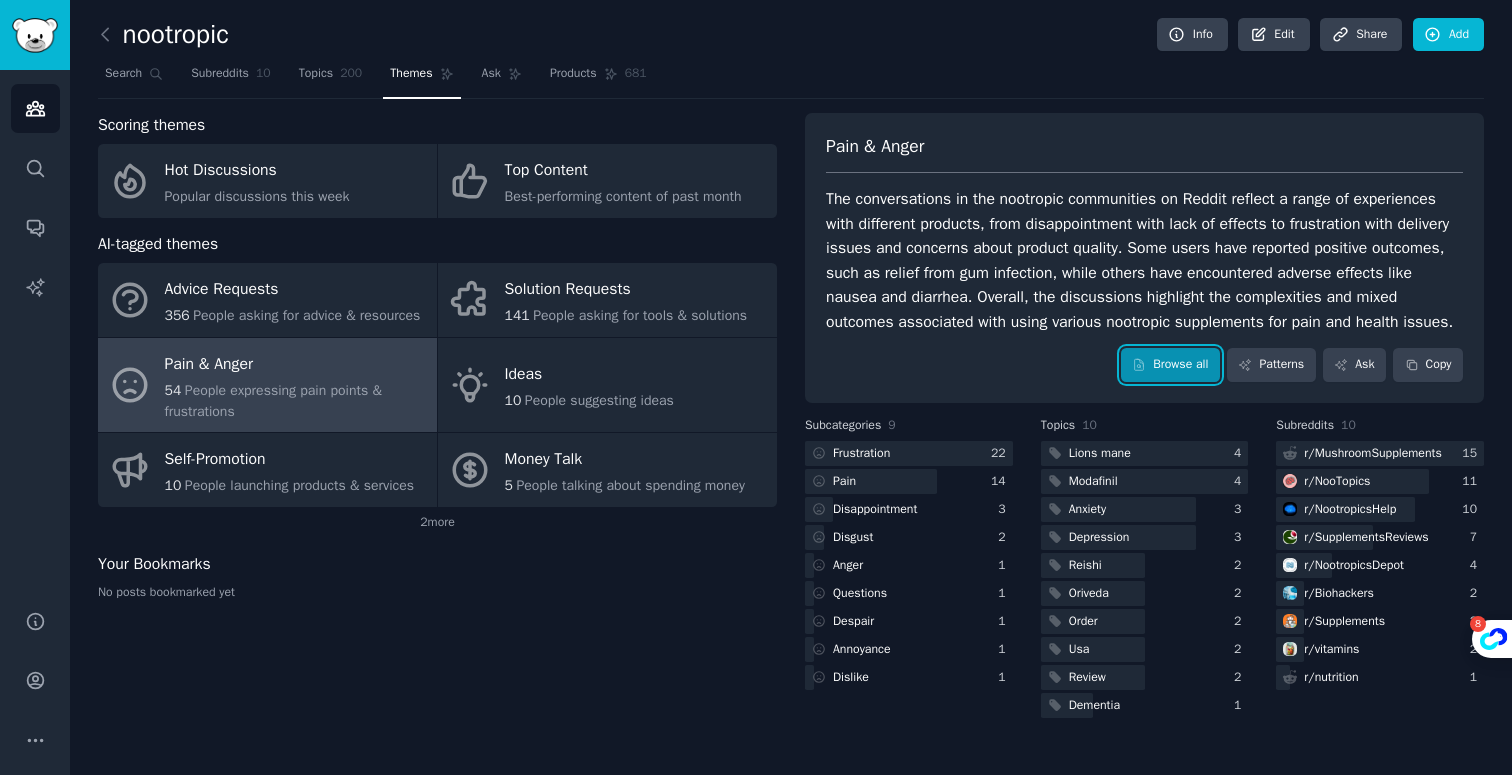 click on "Browse all" at bounding box center [1170, 365] 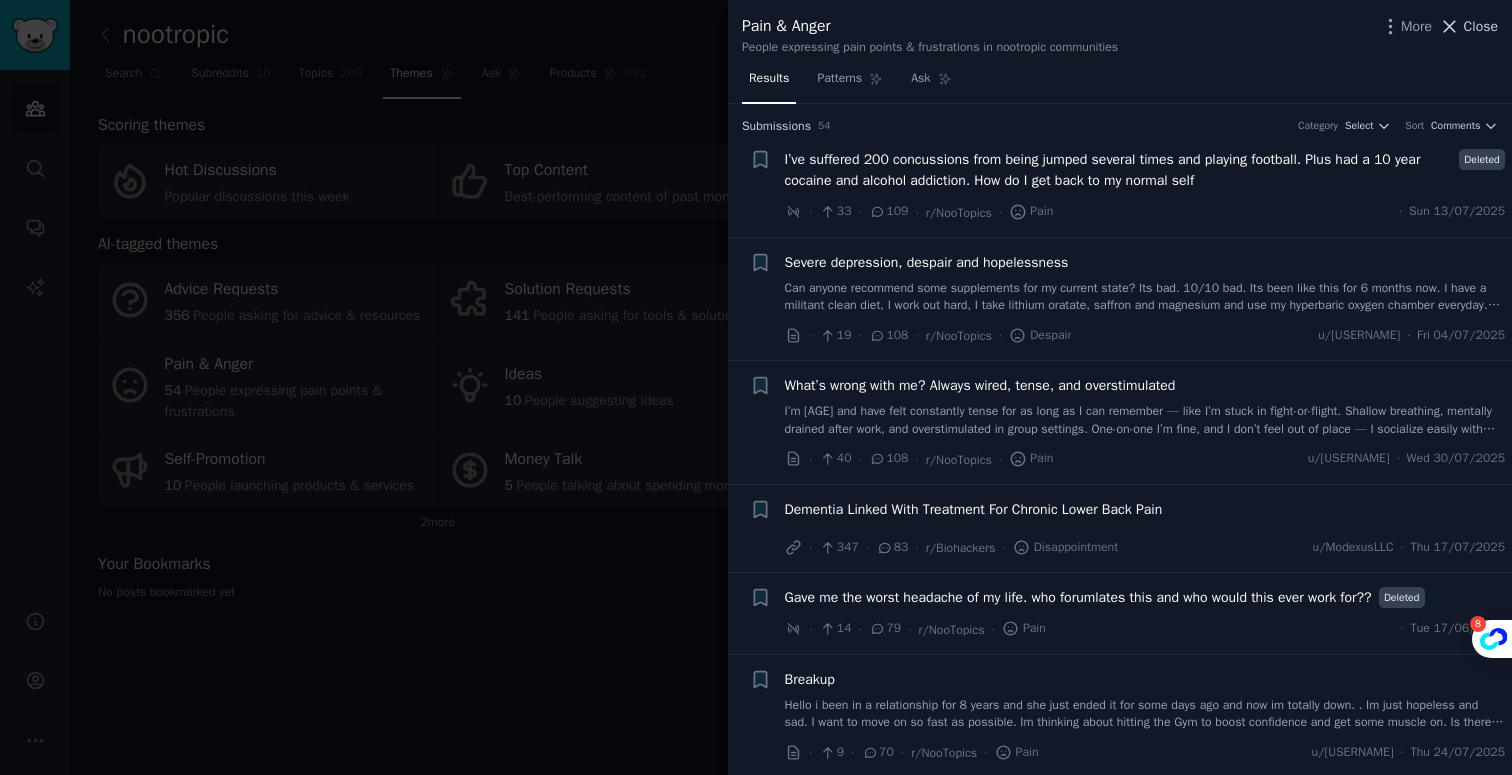 click on "Close" at bounding box center (1481, 26) 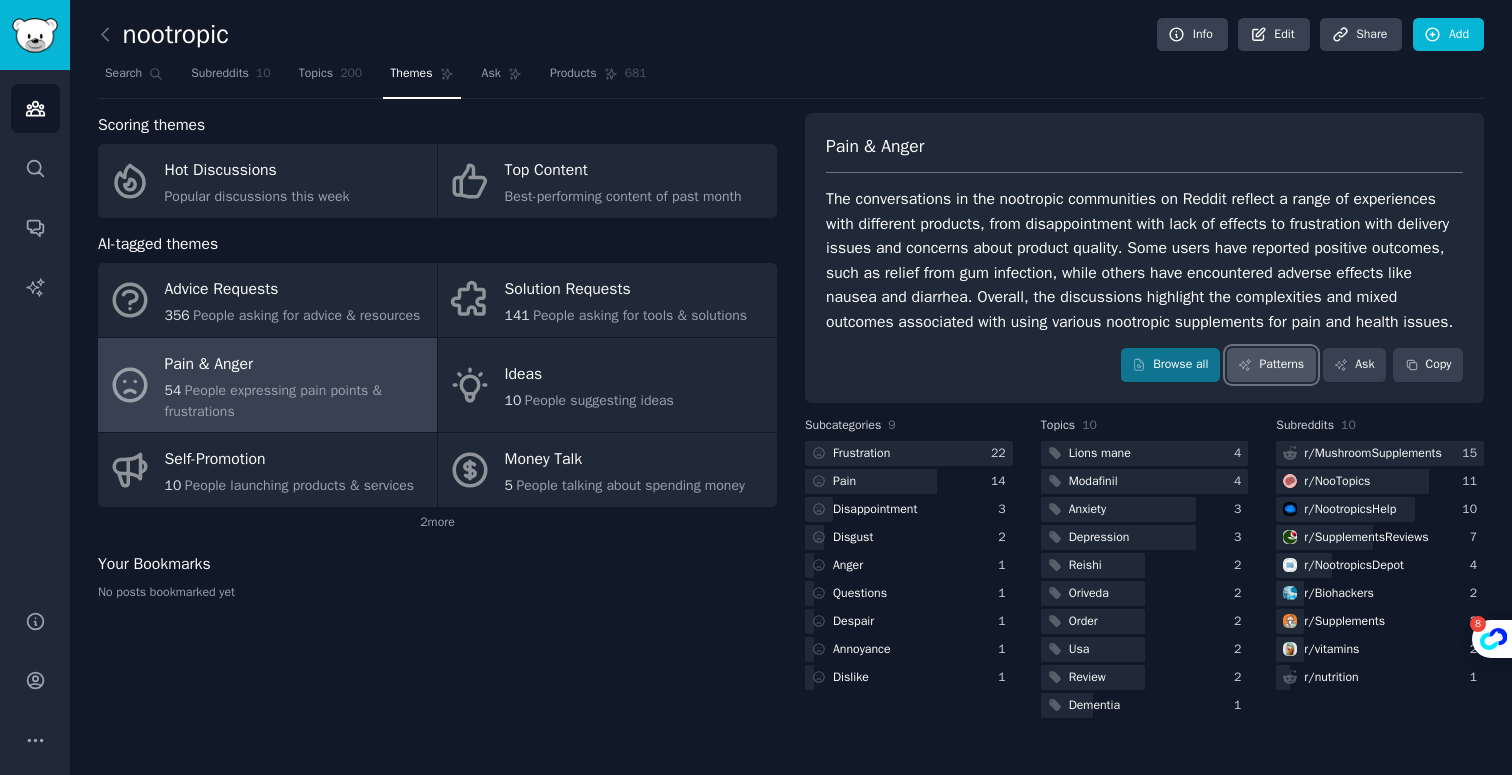 click on "Patterns" at bounding box center (1271, 365) 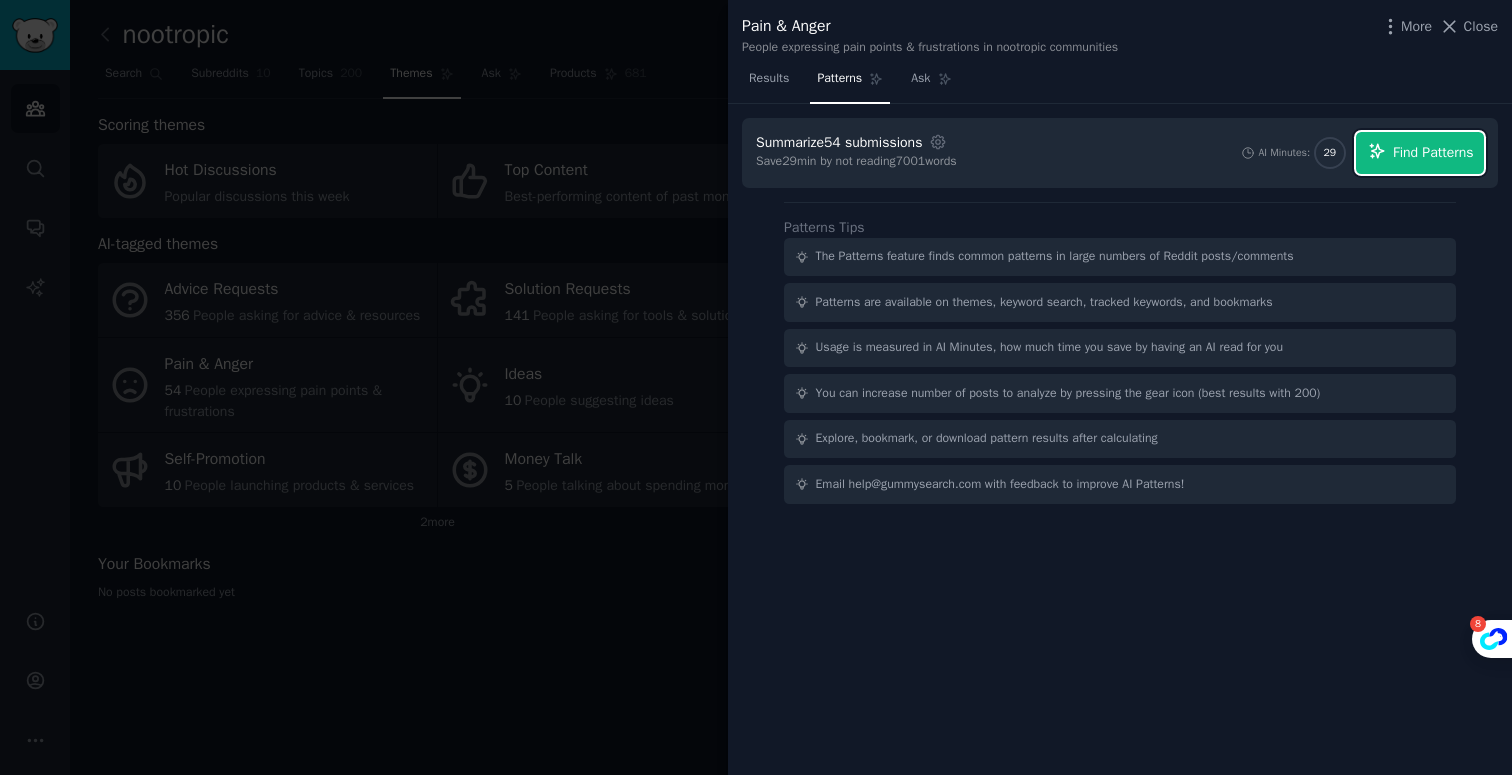 click on "Find Patterns" at bounding box center [1433, 152] 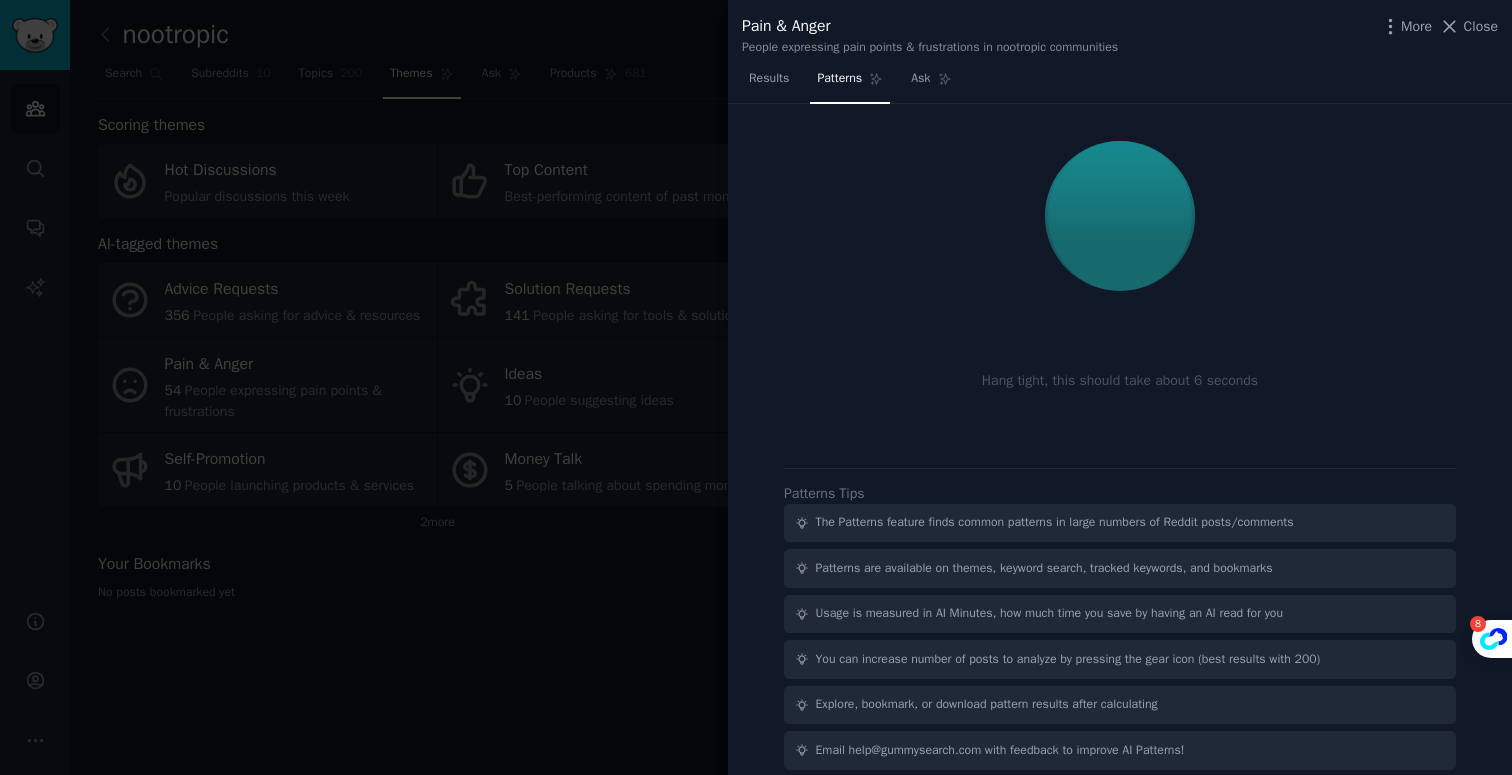 click at bounding box center (756, 387) 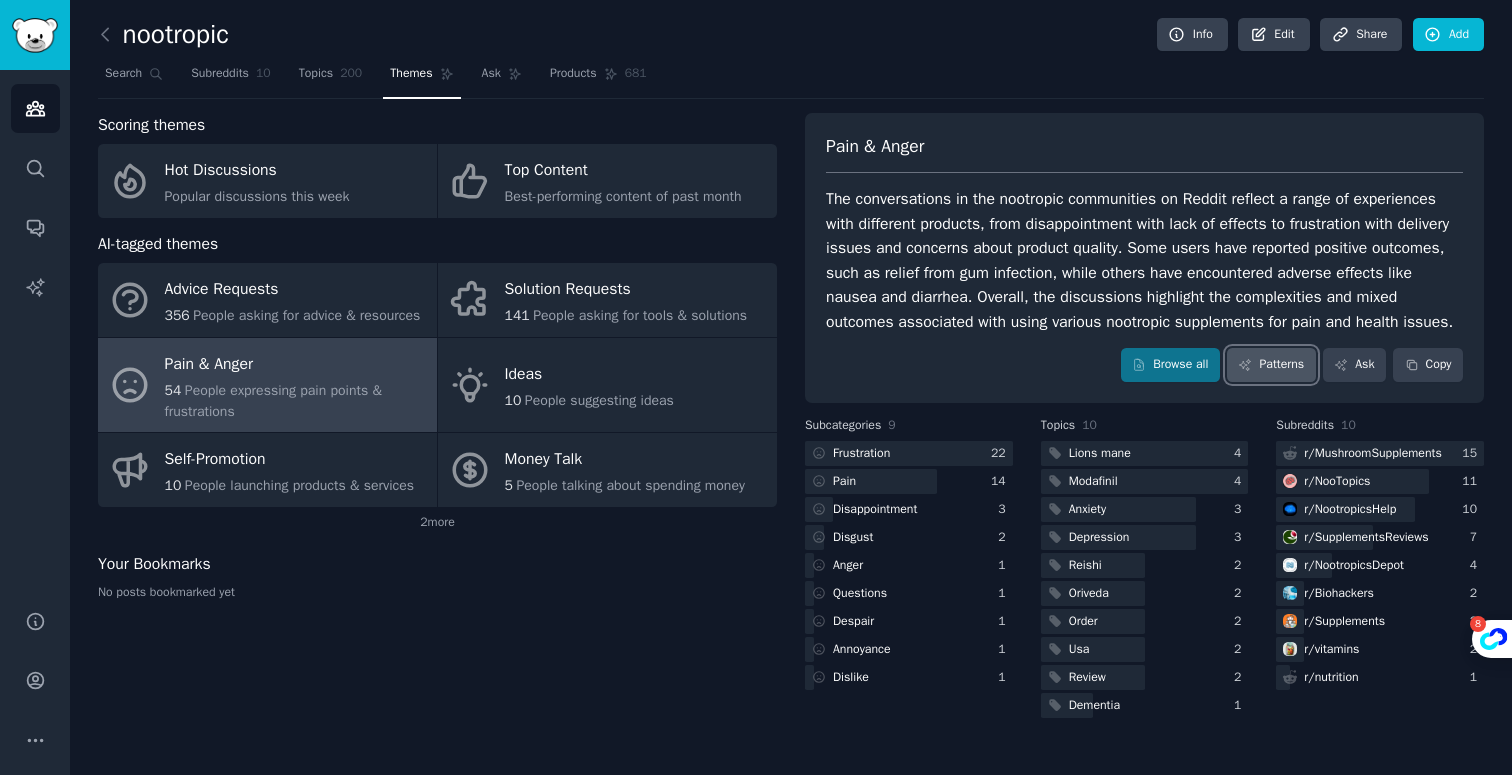 click on "Patterns" at bounding box center (1271, 365) 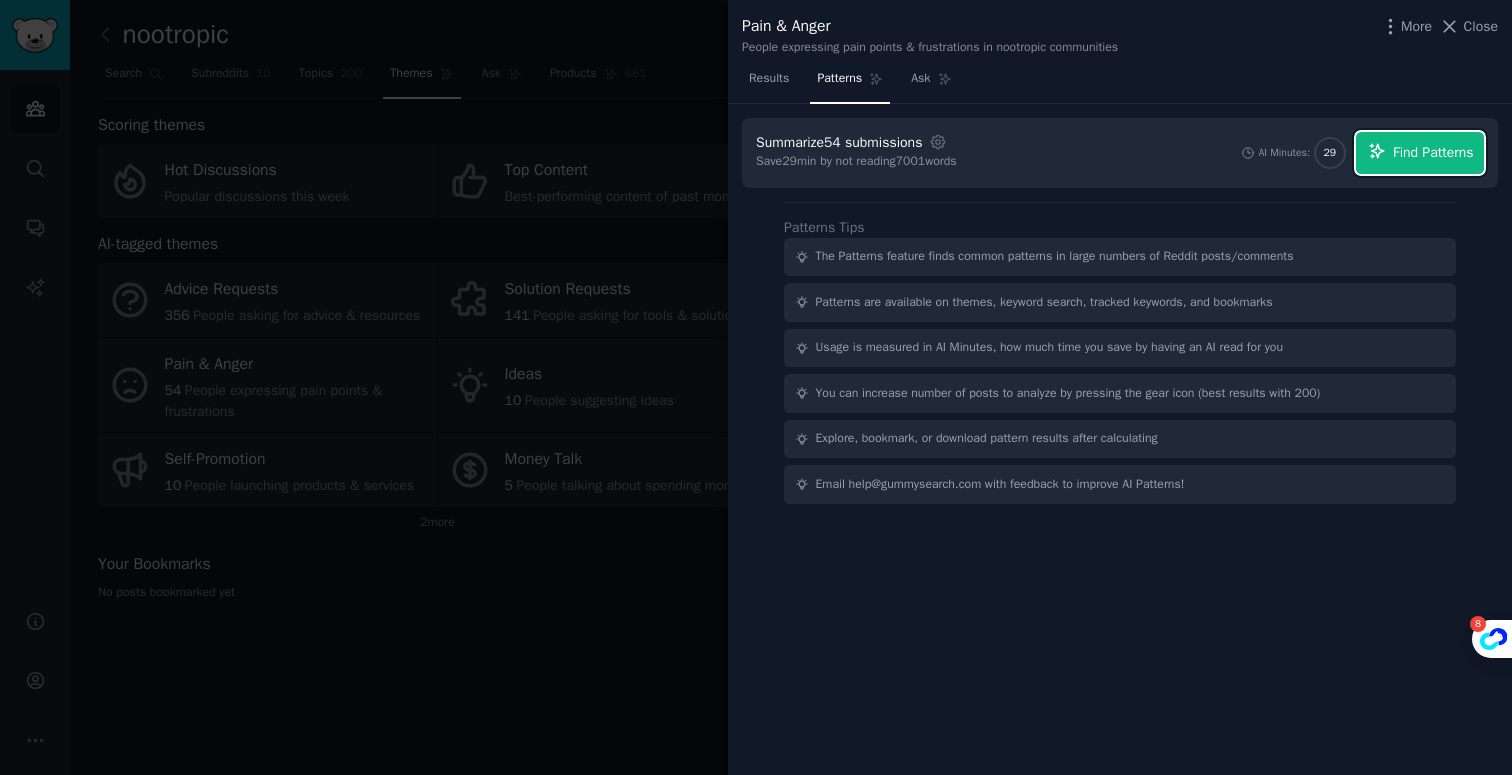 click on "Find Patterns" at bounding box center [1433, 152] 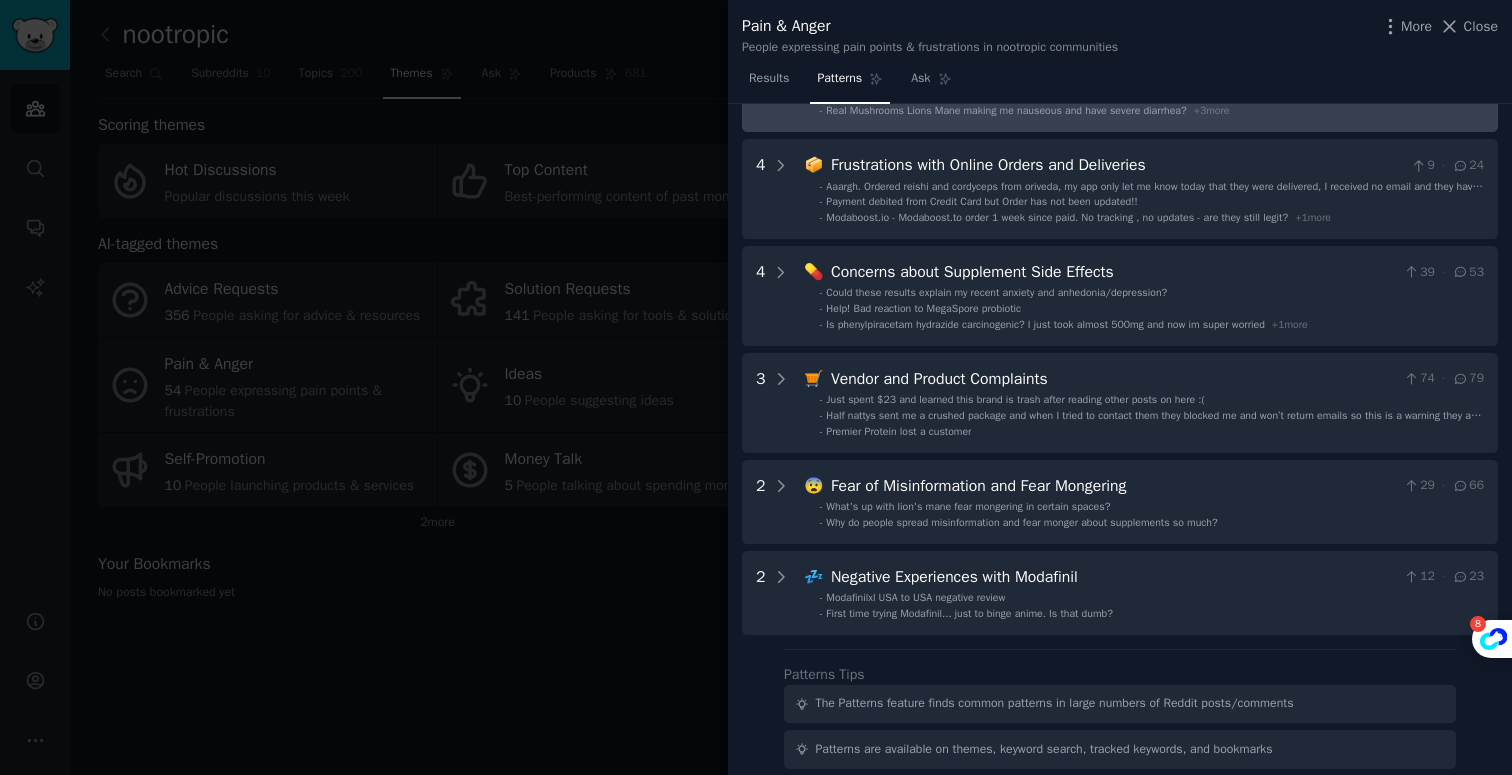 scroll, scrollTop: 0, scrollLeft: 0, axis: both 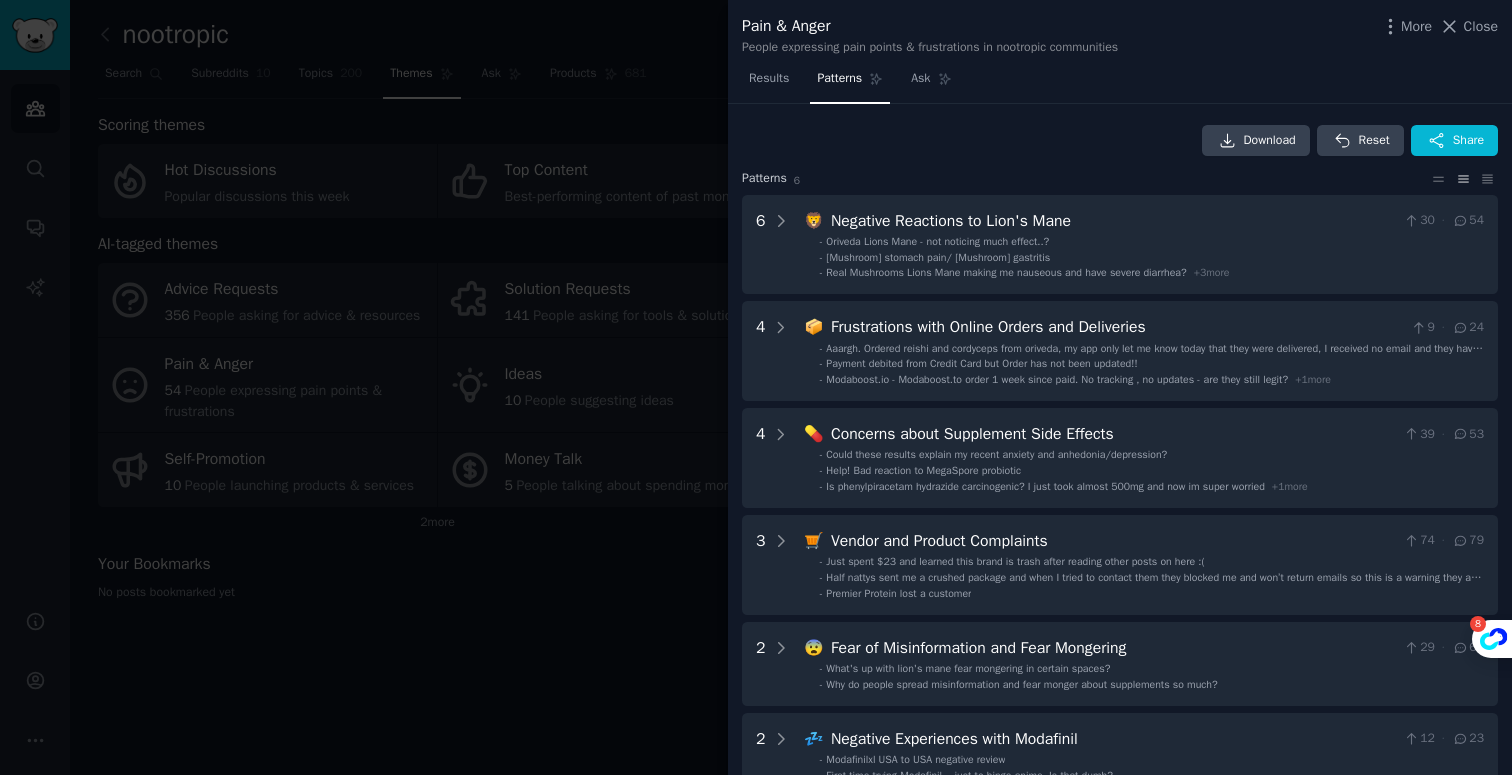 click at bounding box center [756, 387] 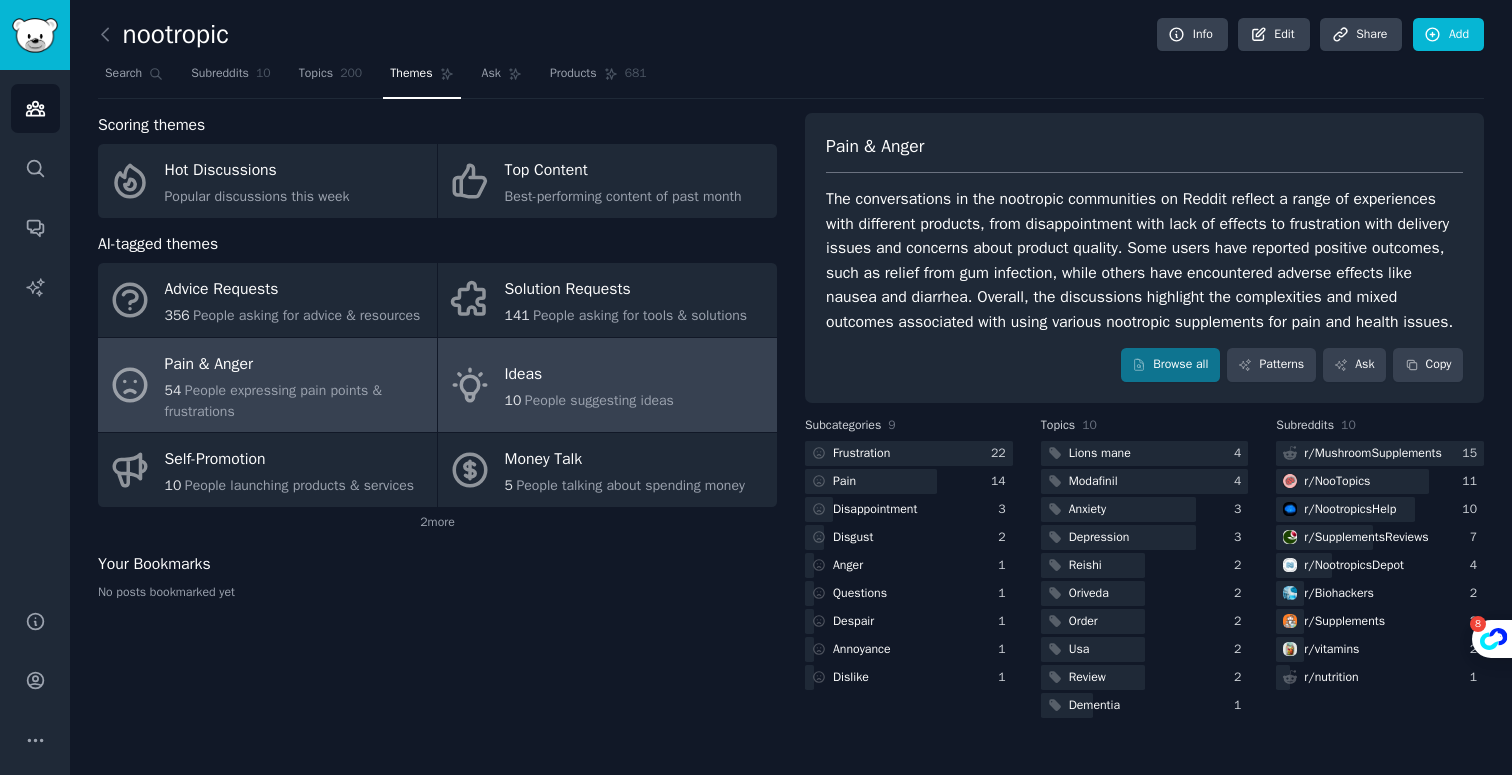 click on "People suggesting ideas" at bounding box center (599, 400) 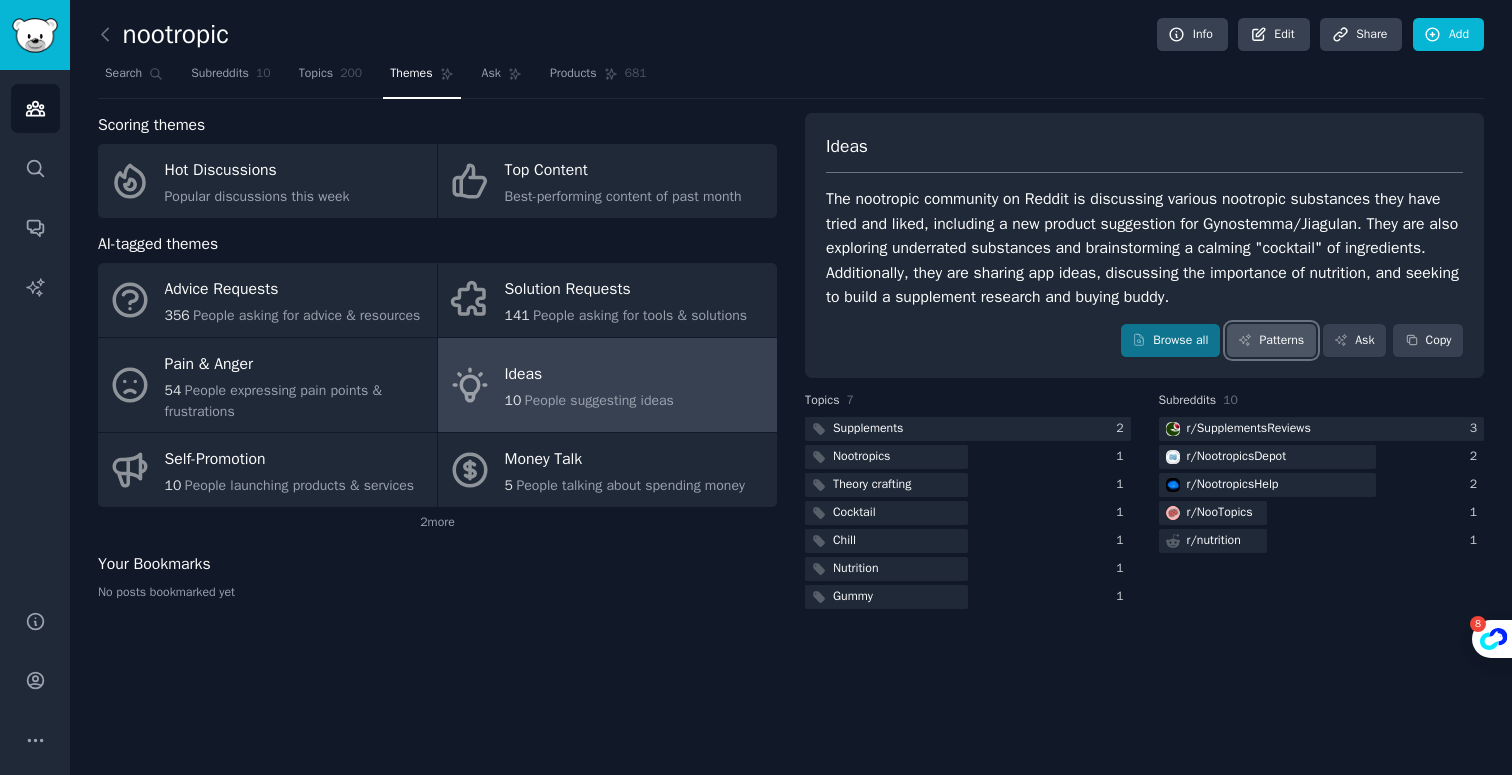 click on "Patterns" at bounding box center [1271, 341] 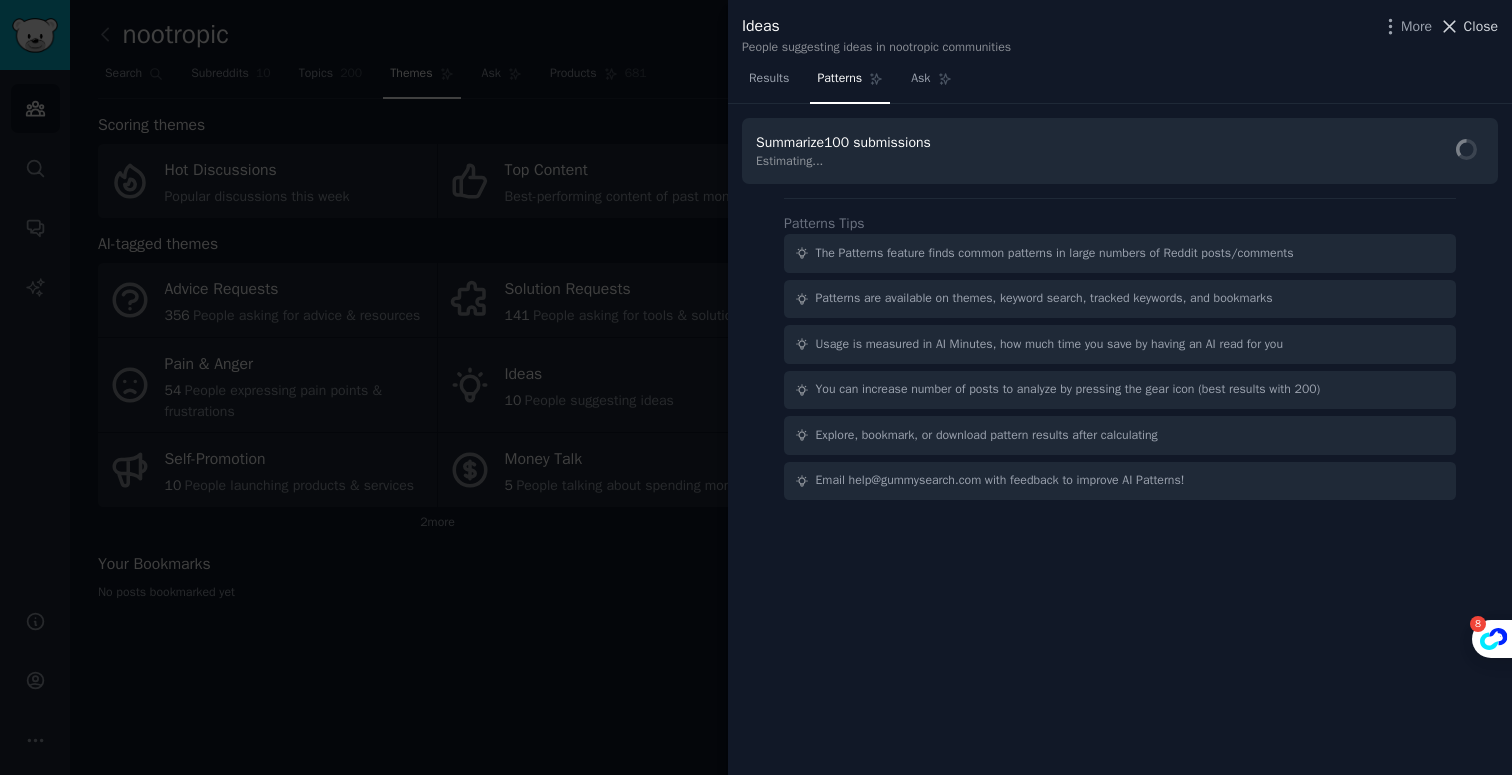 click on "Close" at bounding box center (1481, 26) 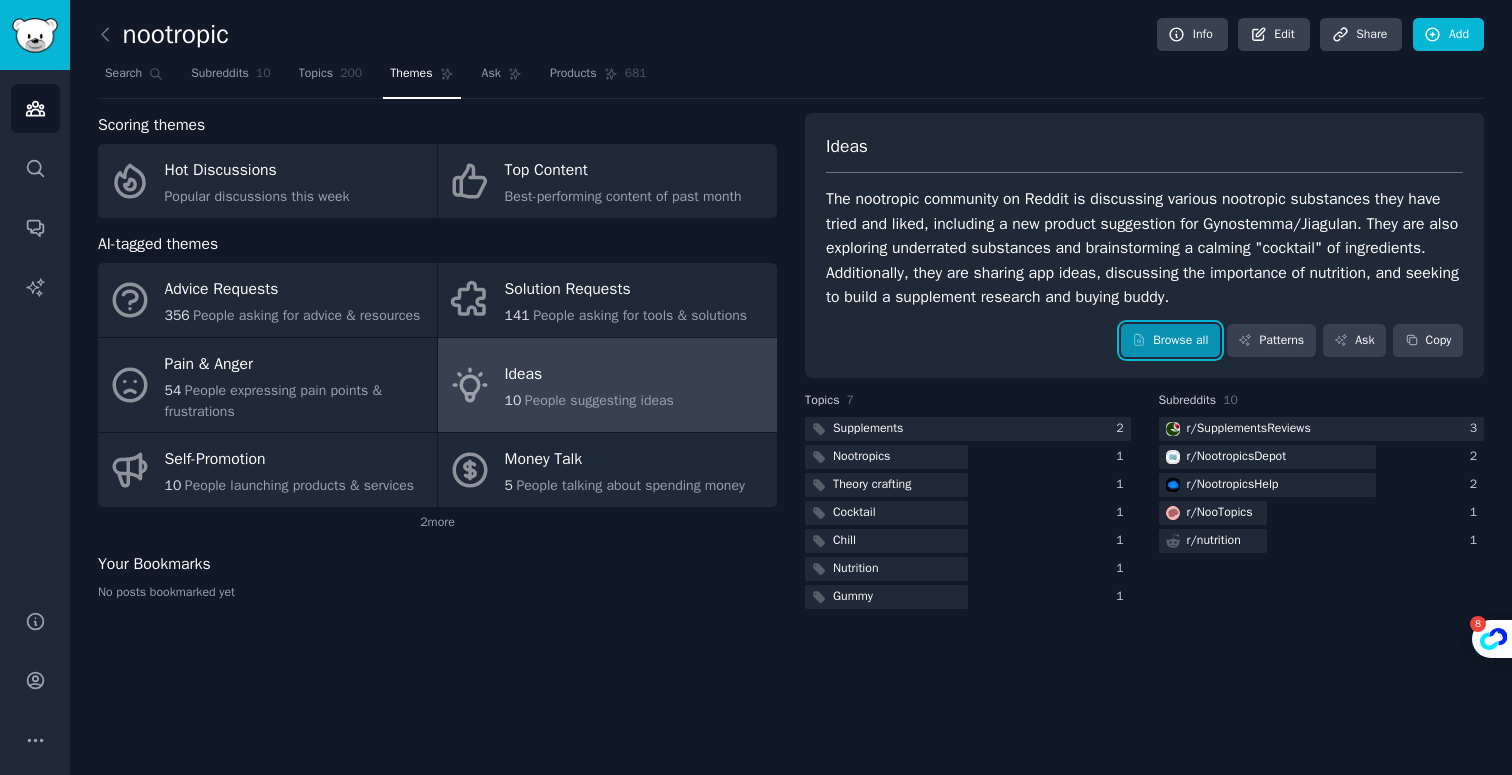 click on "Browse all" at bounding box center (1170, 341) 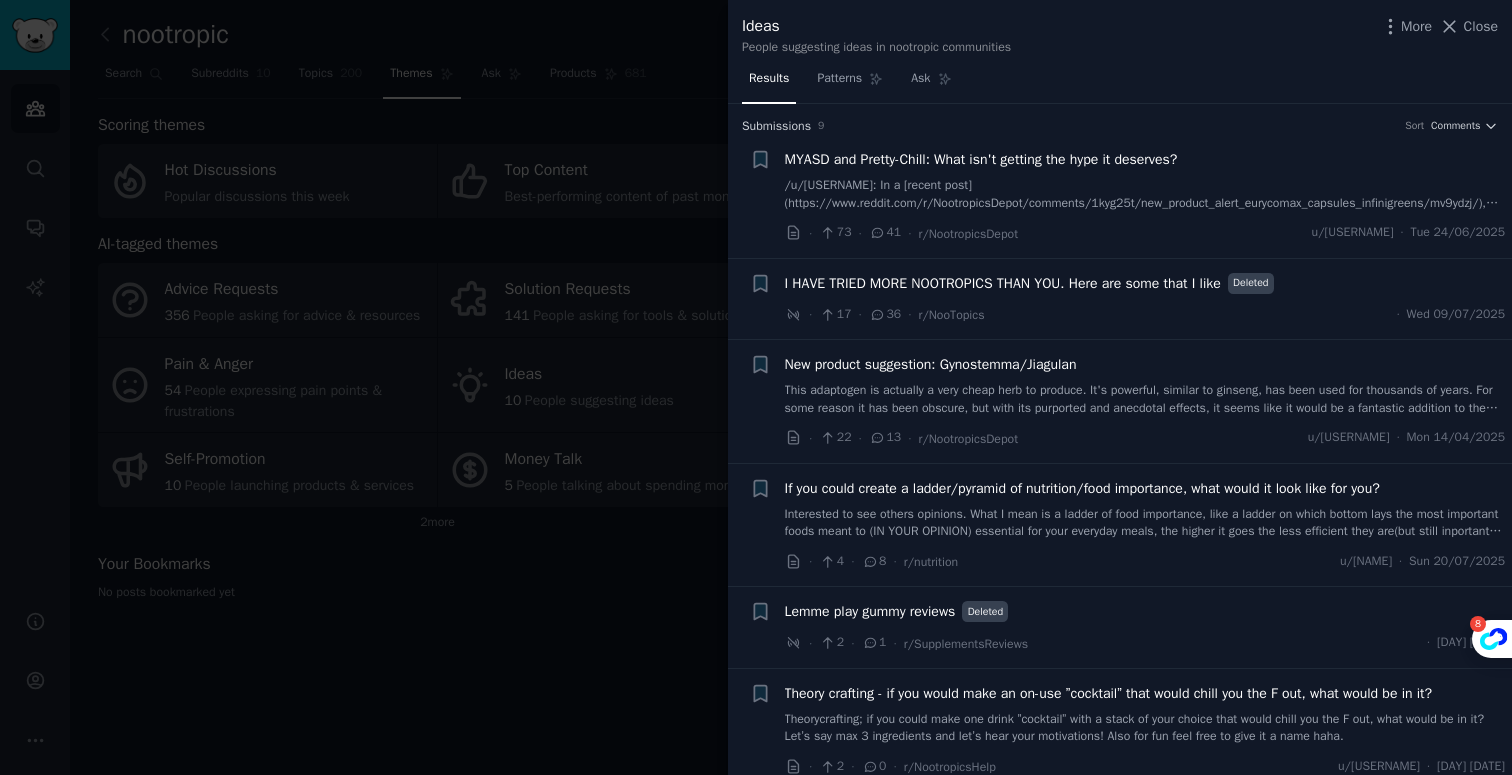 click on "/u/MisterYouAreSoDumb: In a [recent post](https://www.reddit.com/r/NootropicsDepot/comments/1kyg25t/new_product_alert_eurycomax_capsules_infinigreens/mv9ydzj/), you indicated that you don't believe your red reishi is getting the hype it deserves. In a different post, you said one of the purposes of the new points system is to provide an opportunity for customers to try some stuff they've never tried before on the cheap.
I'd love to hear from both you and Emiel about a few things ND offers that you believe are under-celebrated and worth trying with our summer sale ND points.
I'm open to hearing from other customers, too." at bounding box center (1145, 194) 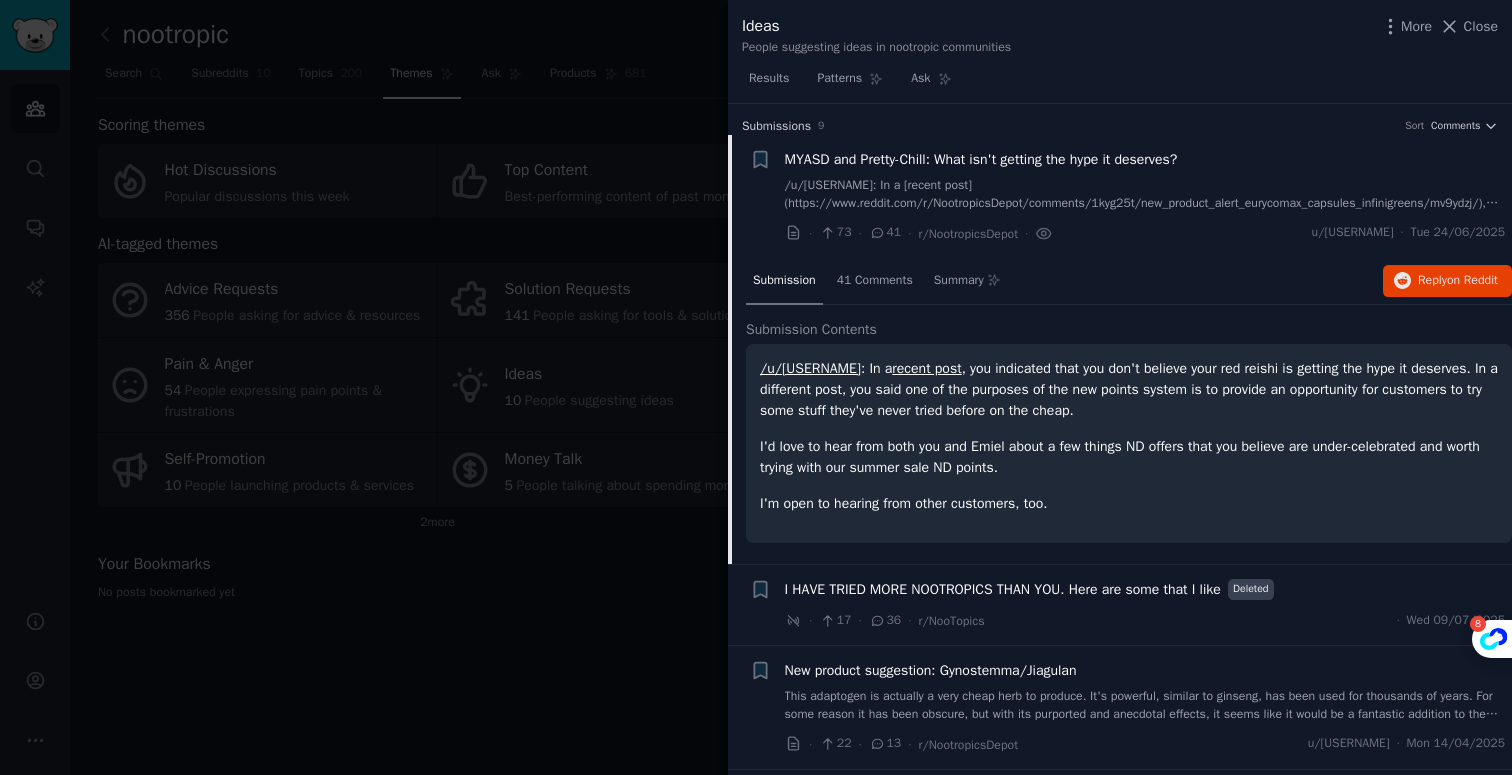 scroll, scrollTop: 31, scrollLeft: 0, axis: vertical 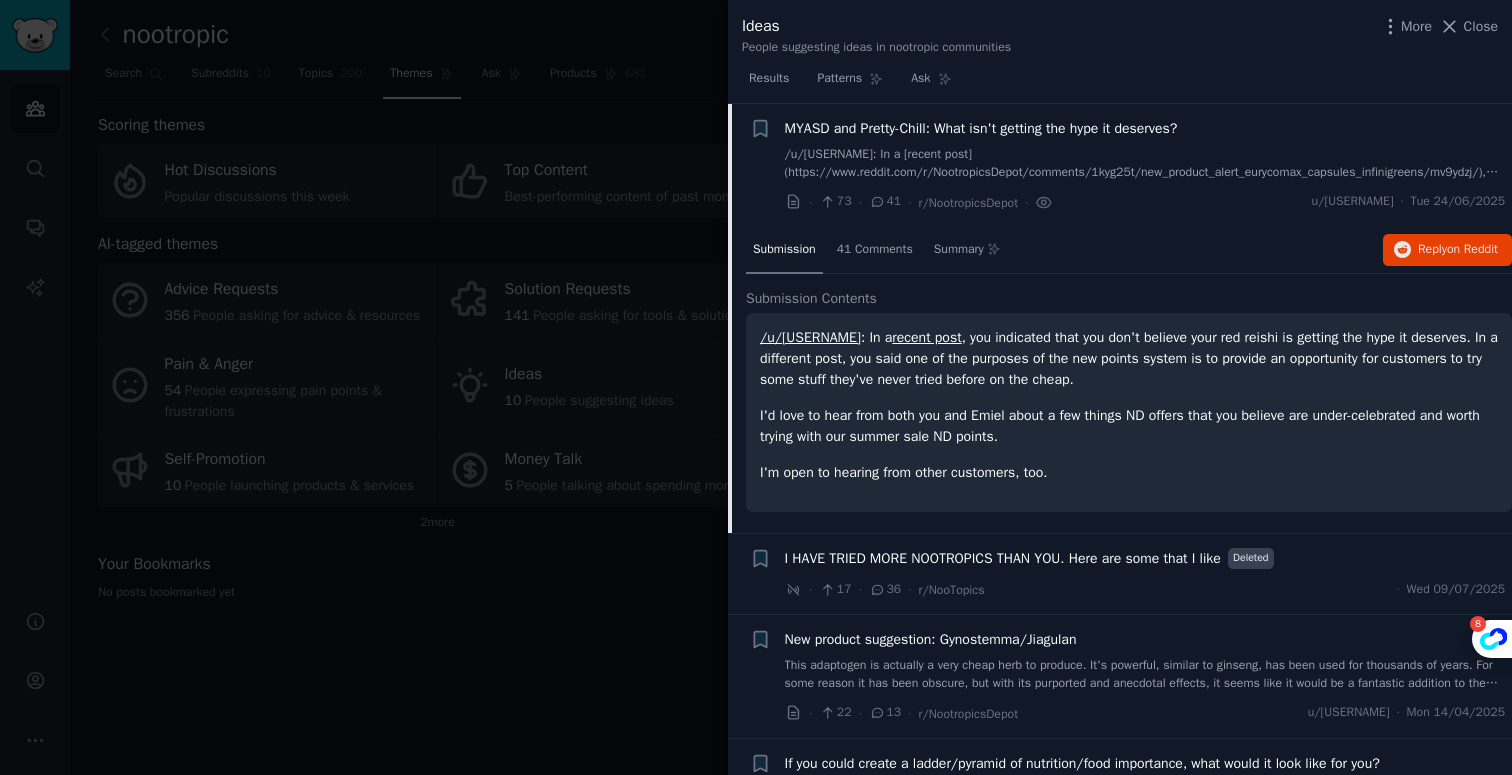 click on "I HAVE TRIED MORE NOOTROPICS THAN YOU. Here are some that I like" at bounding box center (1003, 558) 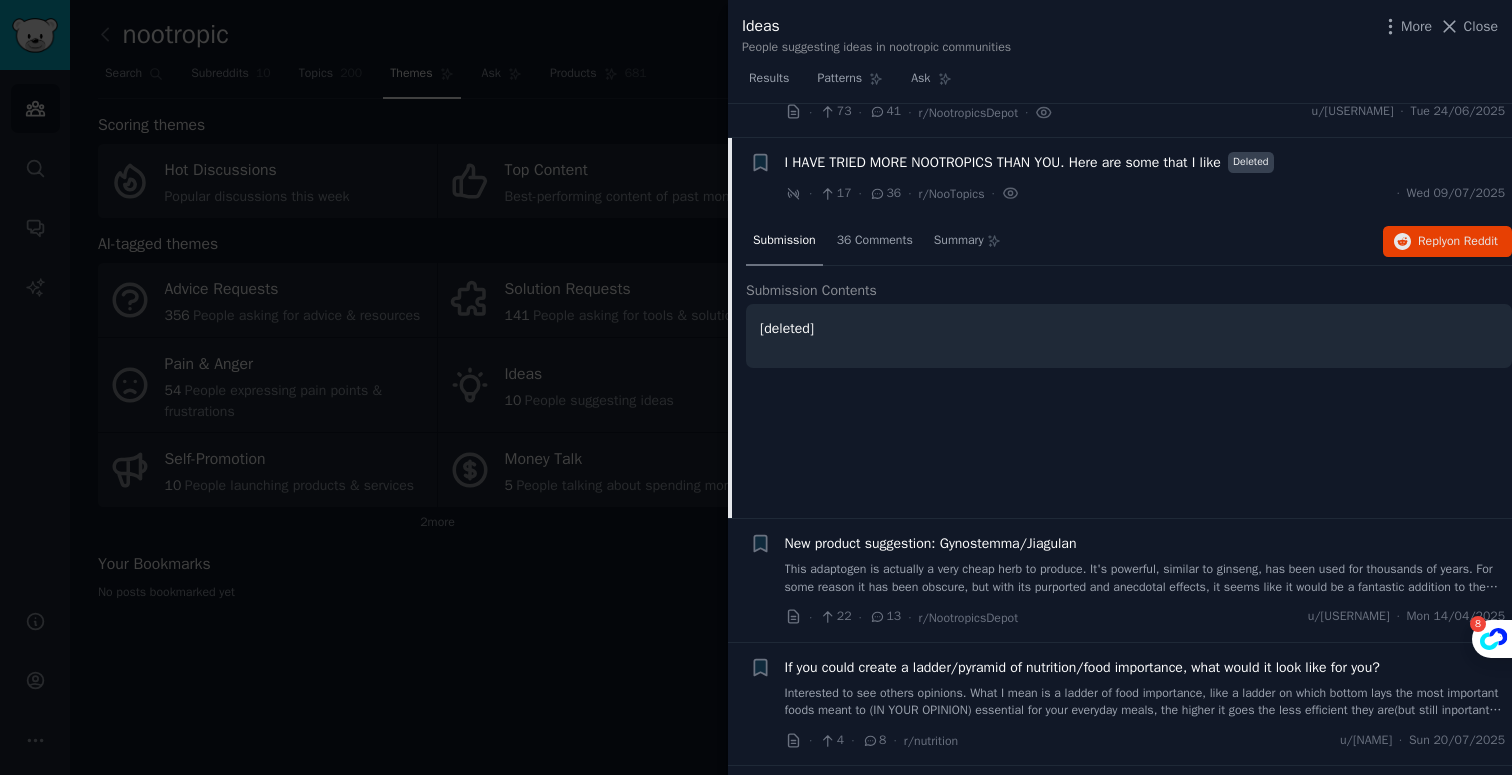 scroll, scrollTop: 155, scrollLeft: 0, axis: vertical 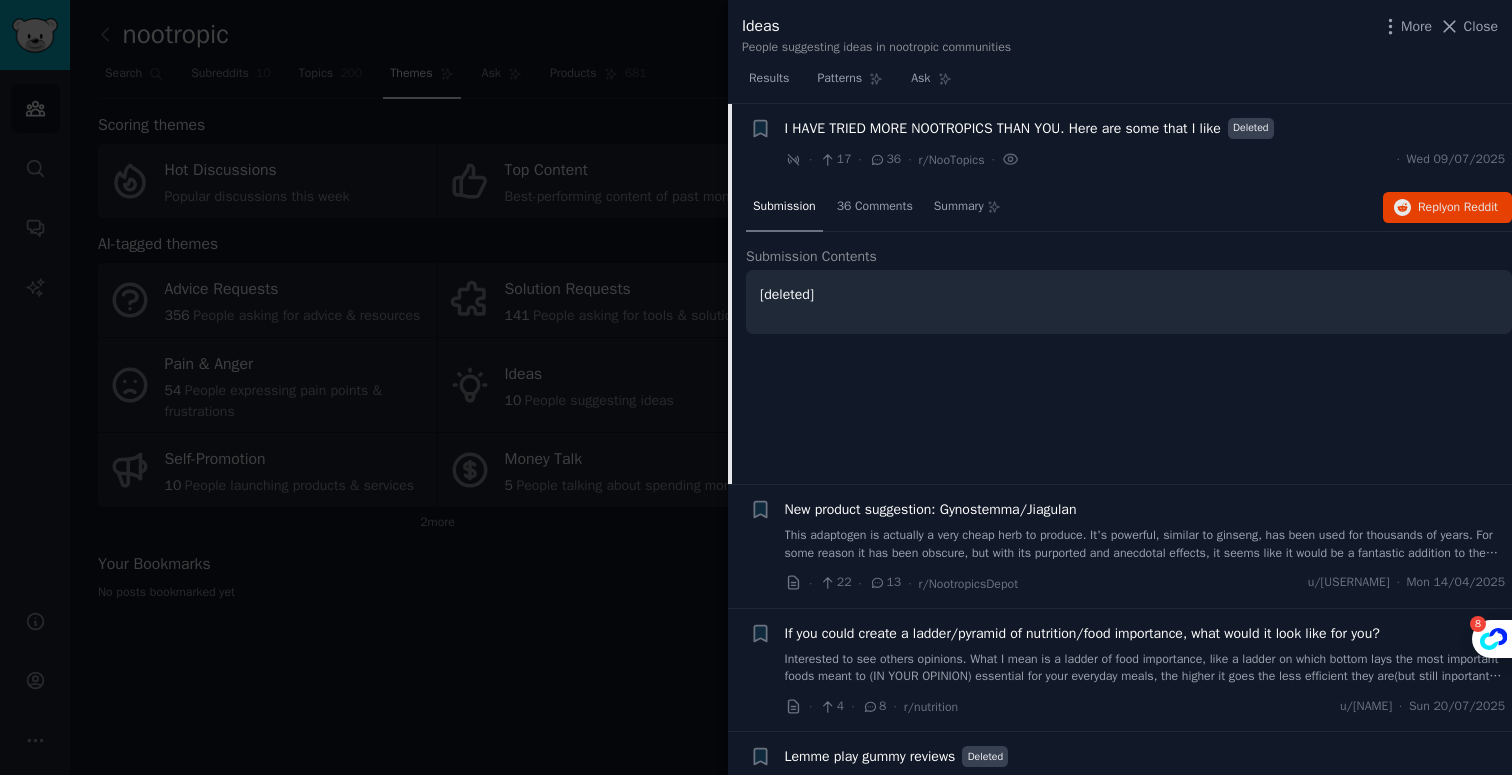 click on "This adaptogen is actually a very cheap herb to produce. It's powerful, similar to ginseng, has been used for thousands of years.
For some reason it has been obscure, but with its purported and anecdotal effects, it seems like it would be a fantastic addition to the line up.
In fact, I propose a natrium product using it: Gynostemma, astragalus, schisandra, ginseng and or rhodiola. Goji berry would be a good addition as well, adding yin (Traditional Chinese medicine) to the blend.
https://examine.com/supplements/jiaogulan/?show_conditions=true
It actually tastes really good.
I like to drink it as a tea. It makes a nice house plant.
Really a cool plant." at bounding box center [1145, 544] 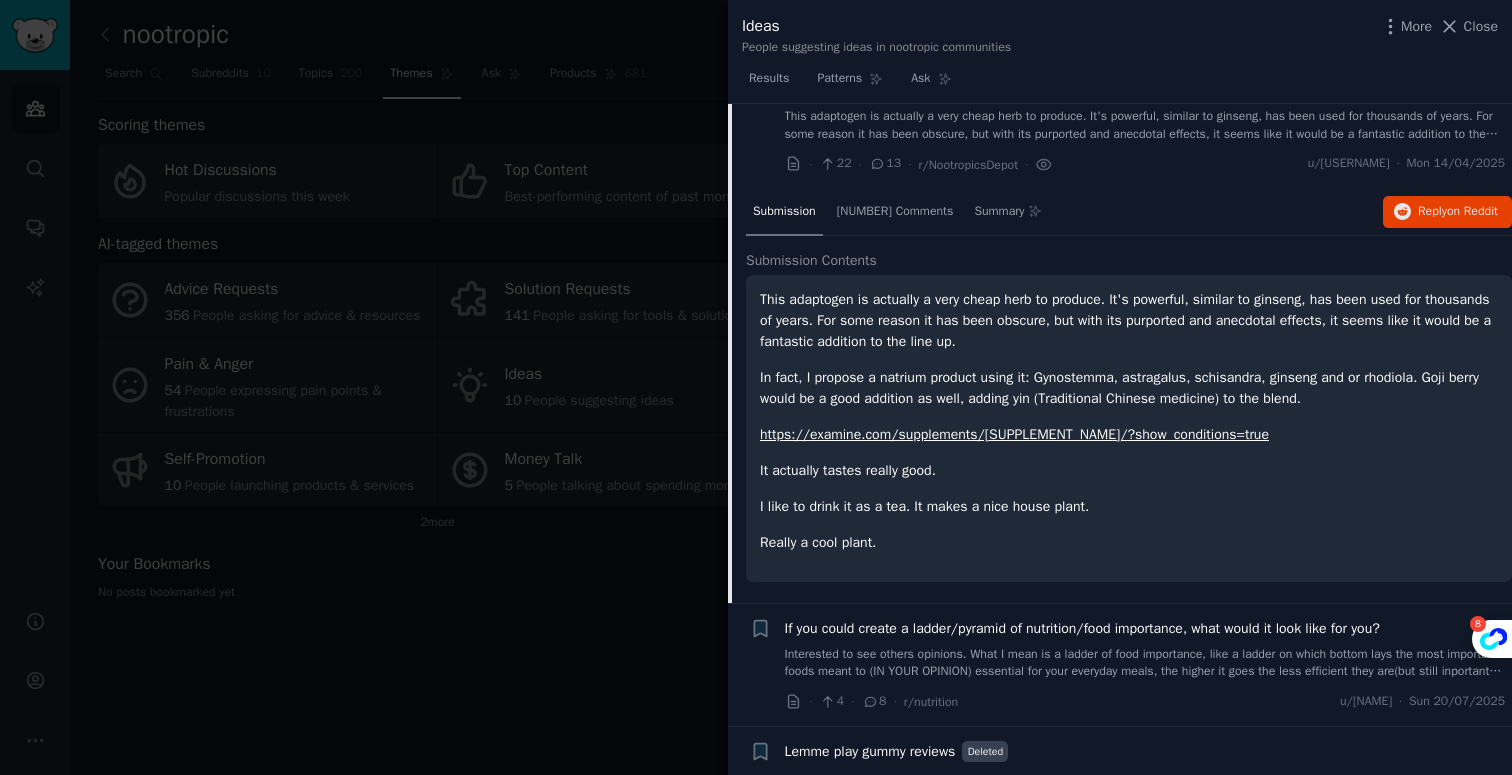 scroll, scrollTop: 296, scrollLeft: 0, axis: vertical 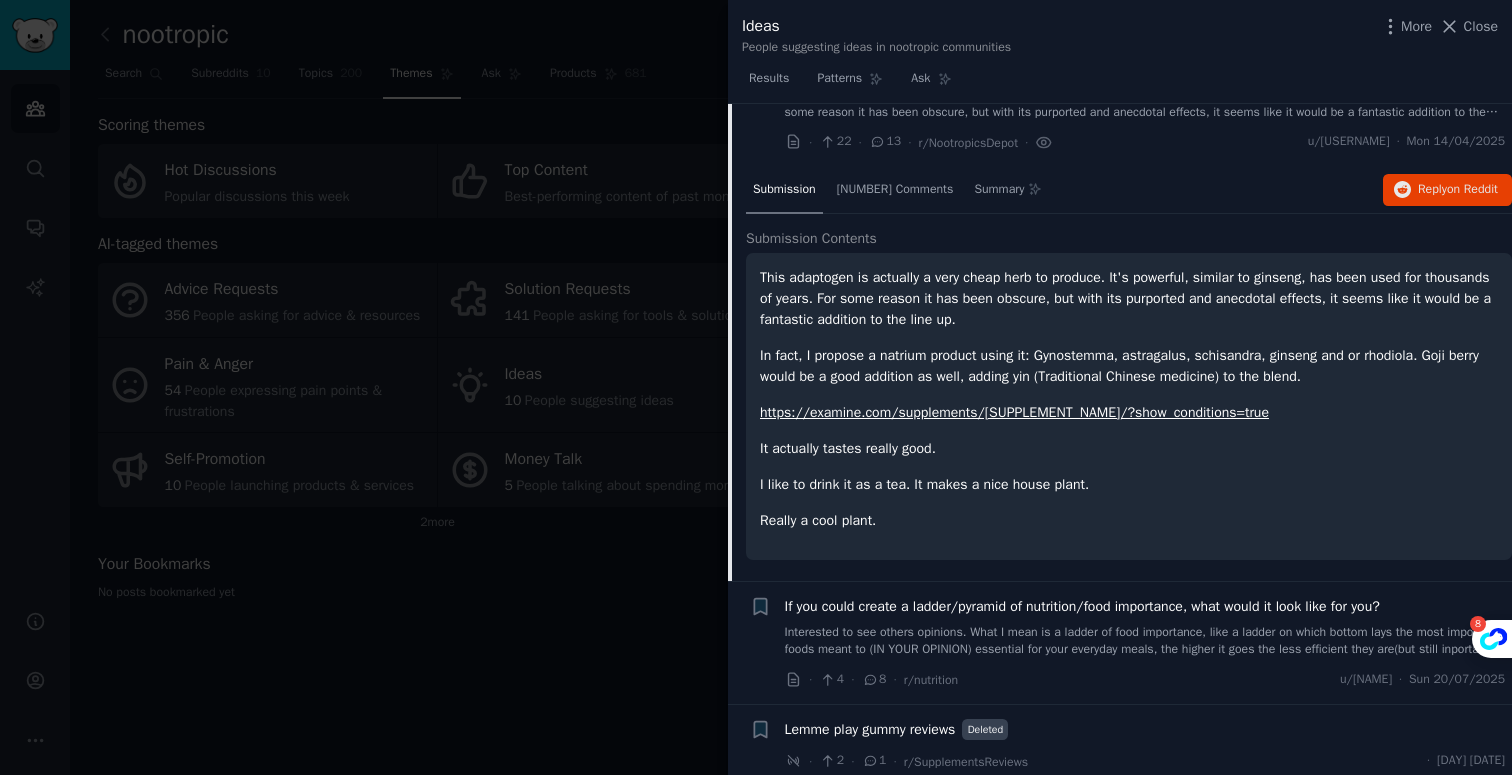 click on "https://examine.com/supplements/jiaogulan/?show_conditions=true" at bounding box center [1014, 412] 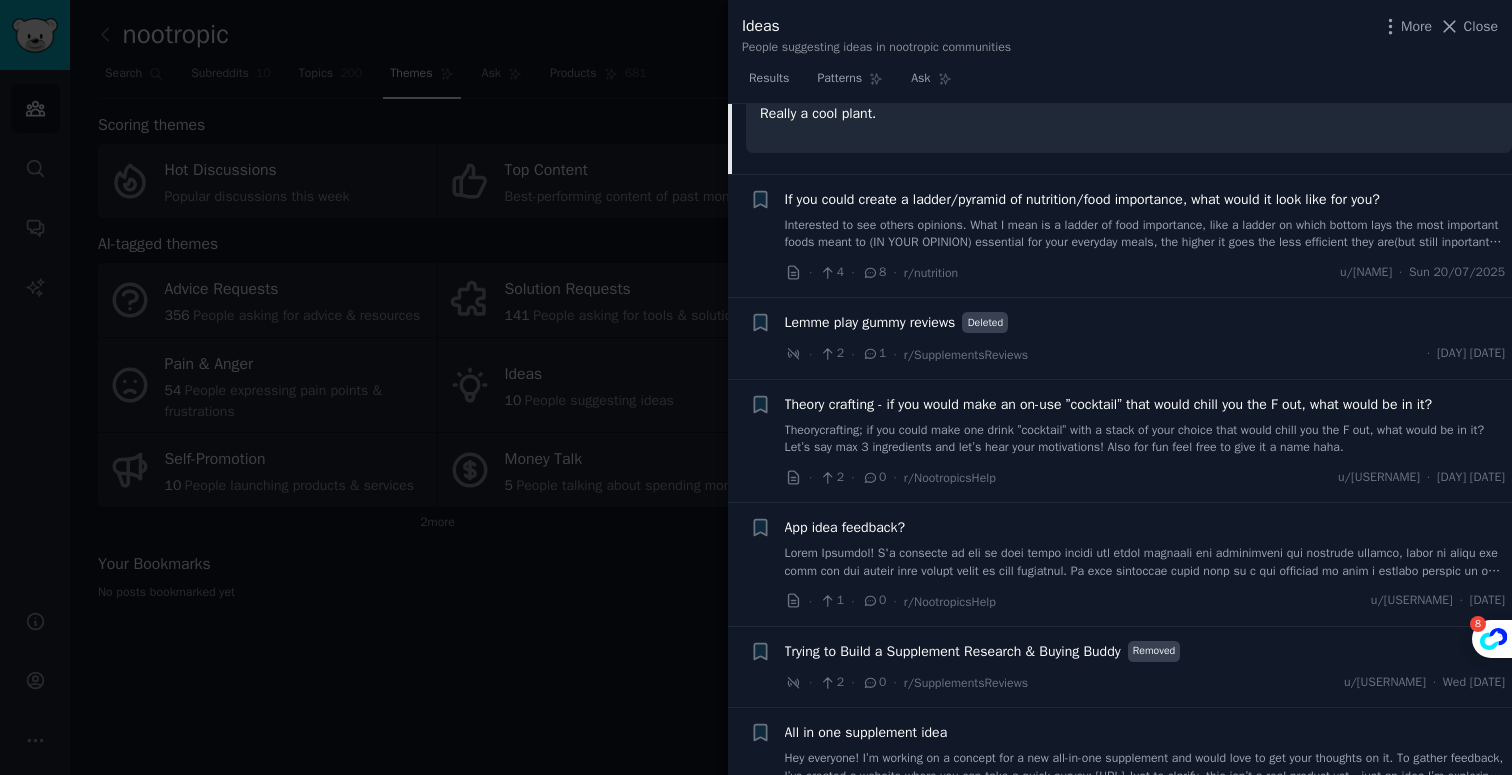 scroll, scrollTop: 759, scrollLeft: 0, axis: vertical 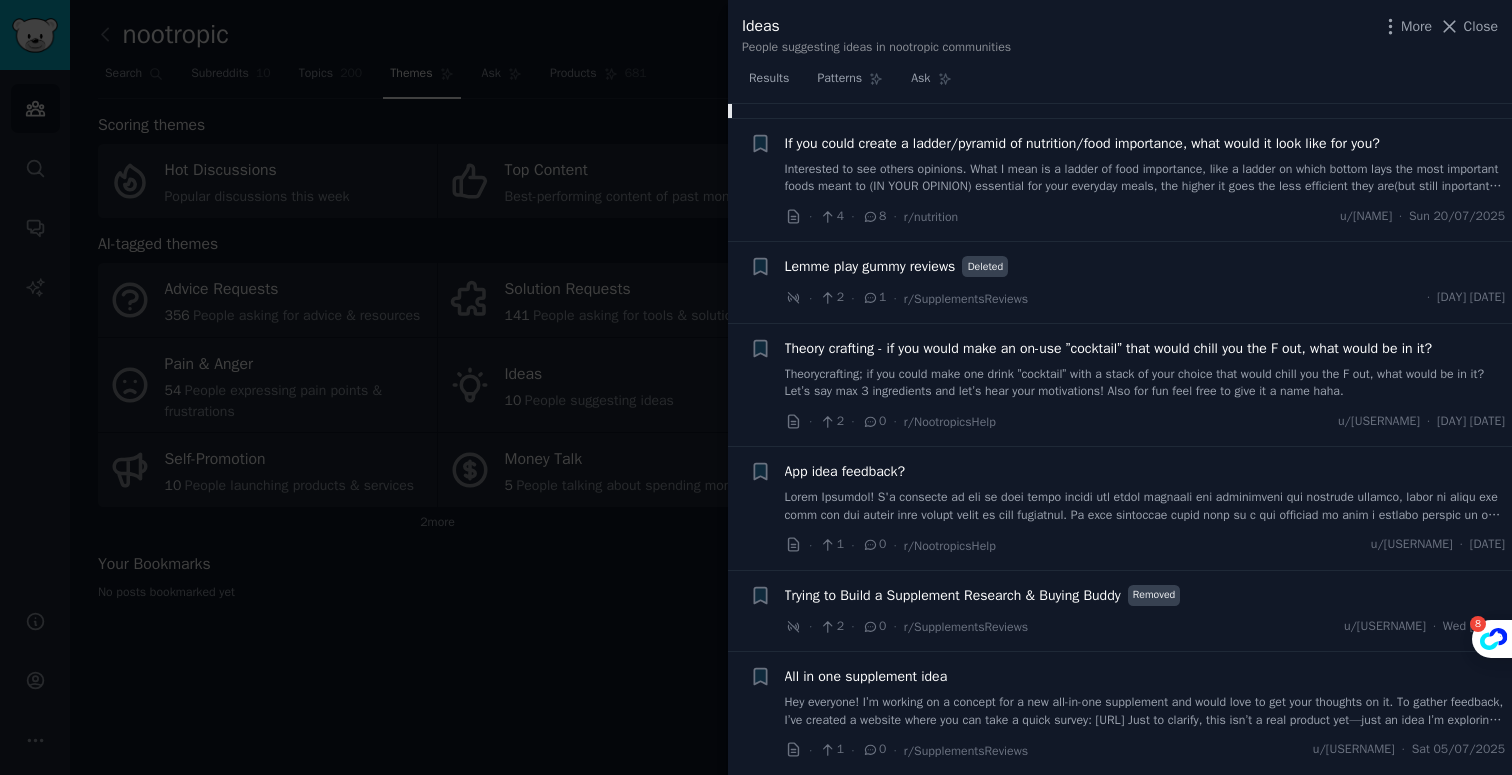 click on "Hey everyone! I’m working on a concept for a new all-in-one supplement and would love to get your thoughts on it. To gather feedback, I’ve created a website where you can take a quick survey: [strayratz-production.up.railway.app↗](https://strayratz-production.up.railway.app/)
Just to clarify, this isn’t a real product yet—just an idea I’m exploring. If you have a moment, please take the survey, or feel free to share your opinion about the concept here in this Reddit post. Thanks!
The supplement is a protein, creatine, pre-workout and BCAA combined into on single supplement. The goal is to save people money." at bounding box center (1145, 711) 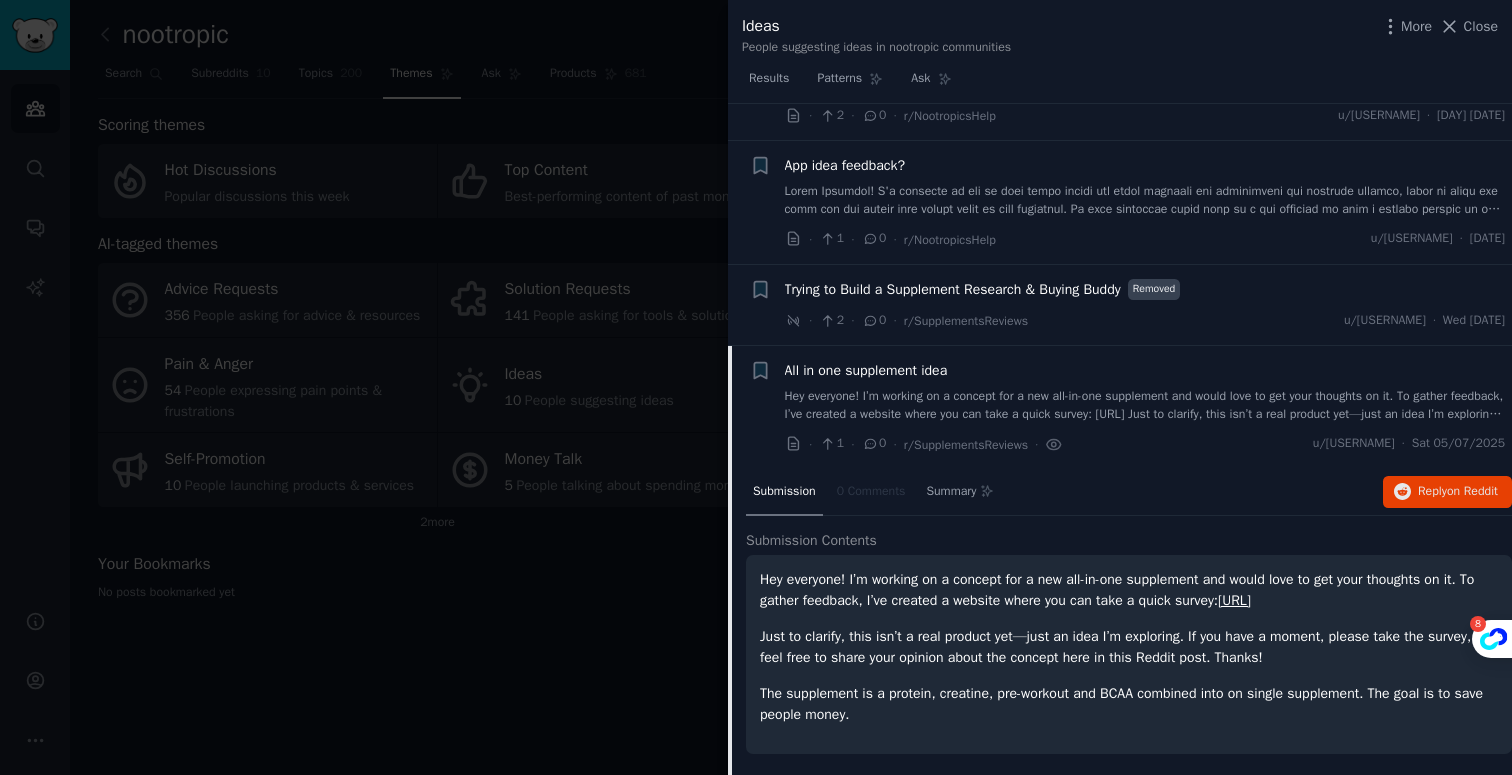 click on "strayratz-production.up.railway.app↗" at bounding box center (1234, 600) 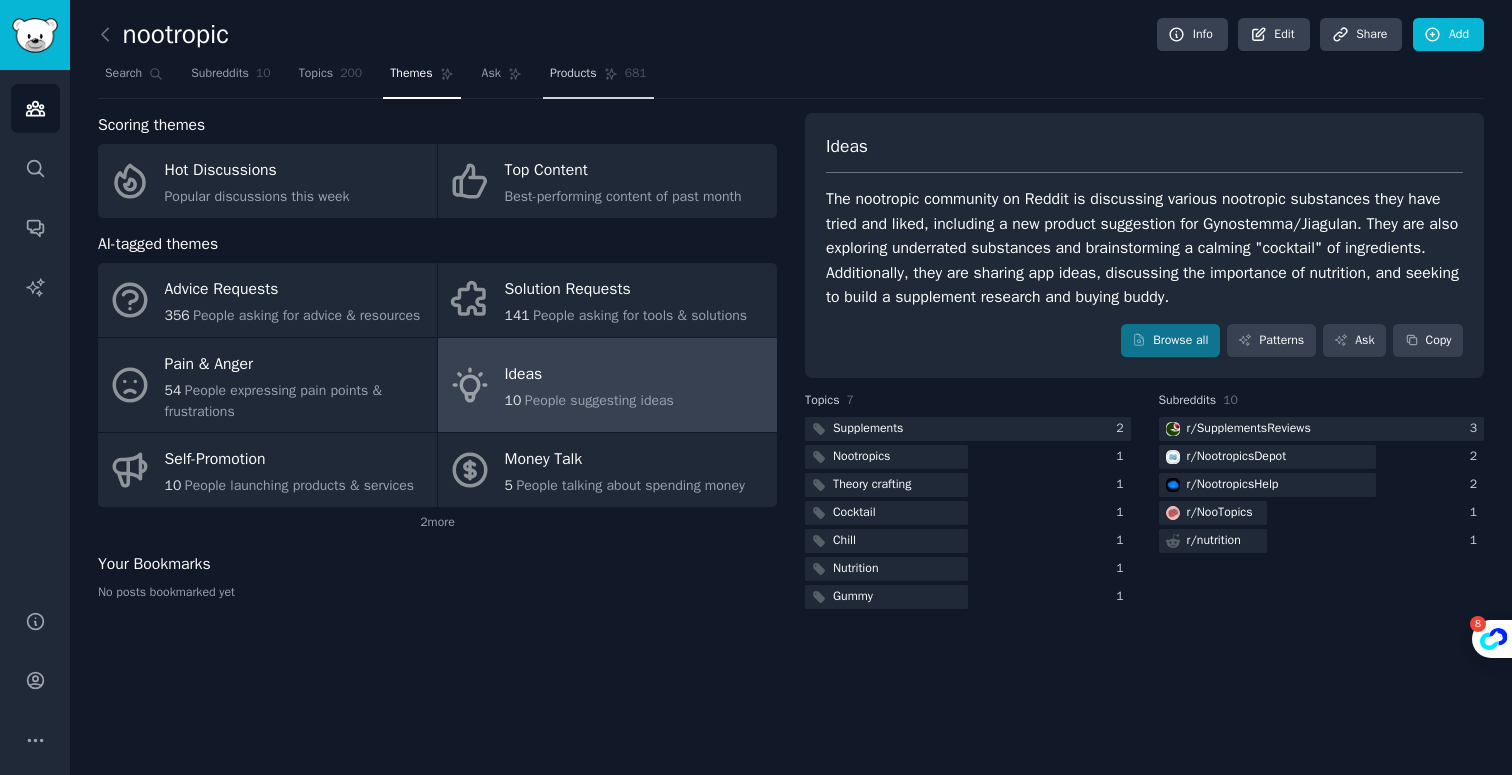 click on "Products 681" at bounding box center [598, 78] 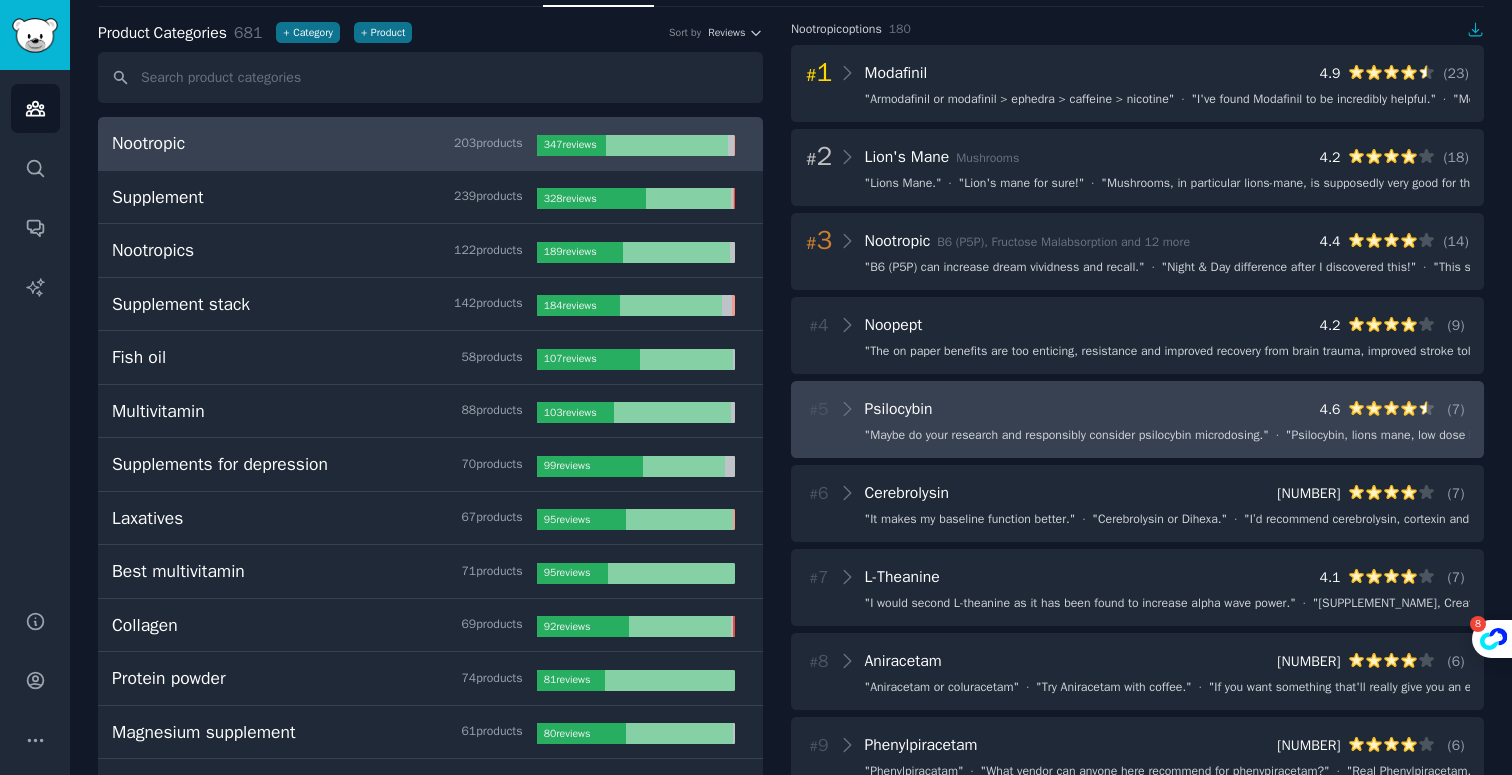 scroll, scrollTop: 0, scrollLeft: 0, axis: both 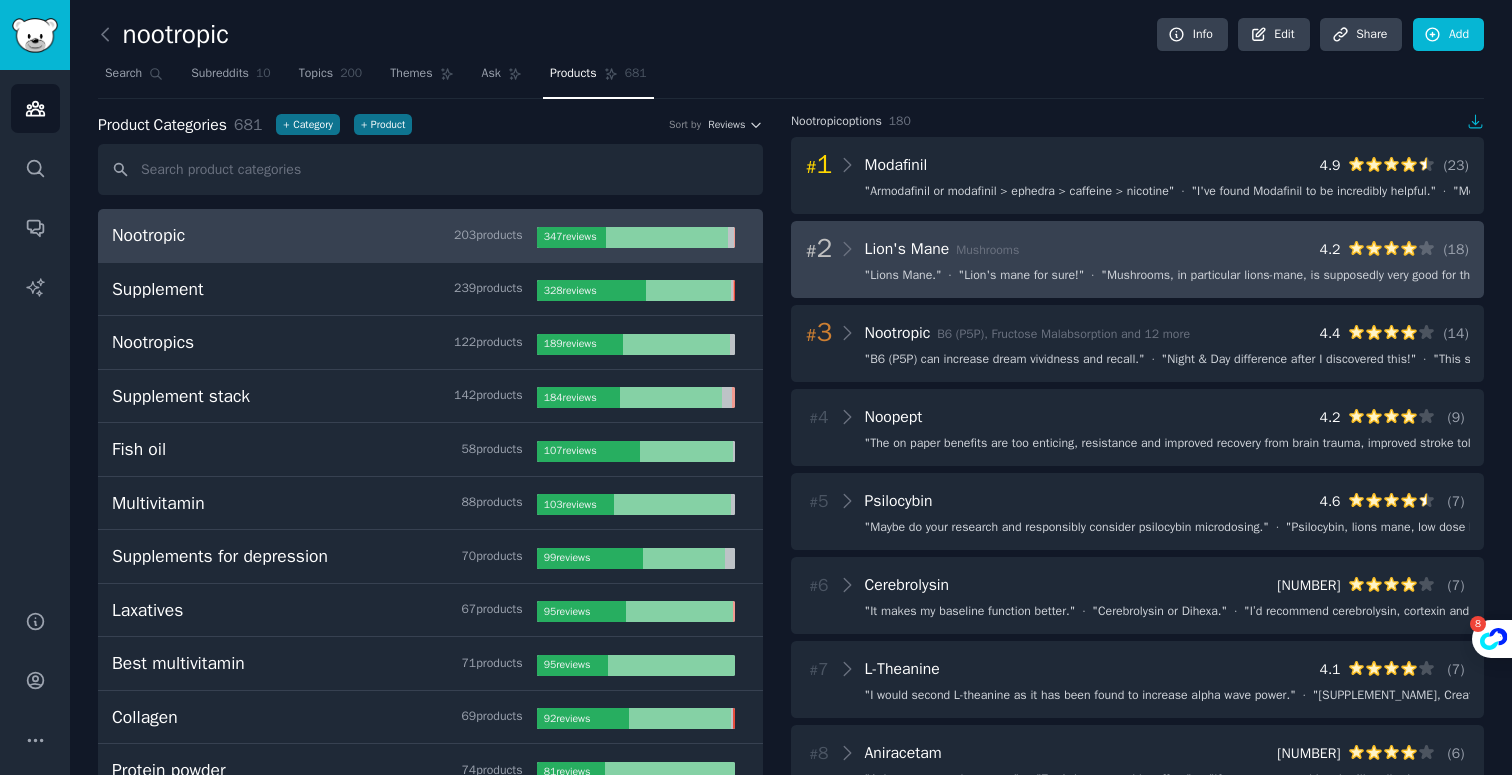 click on "# 2 Lion's Mane Mushrooms  4.2 ( 18 )" at bounding box center (1137, 249) 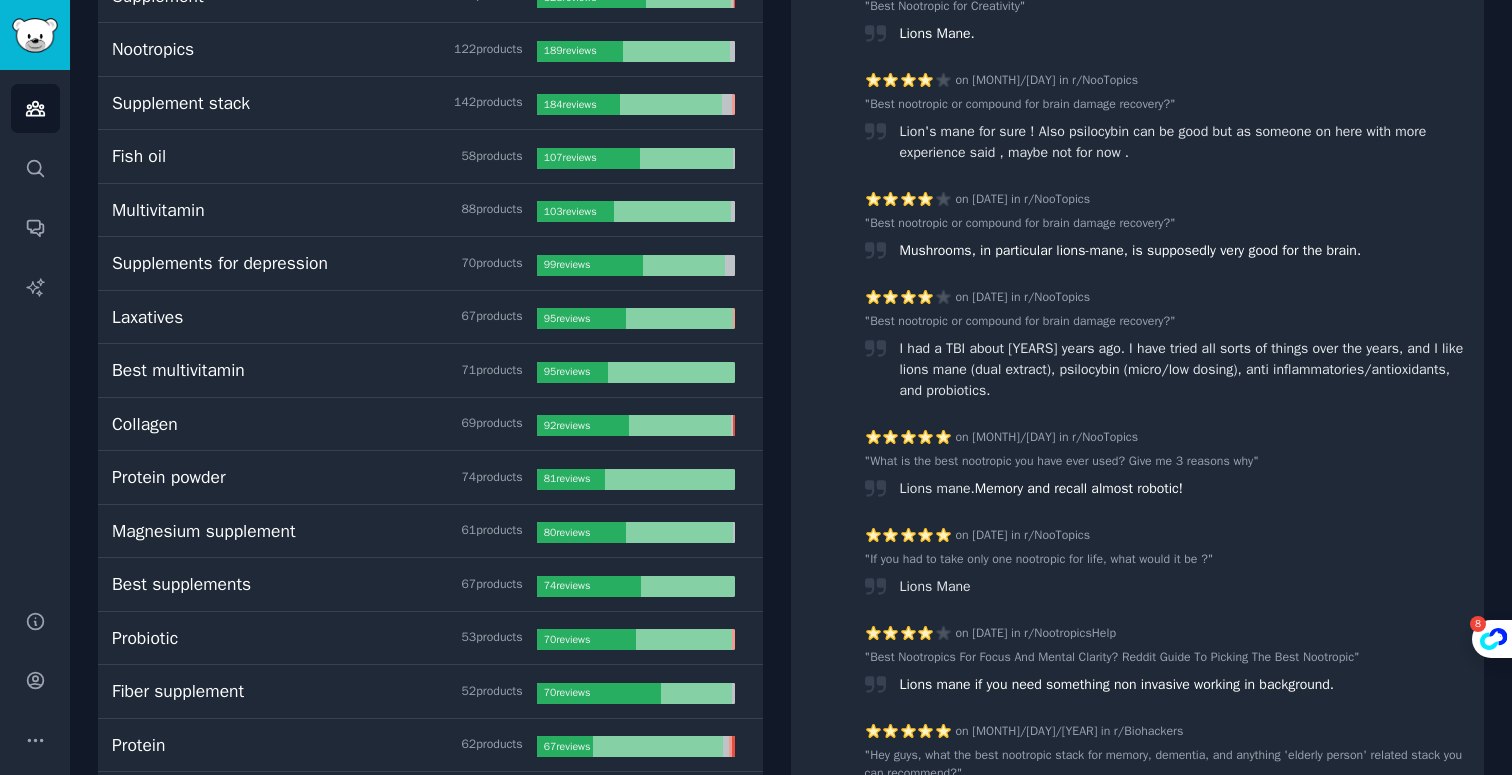 scroll, scrollTop: 595, scrollLeft: 0, axis: vertical 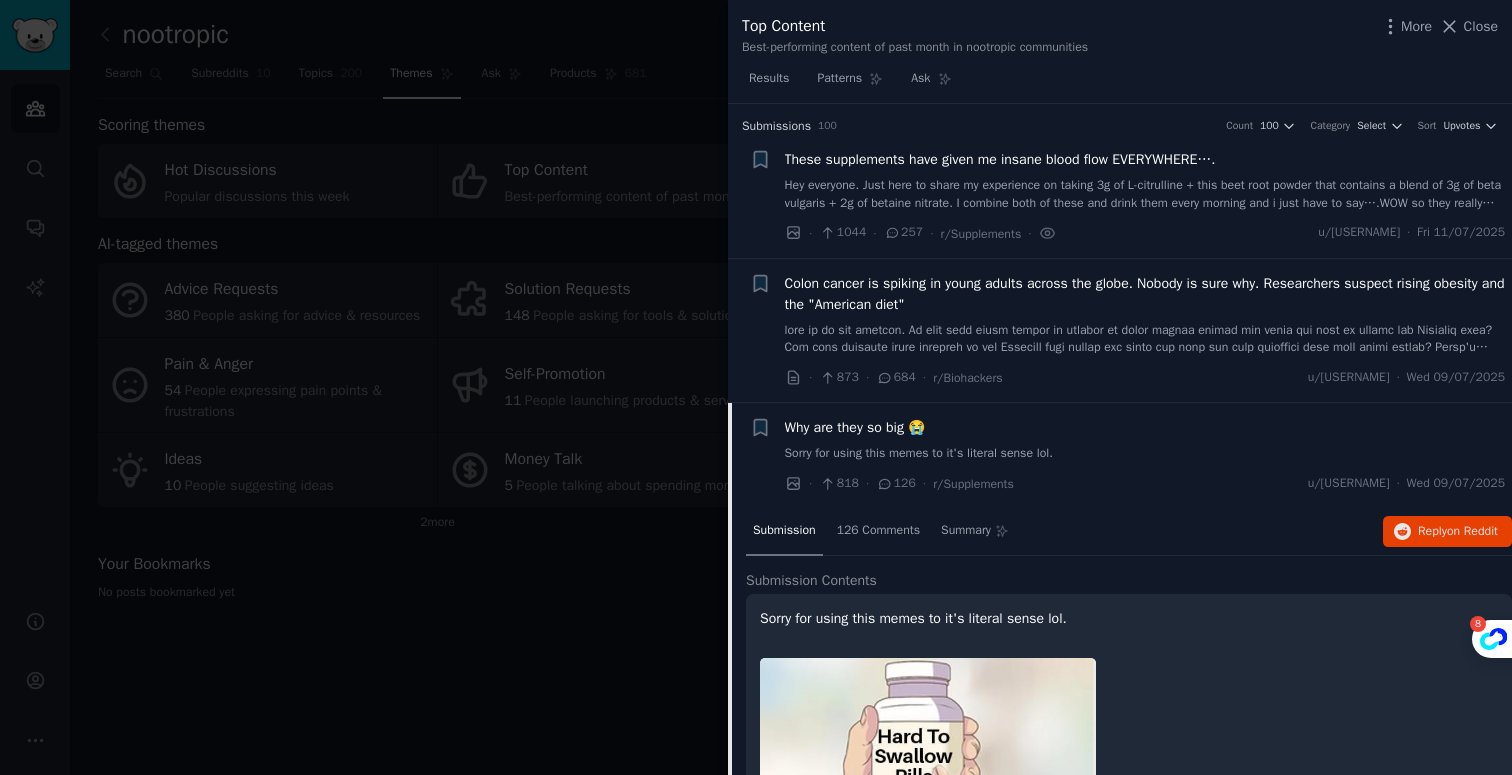 click on "Why are they so big 😭 Sorry for using this memes to it's literal sense lol.  · 818 · 126 · r/Supplements u/Aniruddha_Panda · Wed 09/07/2025" at bounding box center (1145, 455) 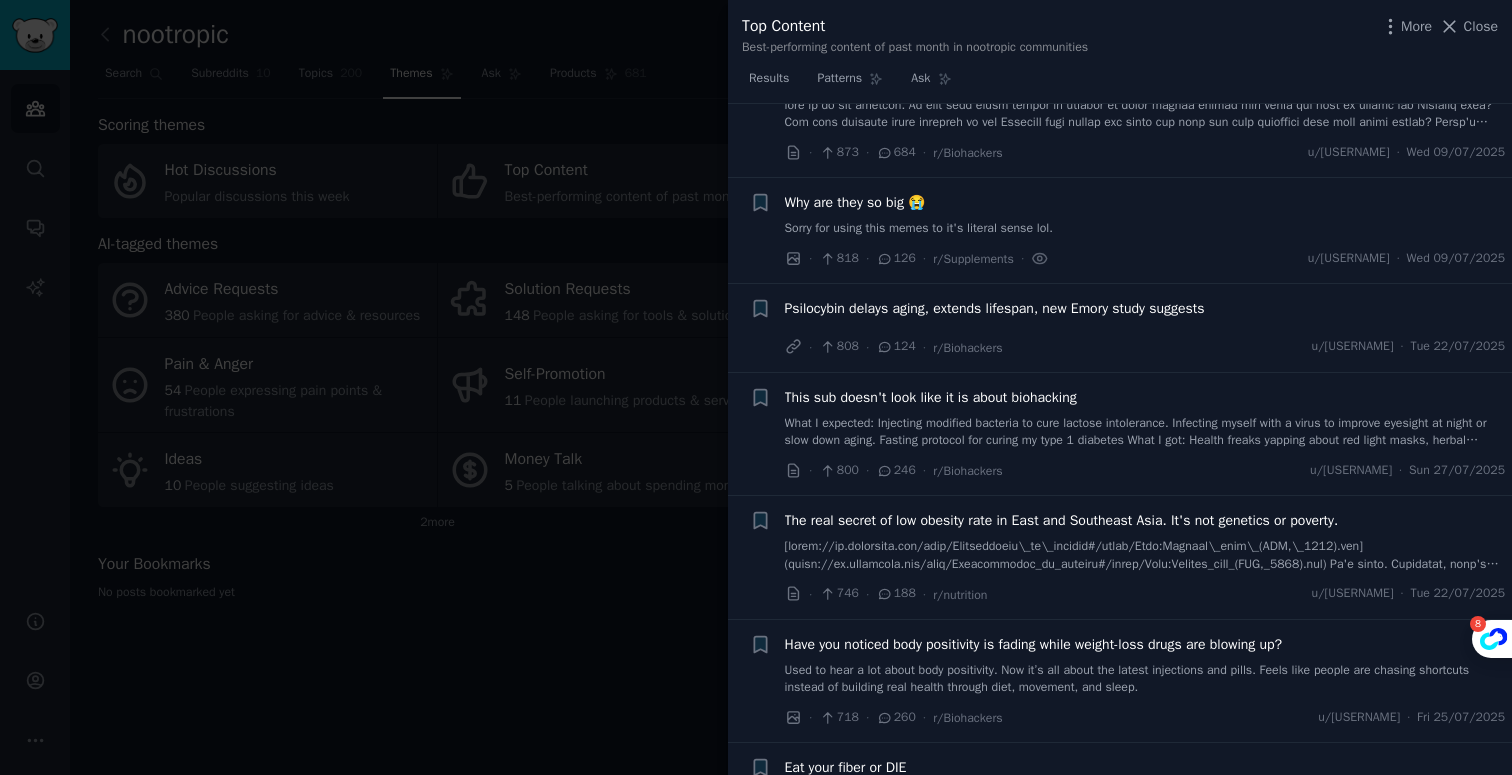 scroll, scrollTop: 299, scrollLeft: 0, axis: vertical 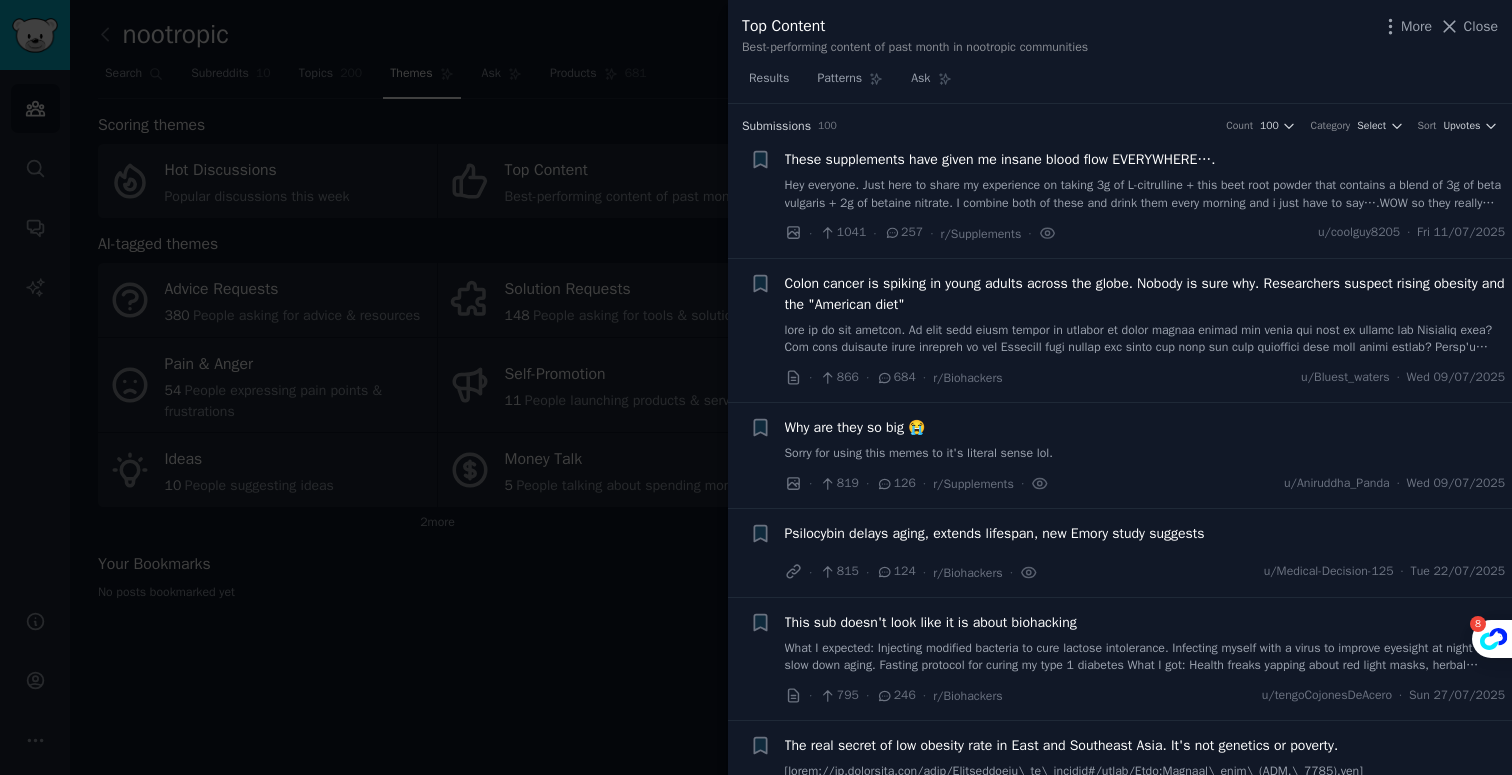 click on "Results Patterns Ask" at bounding box center [1120, 83] 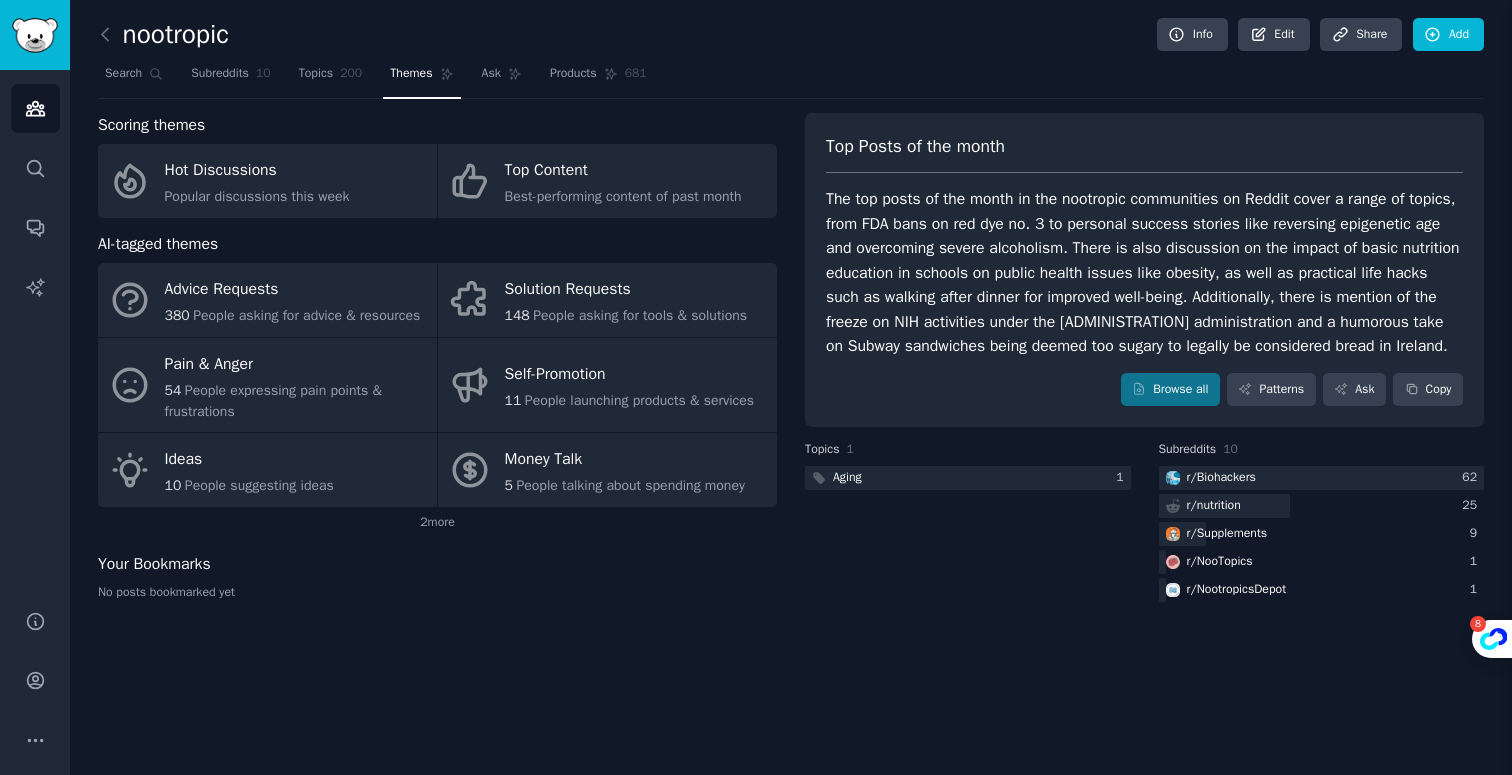 scroll, scrollTop: 0, scrollLeft: 0, axis: both 